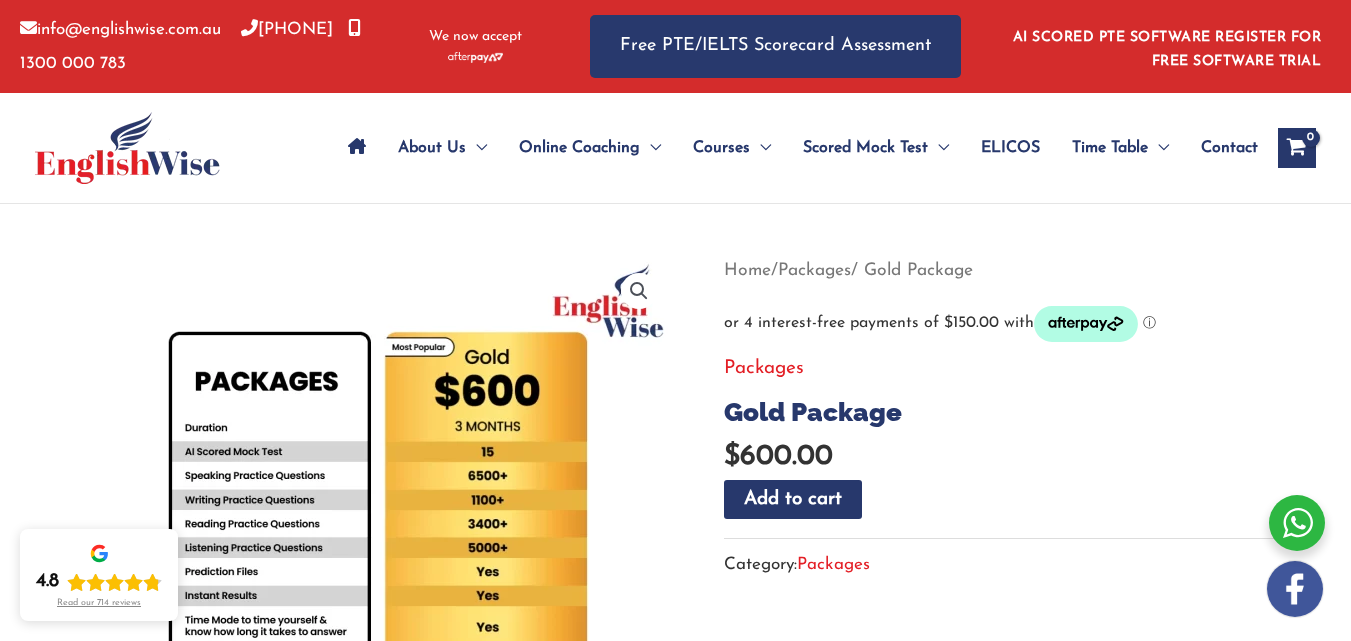 scroll, scrollTop: 223, scrollLeft: 0, axis: vertical 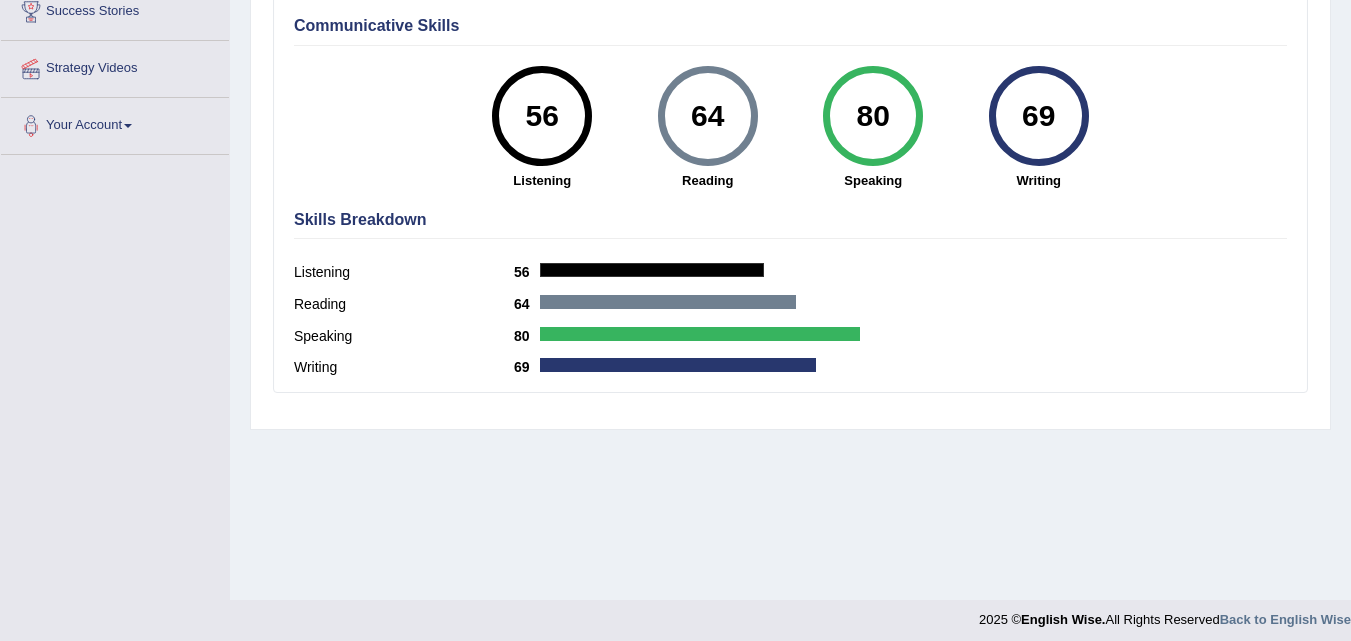 click on "Toggle navigation
Home
Practice Questions   Speaking Practice Read Aloud
Repeat Sentence
Describe Image
Re-tell Lecture
Answer Short Question
Summarize Group Discussion
Respond To A Situation
Writing Practice  Summarize Written Text
Write Essay
Reading Practice  Reading & Writing: Fill In The Blanks
Choose Multiple Answers
Re-order Paragraphs
Fill In The Blanks
Choose Single Answer
Listening Practice  Summarize Spoken Text
Highlight Incorrect Words
Highlight Correct Summary
Select Missing Word
Choose Single Answer
Choose Multiple Answers
Fill In The Blanks
Write From Dictation
Pronunciation
Tests
Take Mock Test" at bounding box center (675, -80) 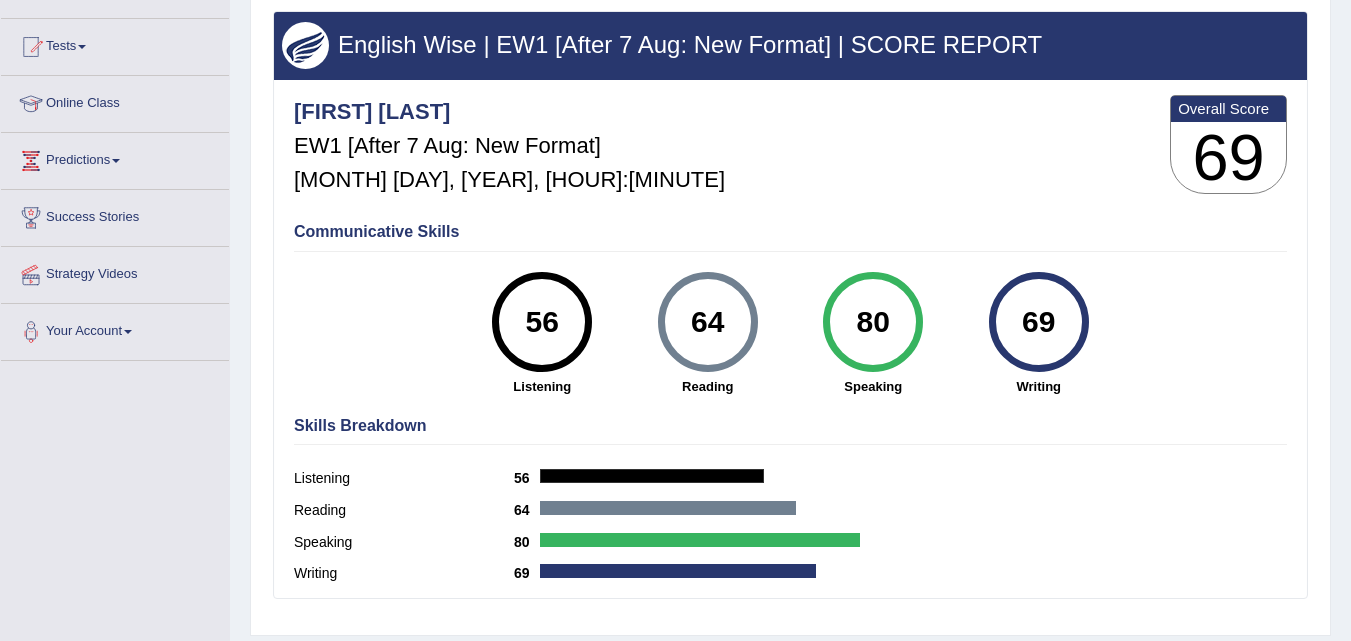 scroll, scrollTop: 198, scrollLeft: 0, axis: vertical 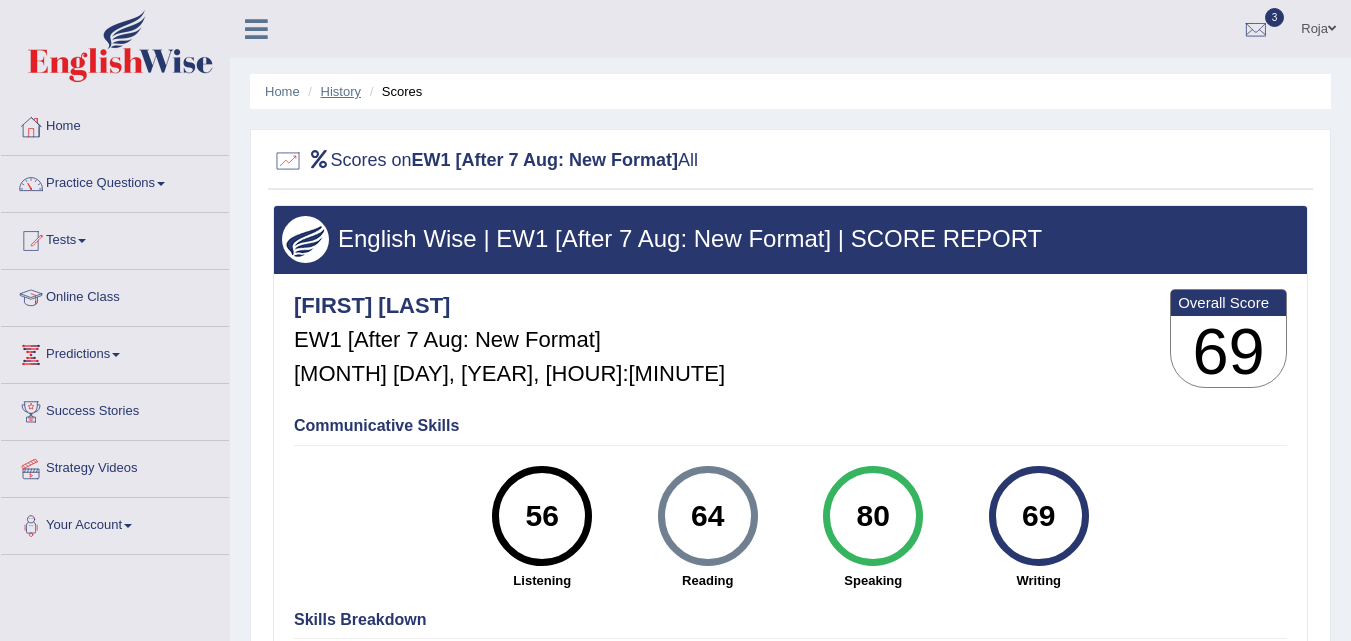 click on "History" at bounding box center (341, 91) 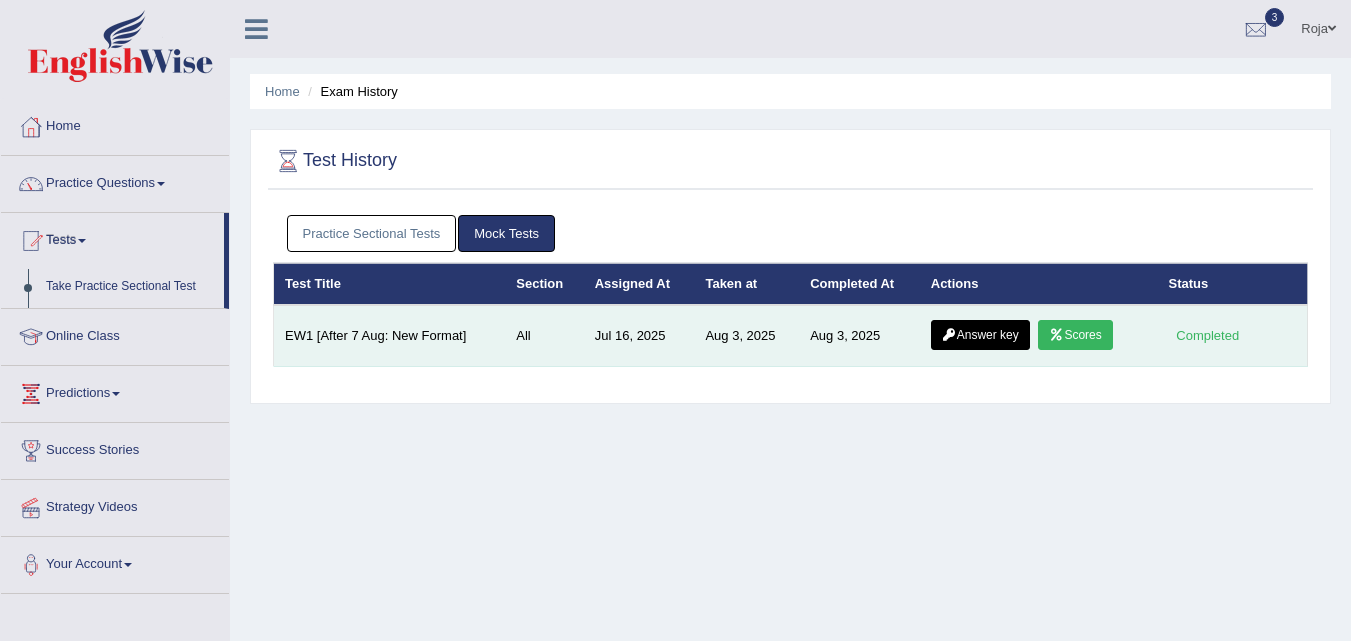 scroll, scrollTop: 0, scrollLeft: 0, axis: both 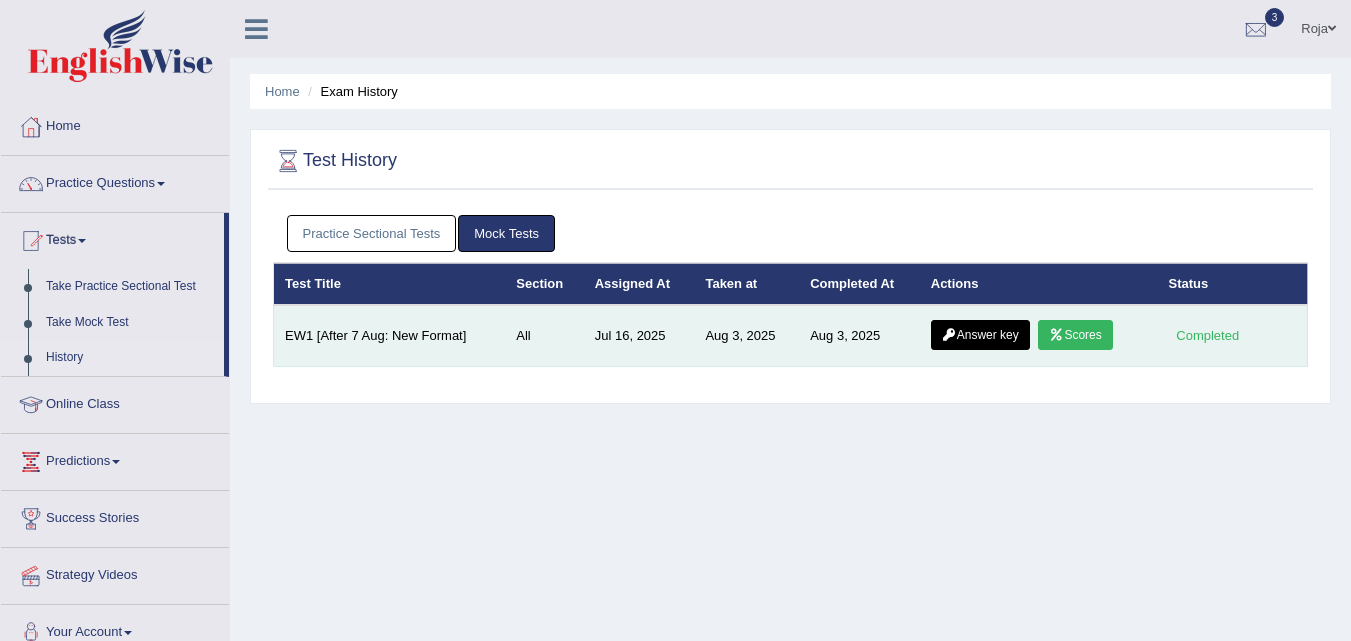 click on "Answer key" at bounding box center [980, 335] 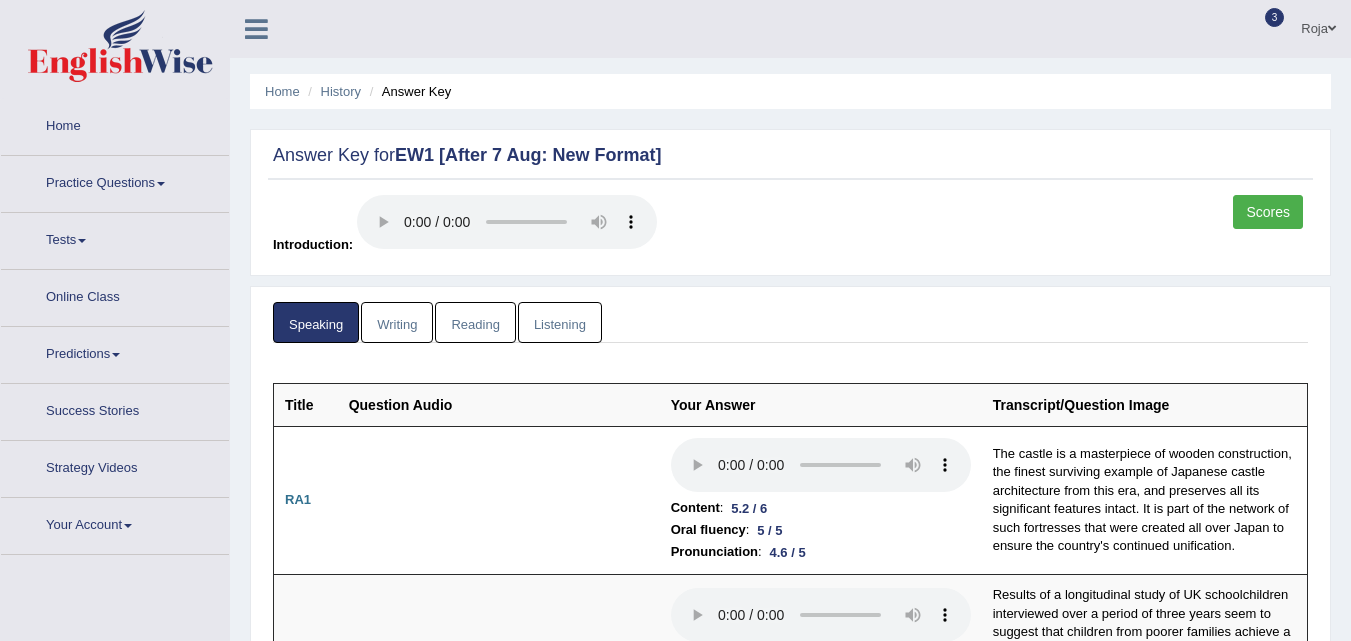 scroll, scrollTop: 0, scrollLeft: 0, axis: both 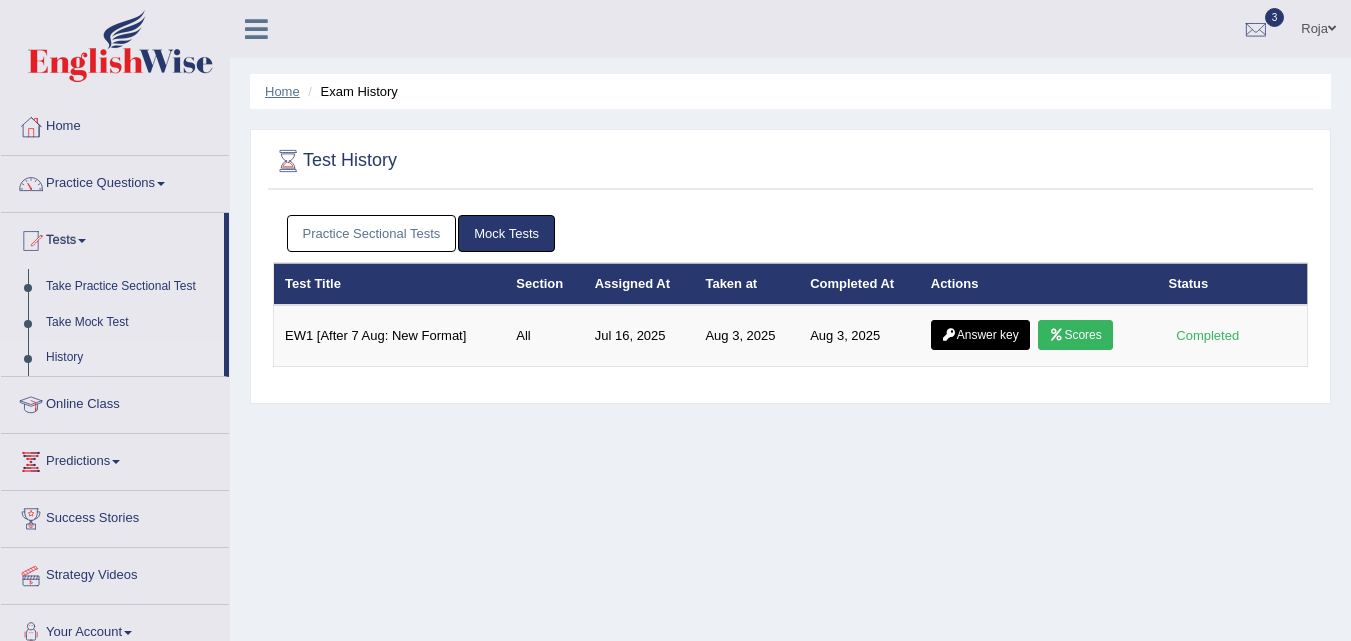 click on "Home" at bounding box center [282, 91] 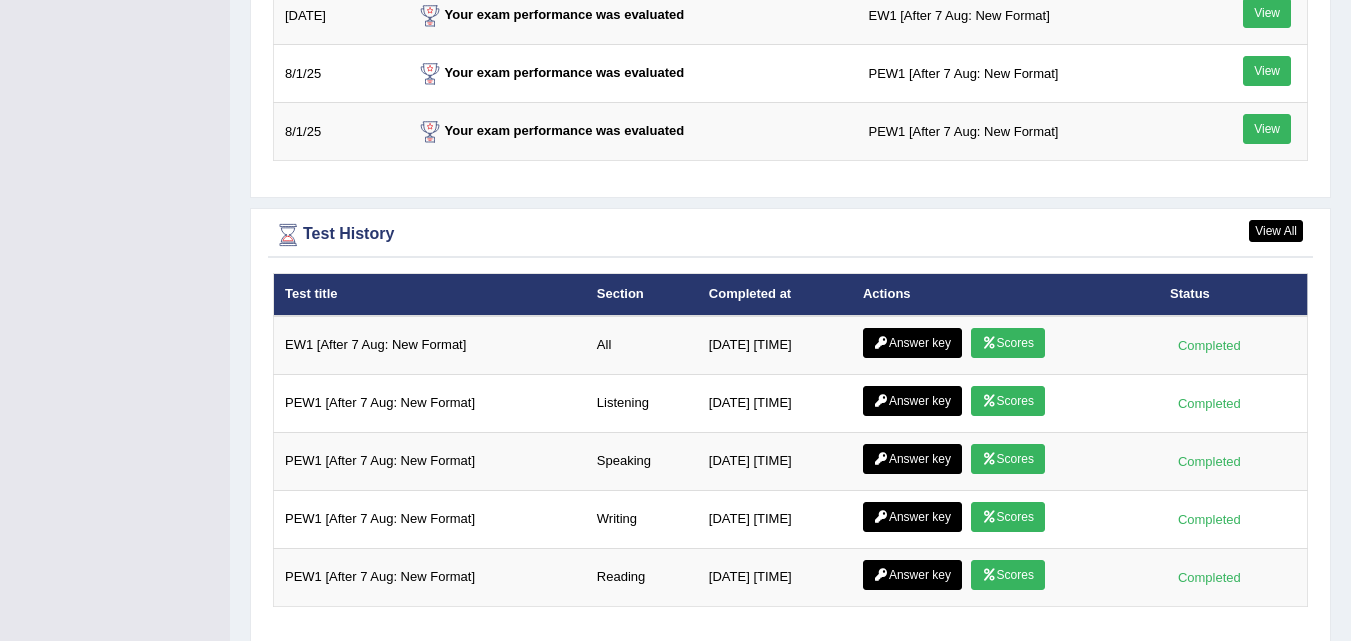 scroll, scrollTop: 2639, scrollLeft: 0, axis: vertical 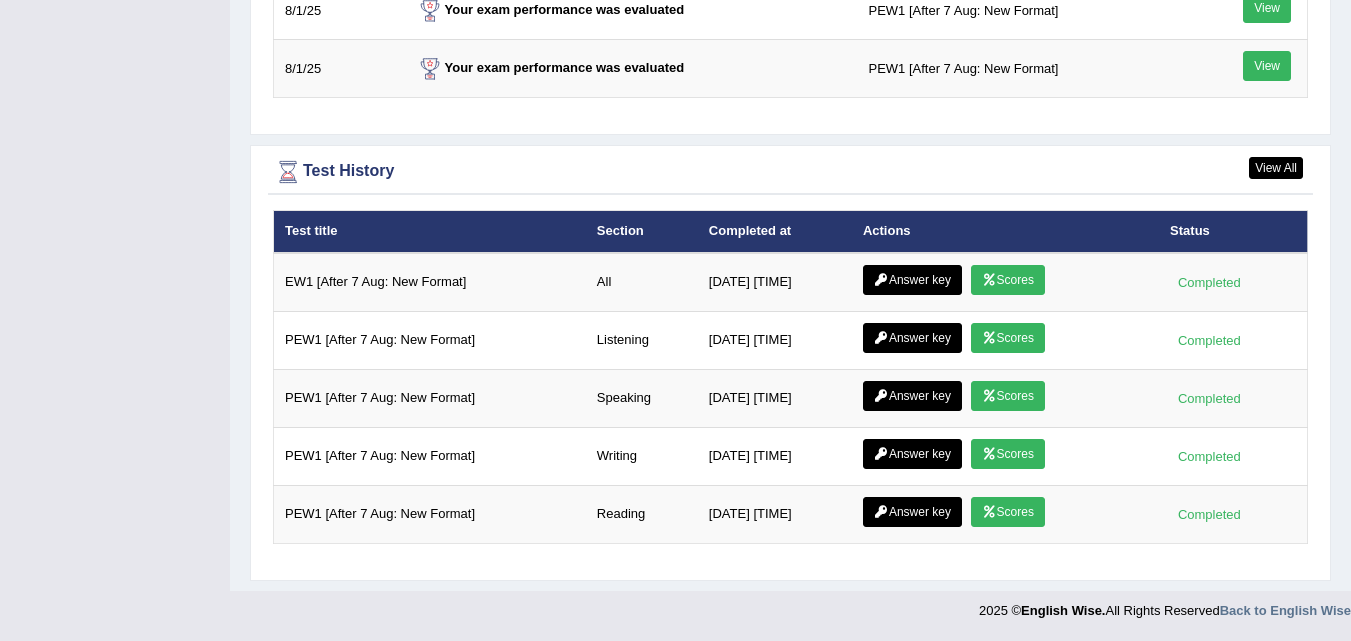 click on "Toggle navigation
Home
Practice Questions   Speaking Practice Read Aloud
Repeat Sentence
Describe Image
Re-tell Lecture
Answer Short Question
Summarize Group Discussion
Respond To A Situation
Writing Practice  Summarize Written Text
Write Essay
Reading Practice  Reading & Writing: Fill In The Blanks
Choose Multiple Answers
Re-order Paragraphs
Fill In The Blanks
Choose Single Answer
Listening Practice  Summarize Spoken Text
Highlight Incorrect Words
Highlight Correct Summary
Select Missing Word
Choose Single Answer
Choose Multiple Answers
Fill In The Blanks
Write From Dictation
Pronunciation
Tests
Take Mock Test" at bounding box center (675, -2319) 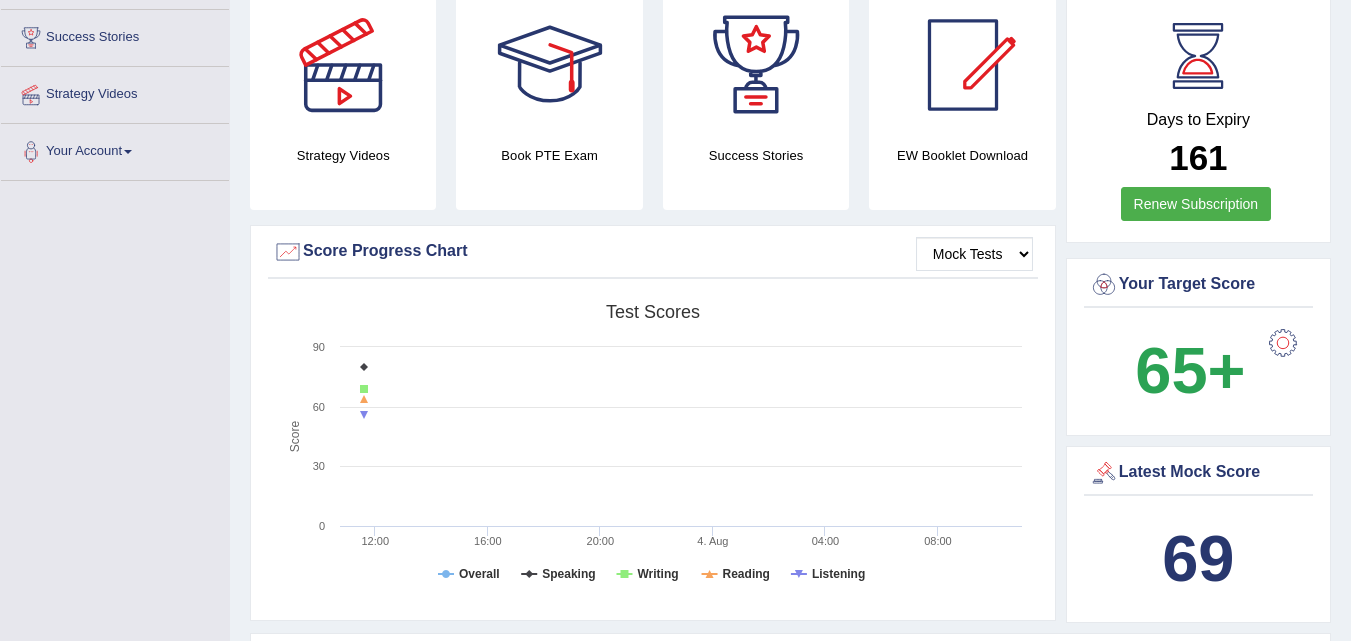scroll, scrollTop: 0, scrollLeft: 0, axis: both 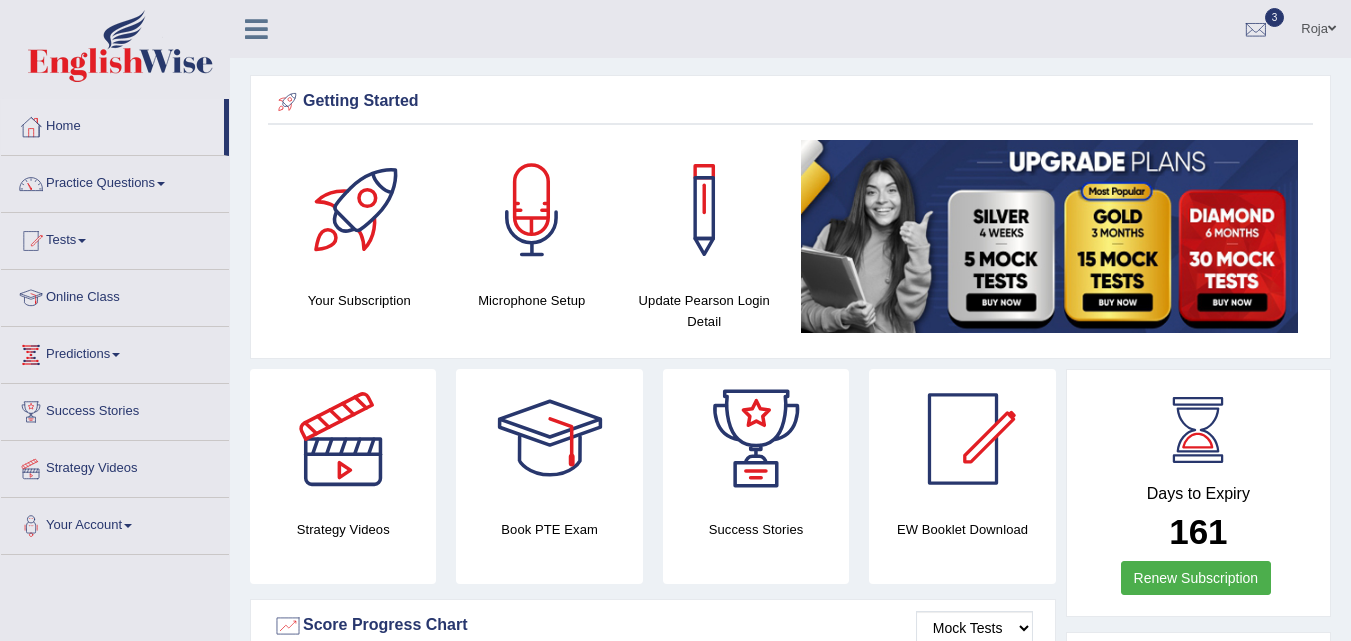click on "Online Class" at bounding box center (115, 295) 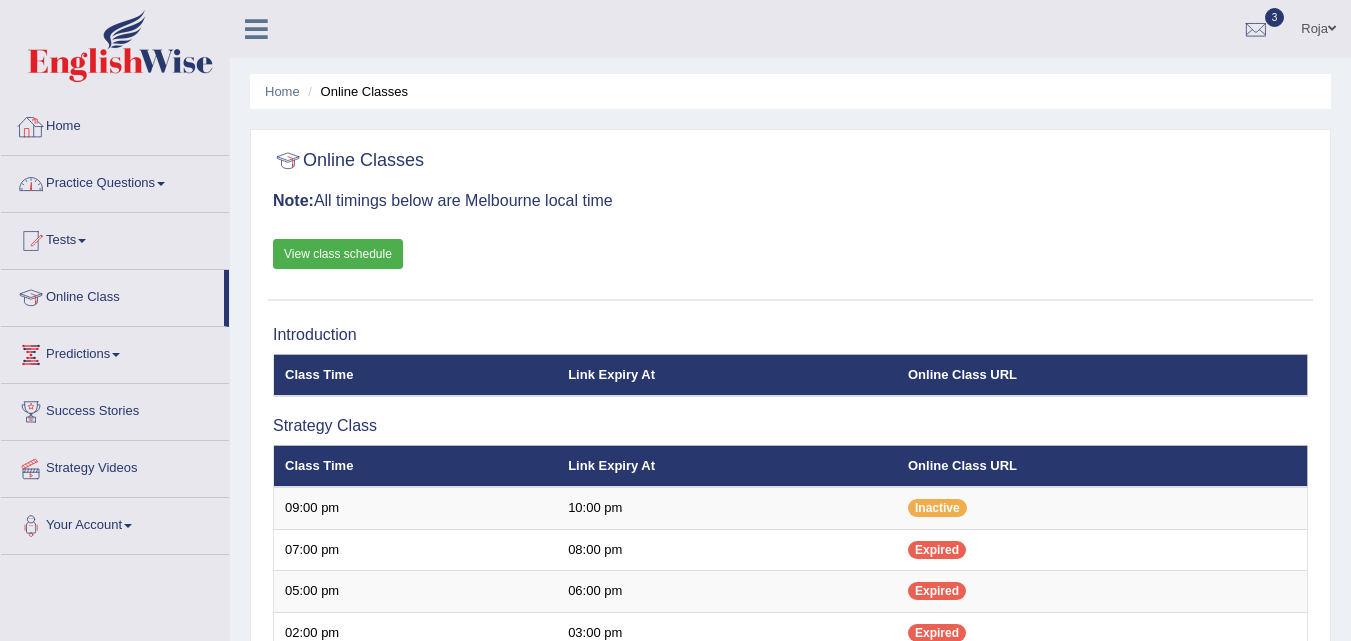 scroll, scrollTop: 0, scrollLeft: 0, axis: both 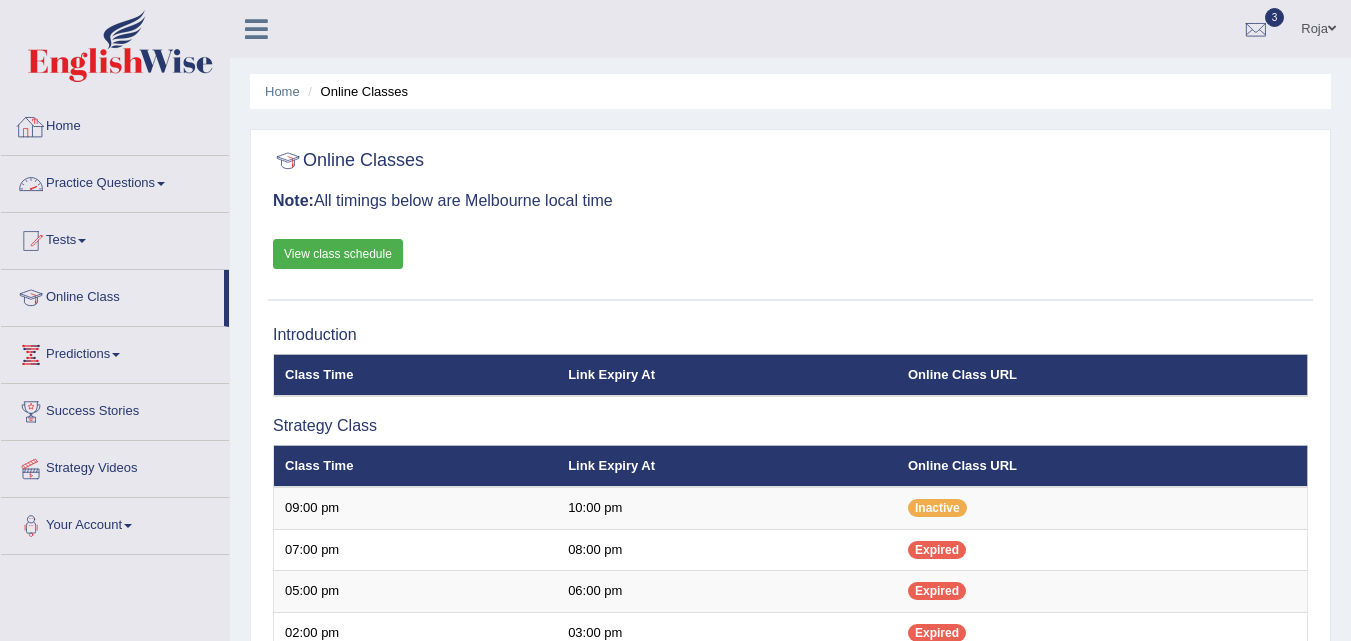 click on "Home" at bounding box center [115, 124] 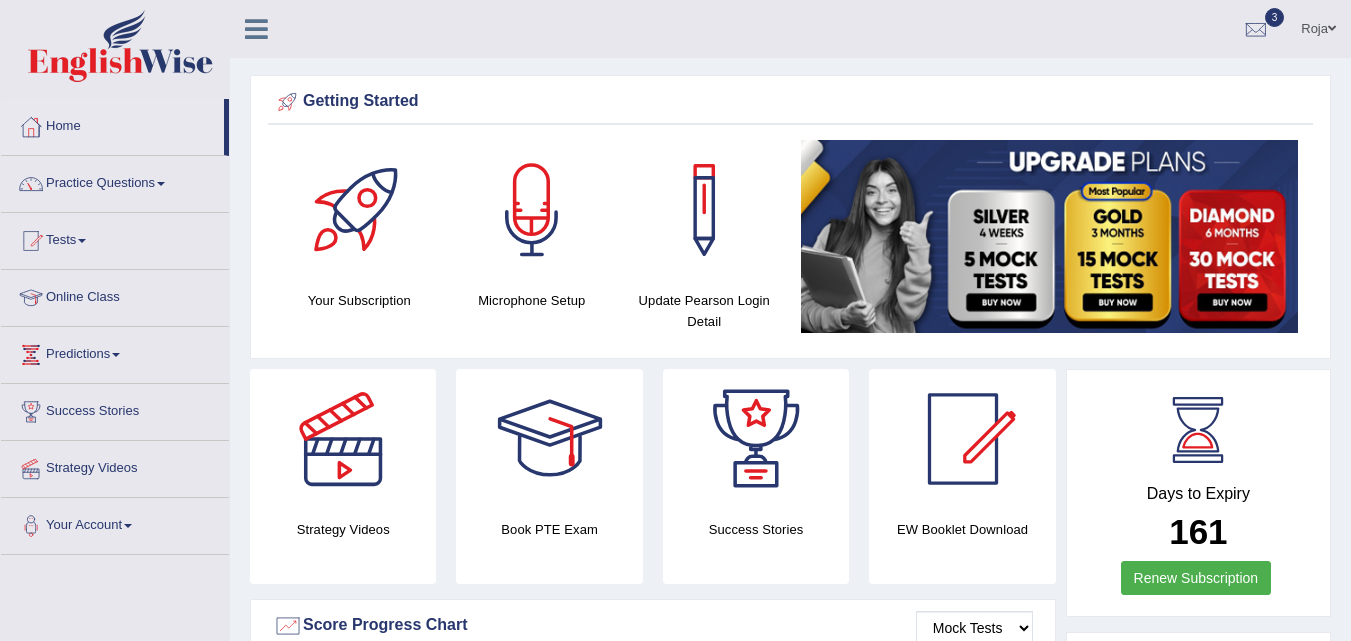 scroll, scrollTop: 2639, scrollLeft: 0, axis: vertical 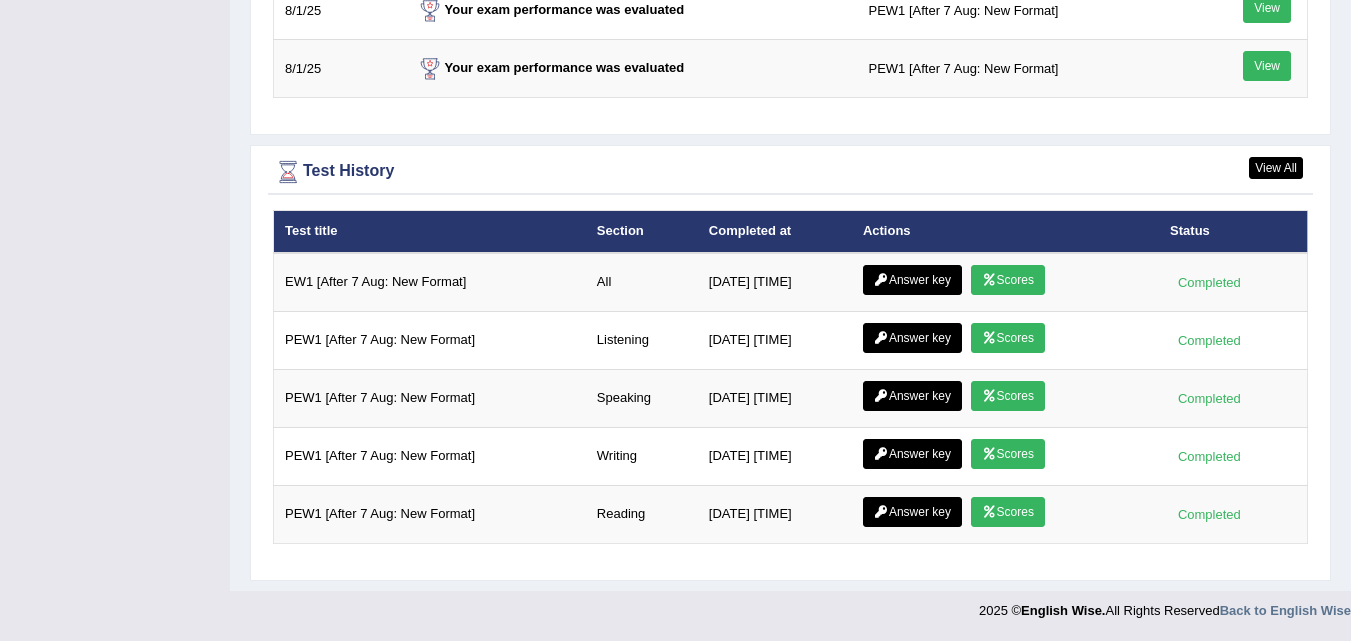 click on "Toggle navigation
Home
Practice Questions   Speaking Practice Read Aloud
Repeat Sentence
Describe Image
Re-tell Lecture
Answer Short Question
Summarize Group Discussion
Respond To A Situation
Writing Practice  Summarize Written Text
Write Essay
Reading Practice  Reading & Writing: Fill In The Blanks
Choose Multiple Answers
Re-order Paragraphs
Fill In The Blanks
Choose Single Answer
Listening Practice  Summarize Spoken Text
Highlight Incorrect Words
Highlight Correct Summary
Select Missing Word
Choose Single Answer
Choose Multiple Answers
Fill In The Blanks
Write From Dictation
Pronunciation
Tests
Take Mock Test" at bounding box center [675, -2319] 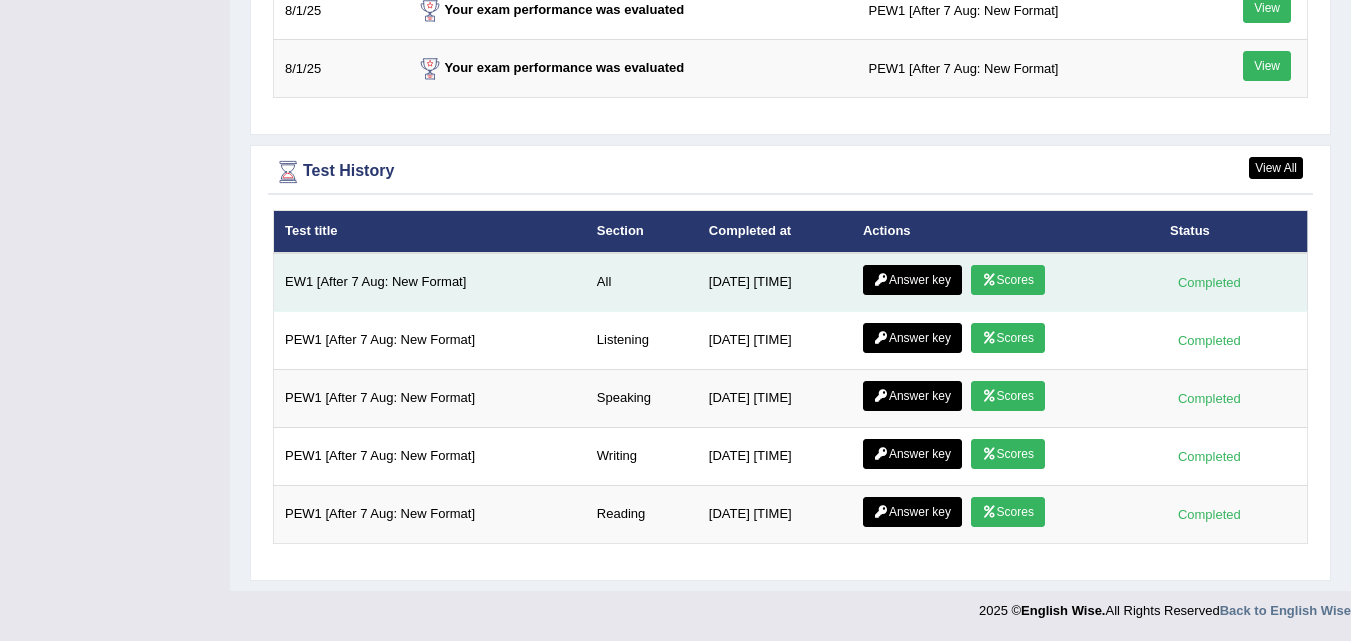 click on "Answer key" at bounding box center [912, 280] 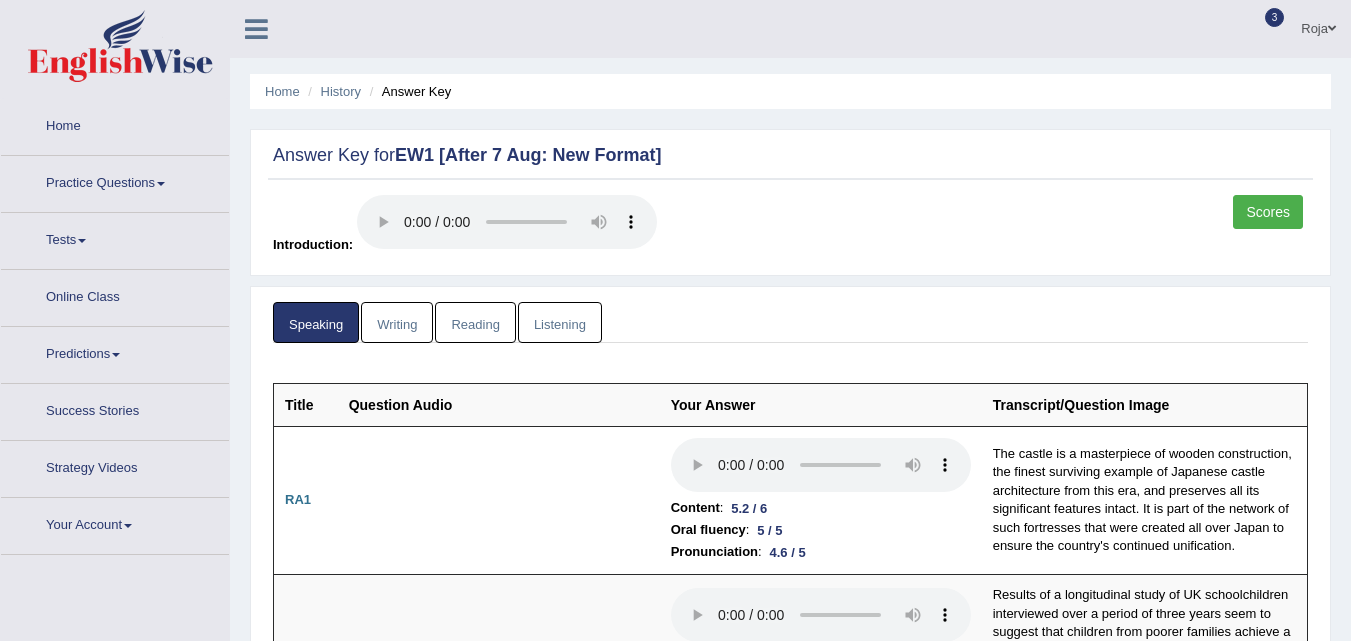 scroll, scrollTop: 0, scrollLeft: 0, axis: both 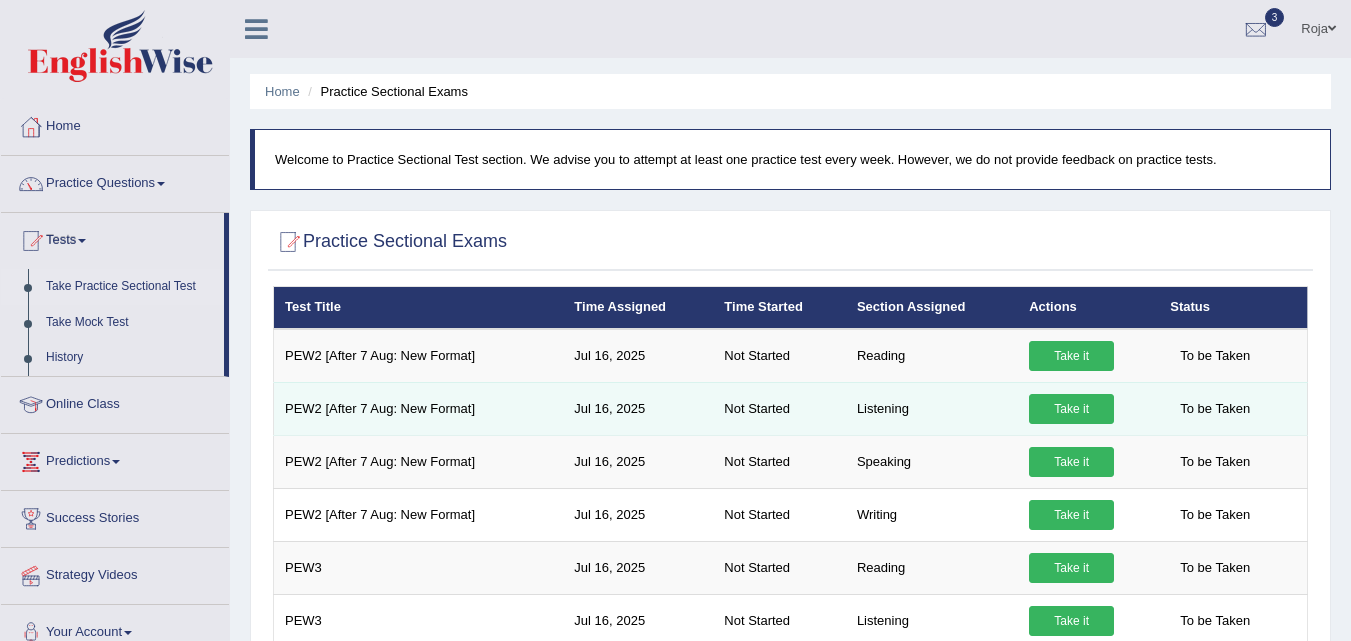 click on "Take it" at bounding box center [1071, 409] 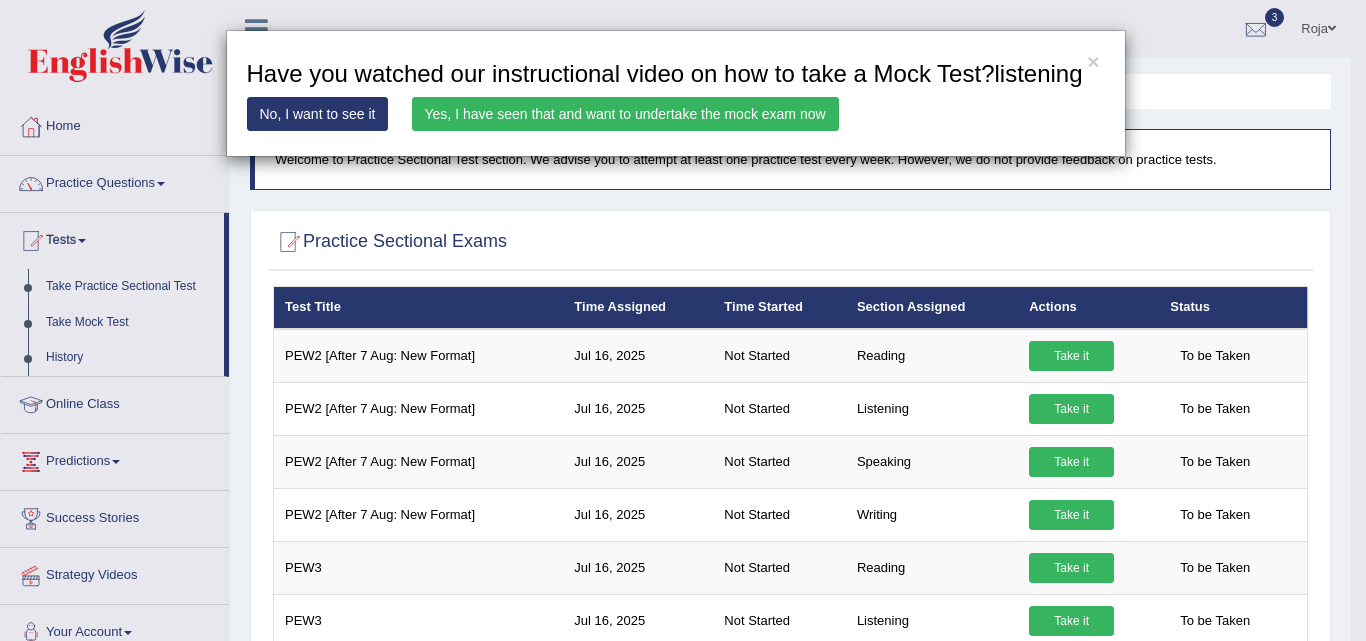 click on "×
Have you watched our instructional video on how to take a Mock Test?listening
No, I want to see it
Yes, I have seen that and want to undertake the mock exam now" at bounding box center [683, 320] 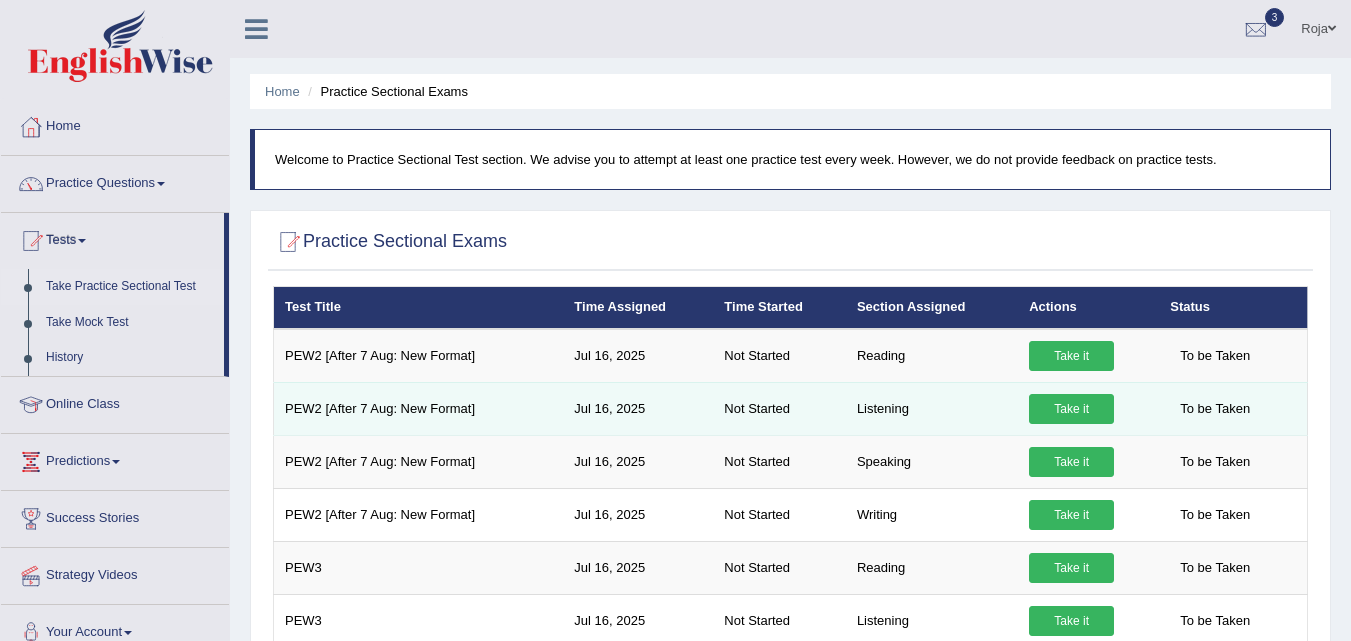 click on "Take it" at bounding box center (1071, 409) 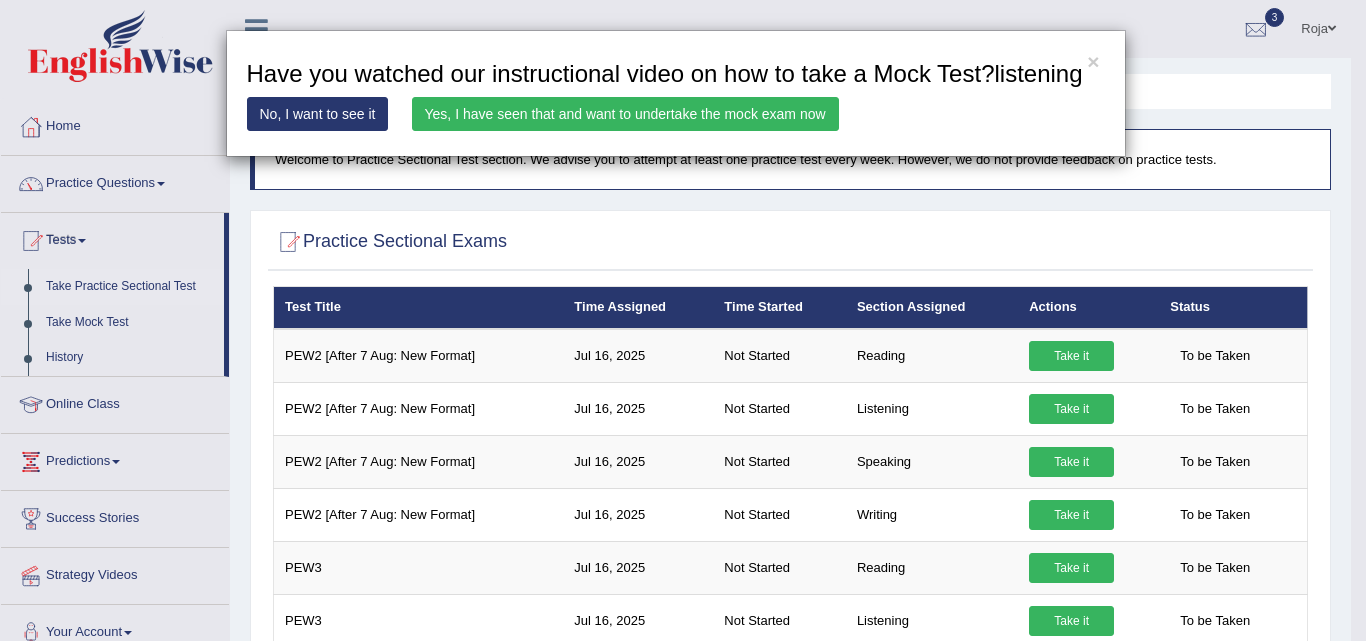 click on "Yes, I have seen that and want to undertake the mock exam now" at bounding box center [625, 114] 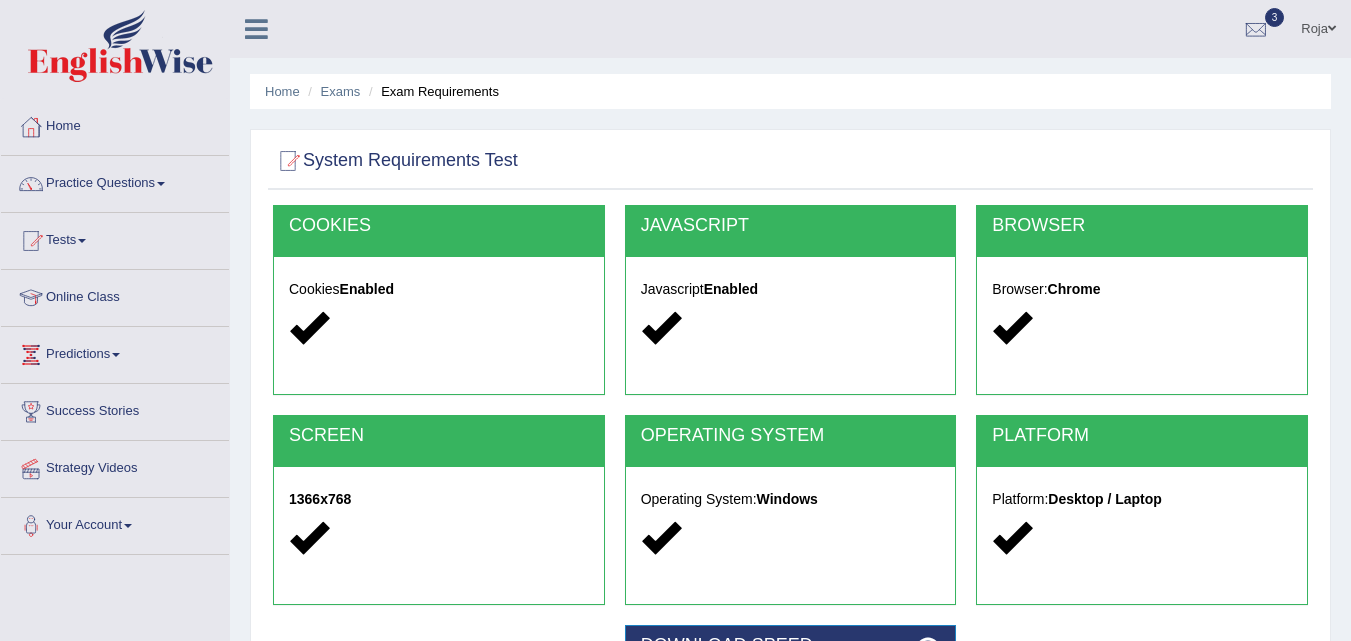 scroll, scrollTop: 0, scrollLeft: 0, axis: both 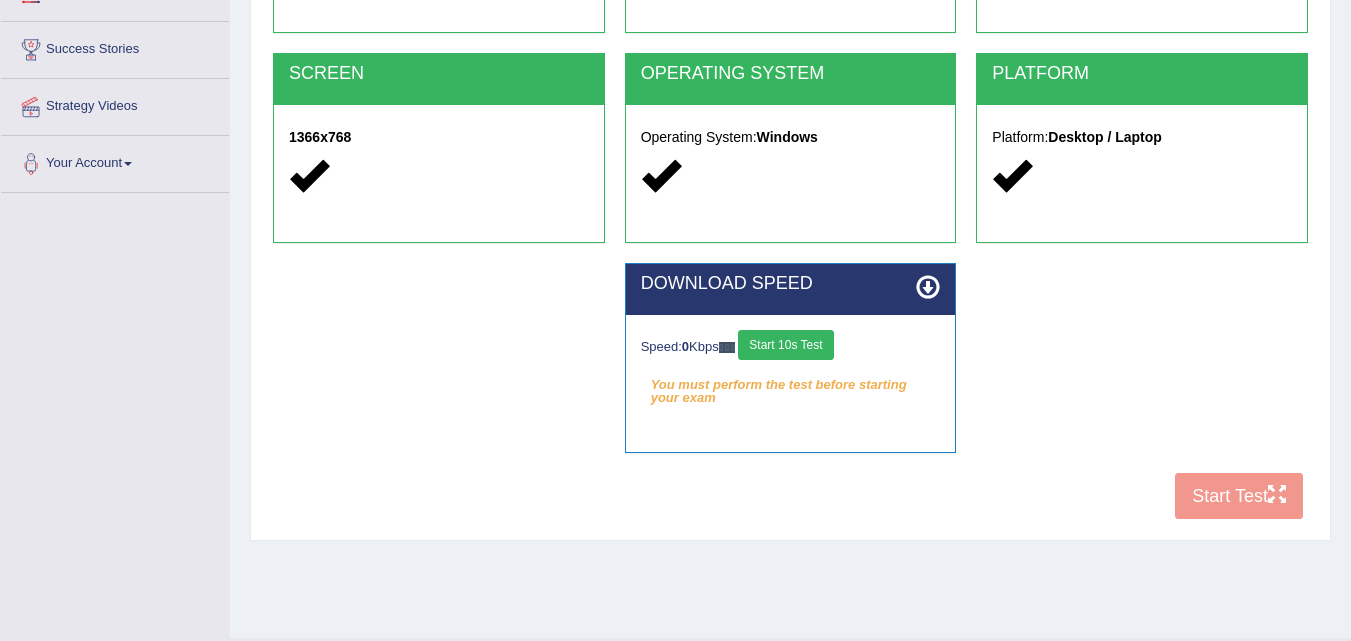 click on "Start 10s Test" at bounding box center [785, 345] 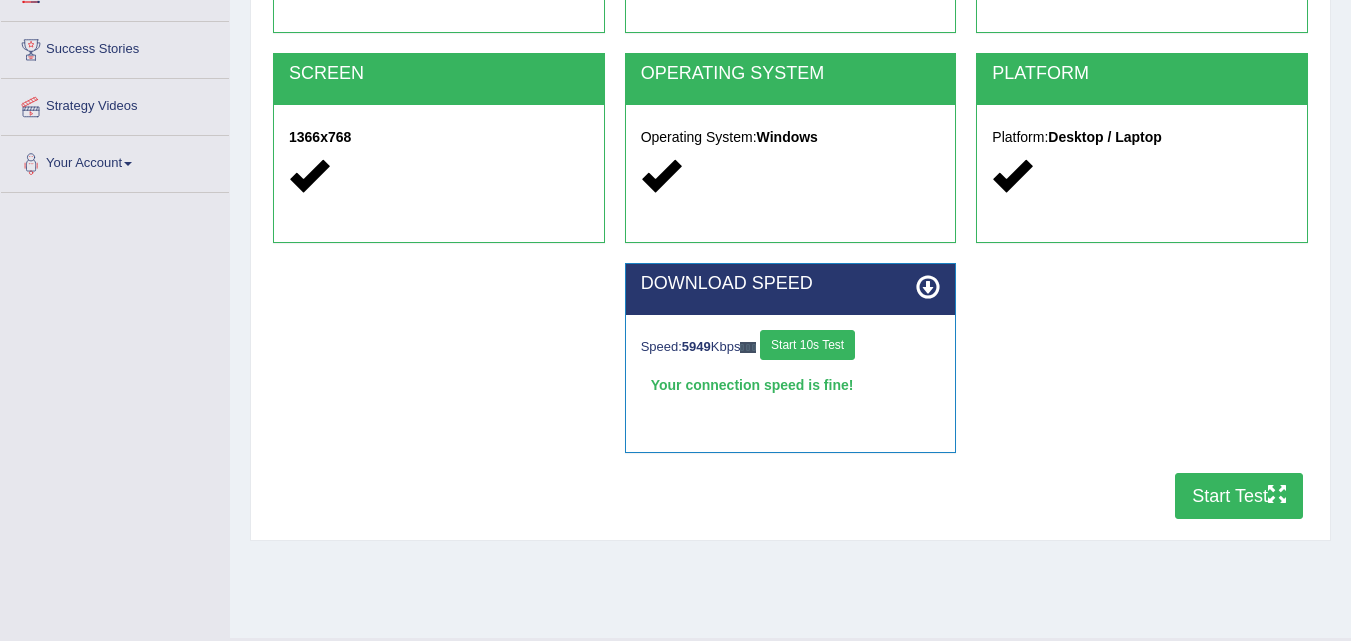 click on "Start Test" at bounding box center (1239, 496) 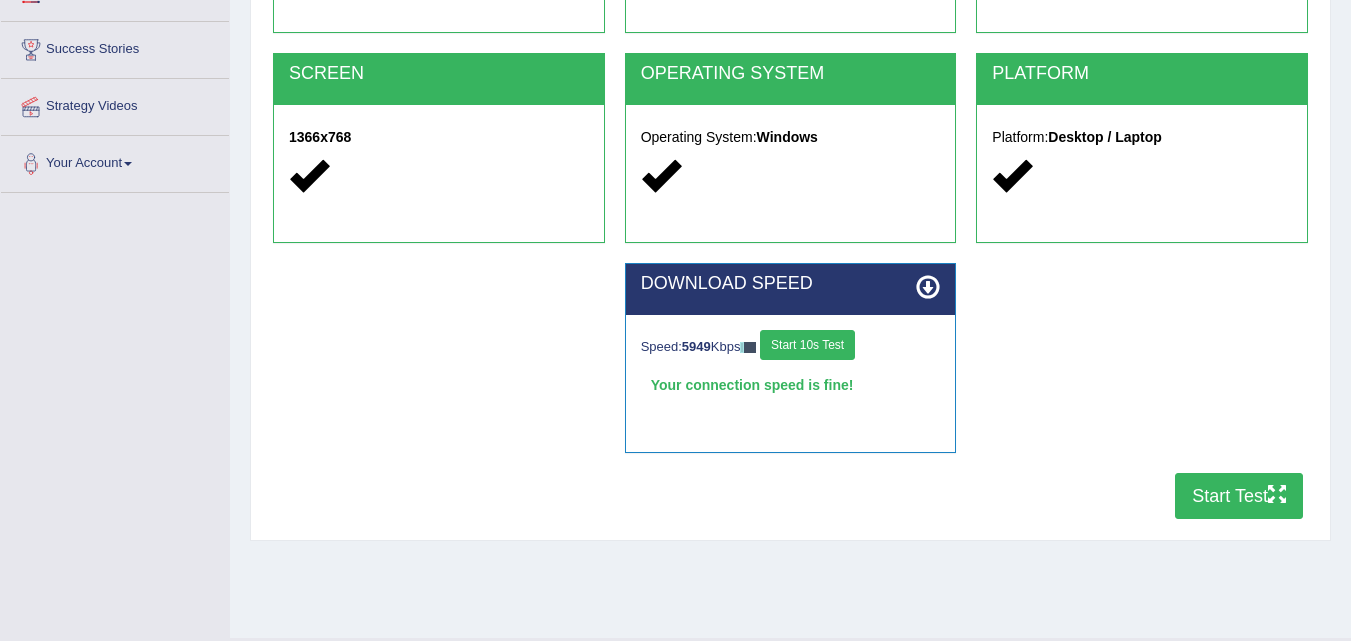 scroll, scrollTop: 0, scrollLeft: 0, axis: both 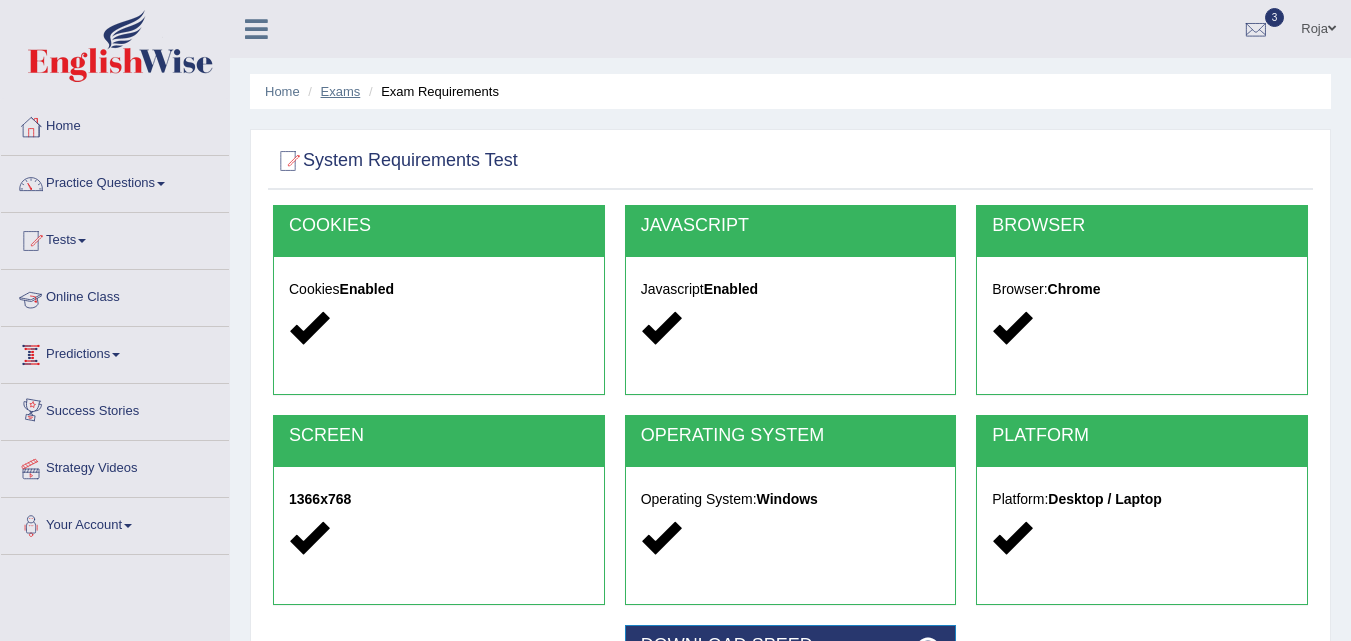 click on "Exams" at bounding box center [341, 91] 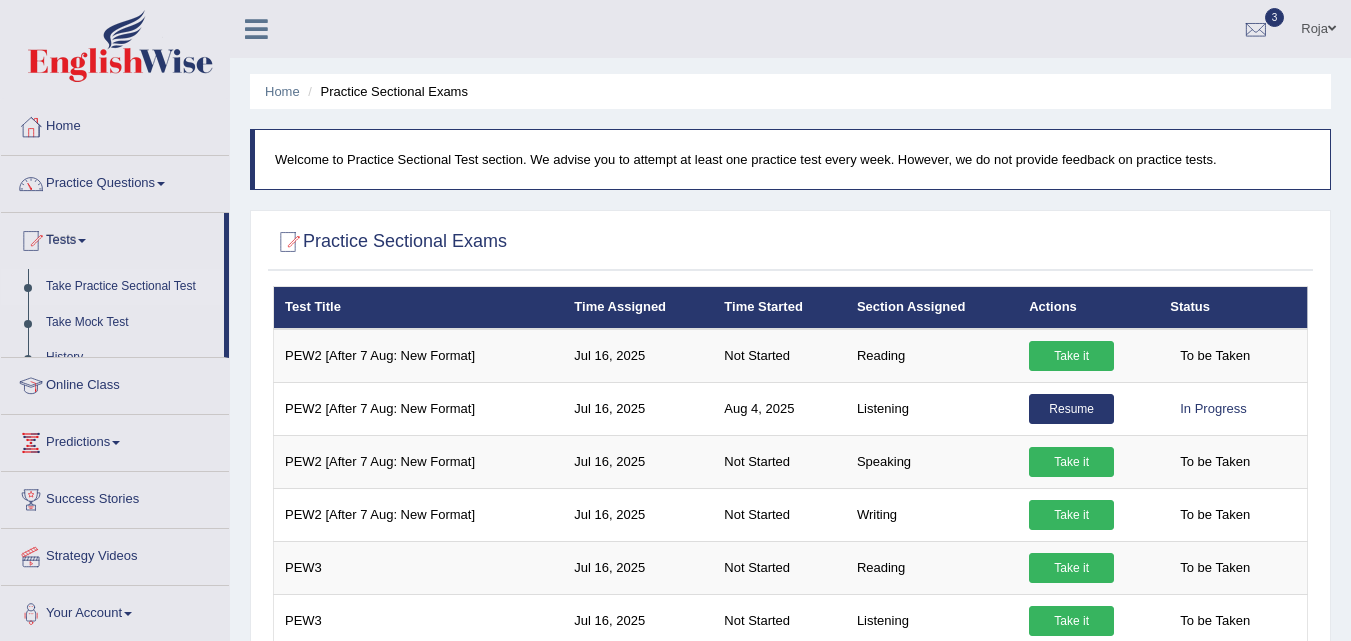 scroll, scrollTop: 0, scrollLeft: 0, axis: both 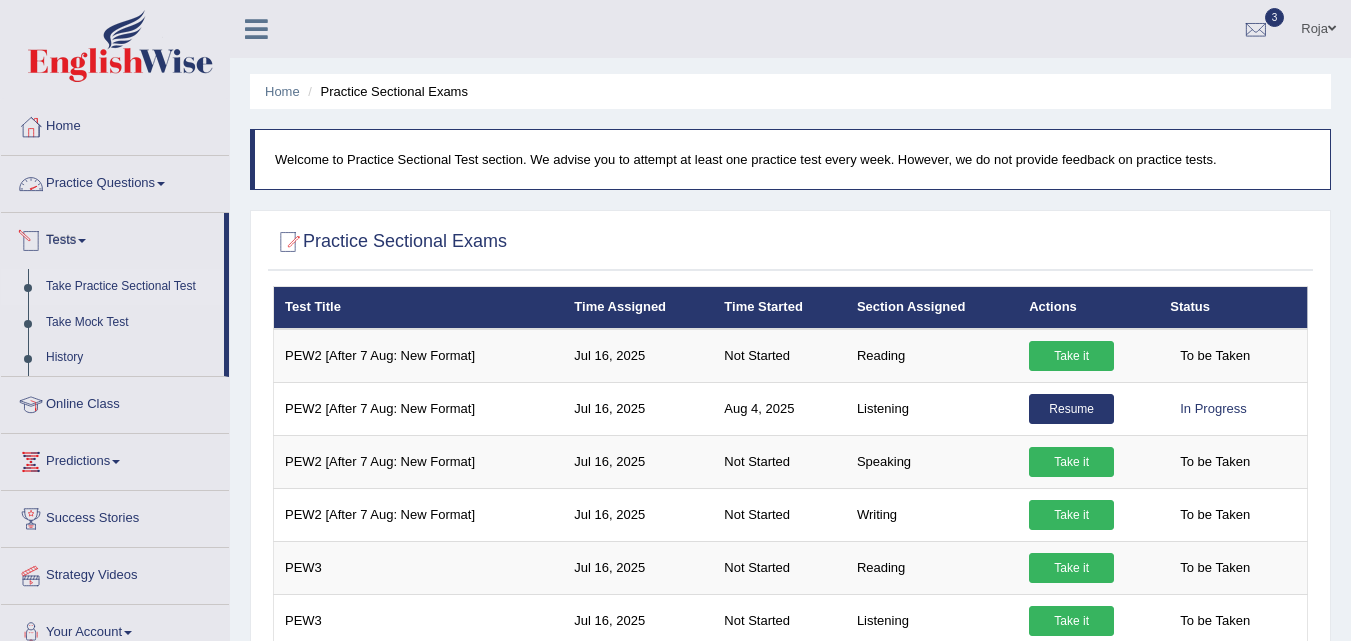 click on "Practice Questions" at bounding box center [115, 181] 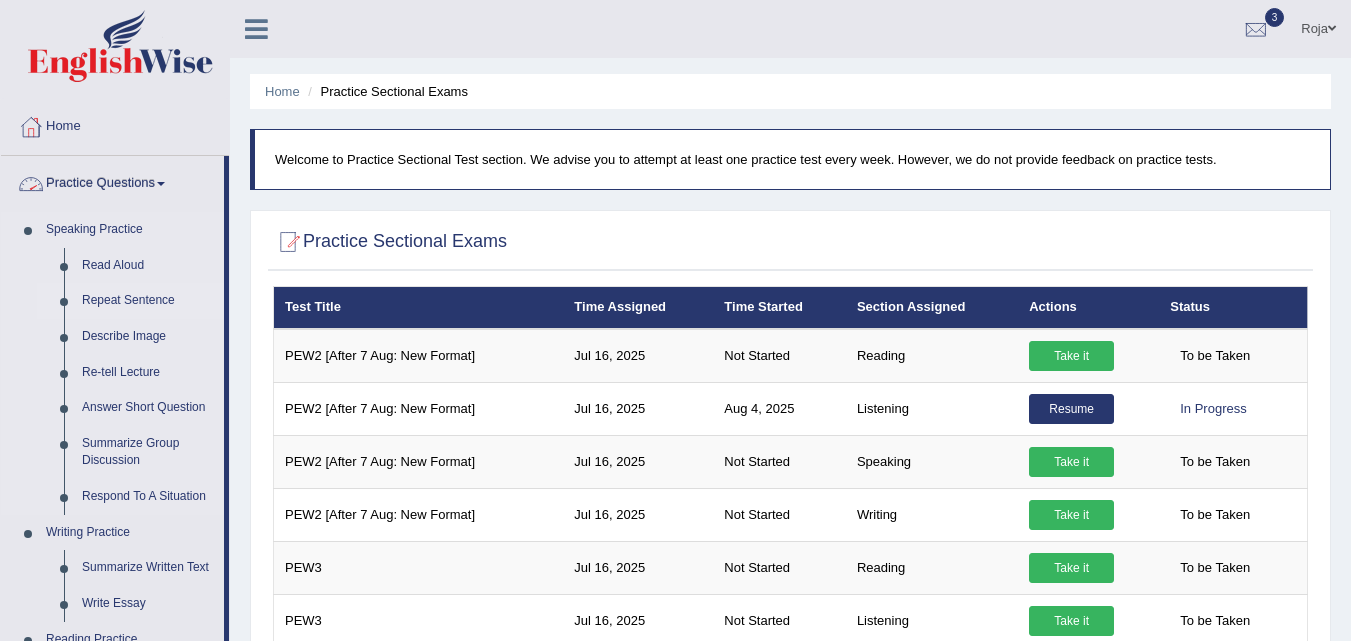 click on "Repeat Sentence" at bounding box center (148, 301) 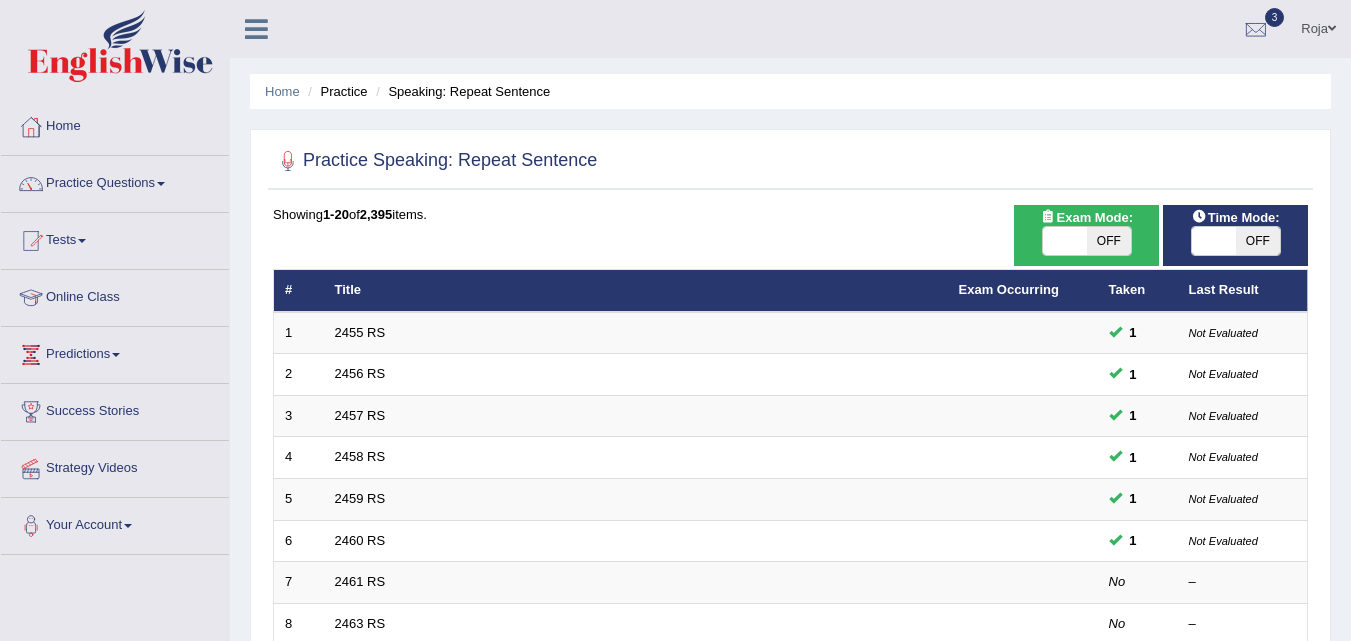 scroll, scrollTop: 0, scrollLeft: 0, axis: both 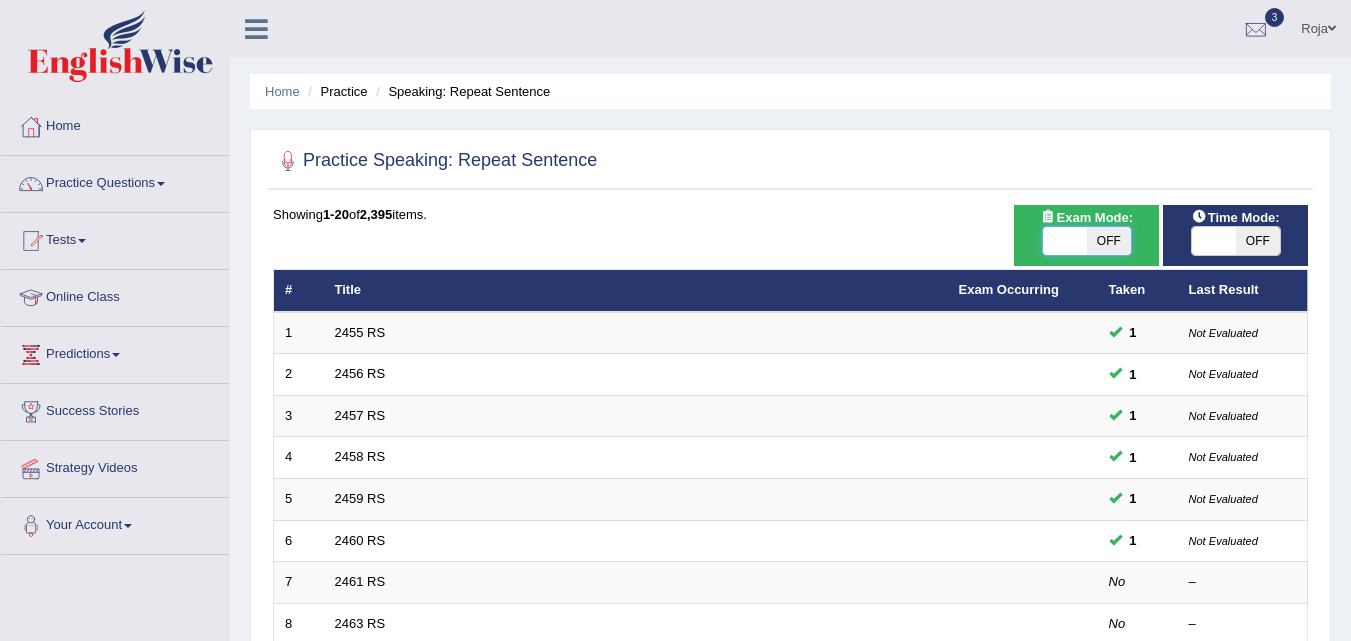 click at bounding box center (1065, 241) 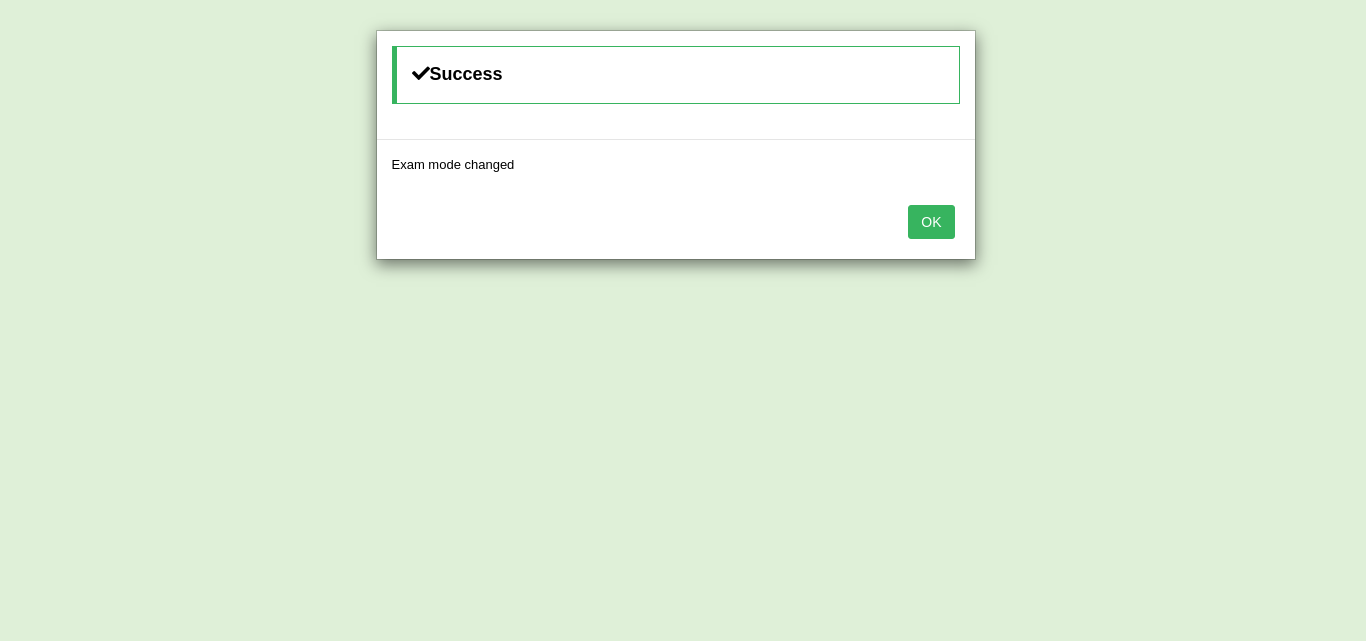 click on "OK" at bounding box center (931, 222) 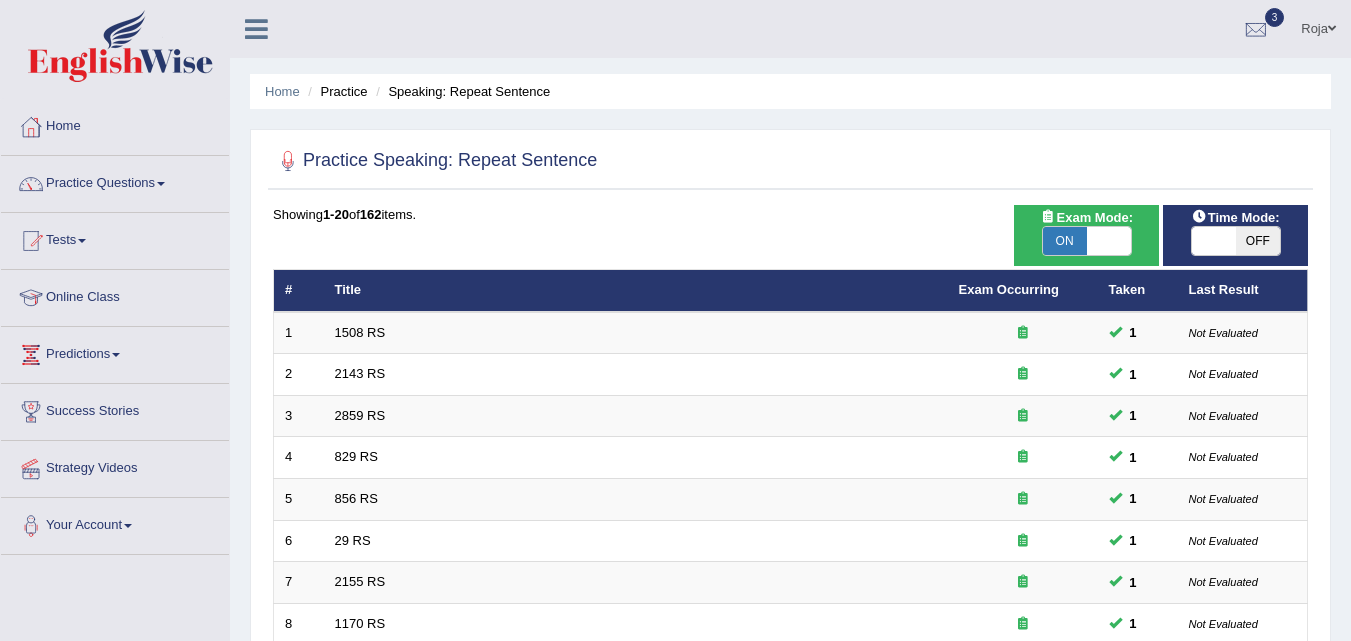scroll, scrollTop: 0, scrollLeft: 0, axis: both 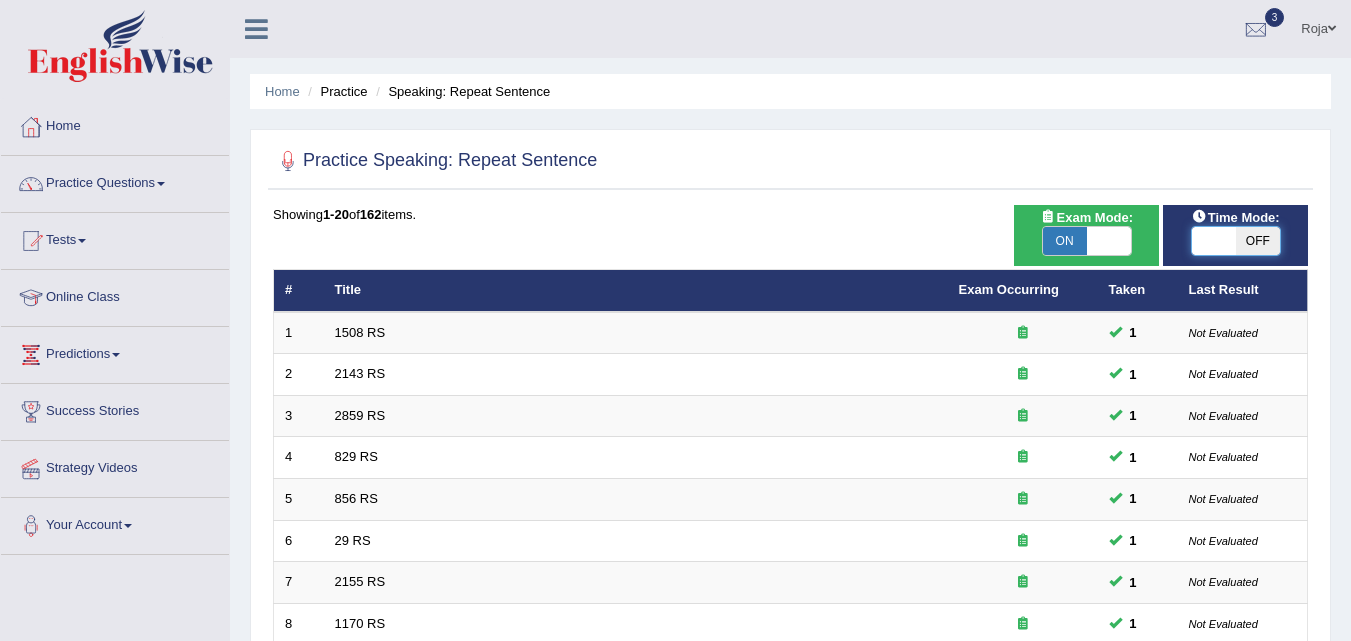 click at bounding box center [1214, 241] 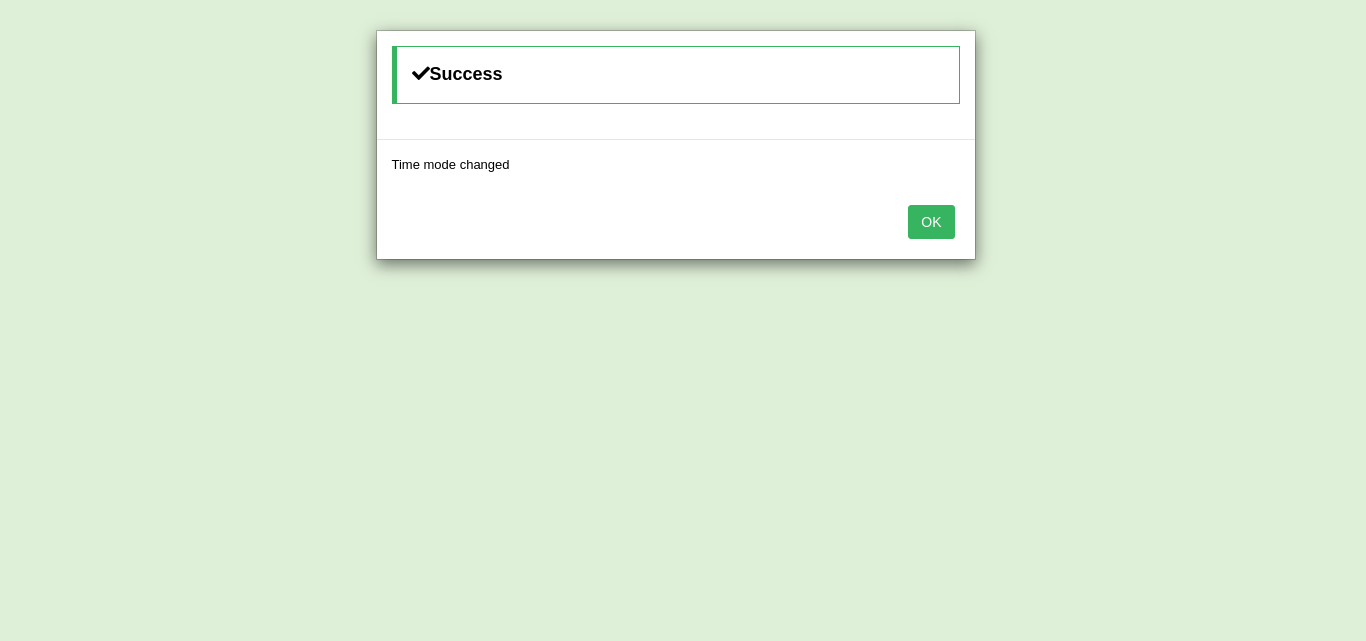click on "OK" at bounding box center [931, 222] 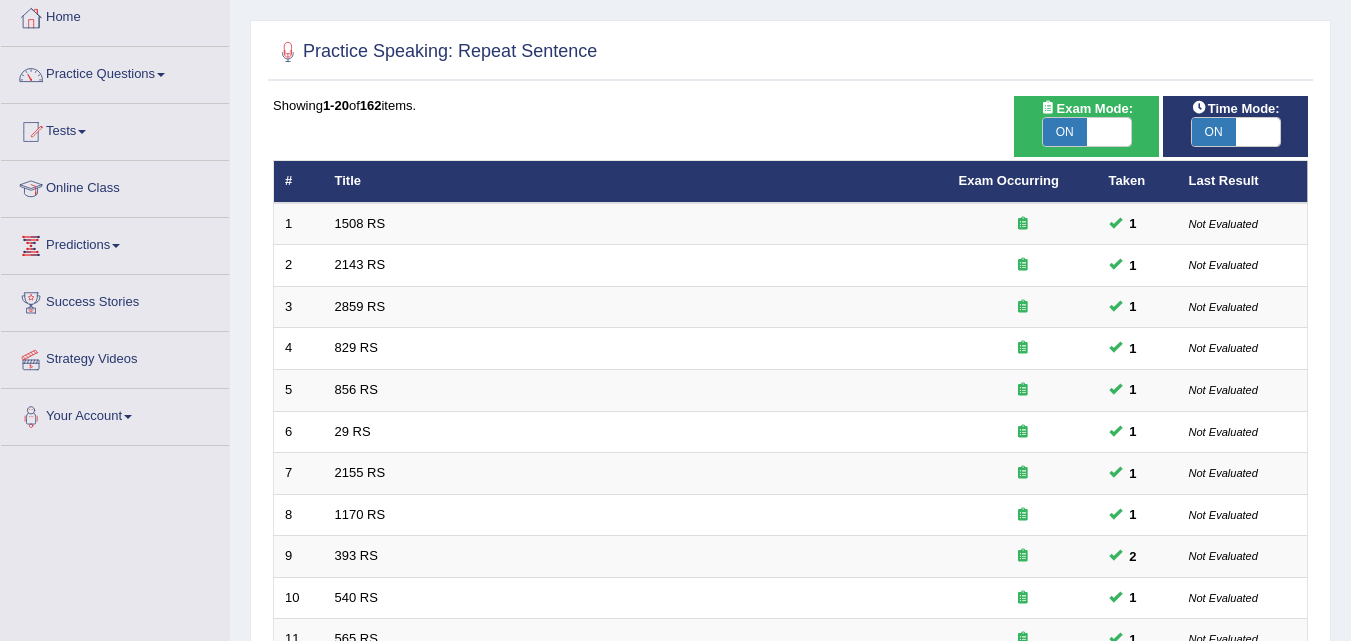 scroll, scrollTop: 683, scrollLeft: 0, axis: vertical 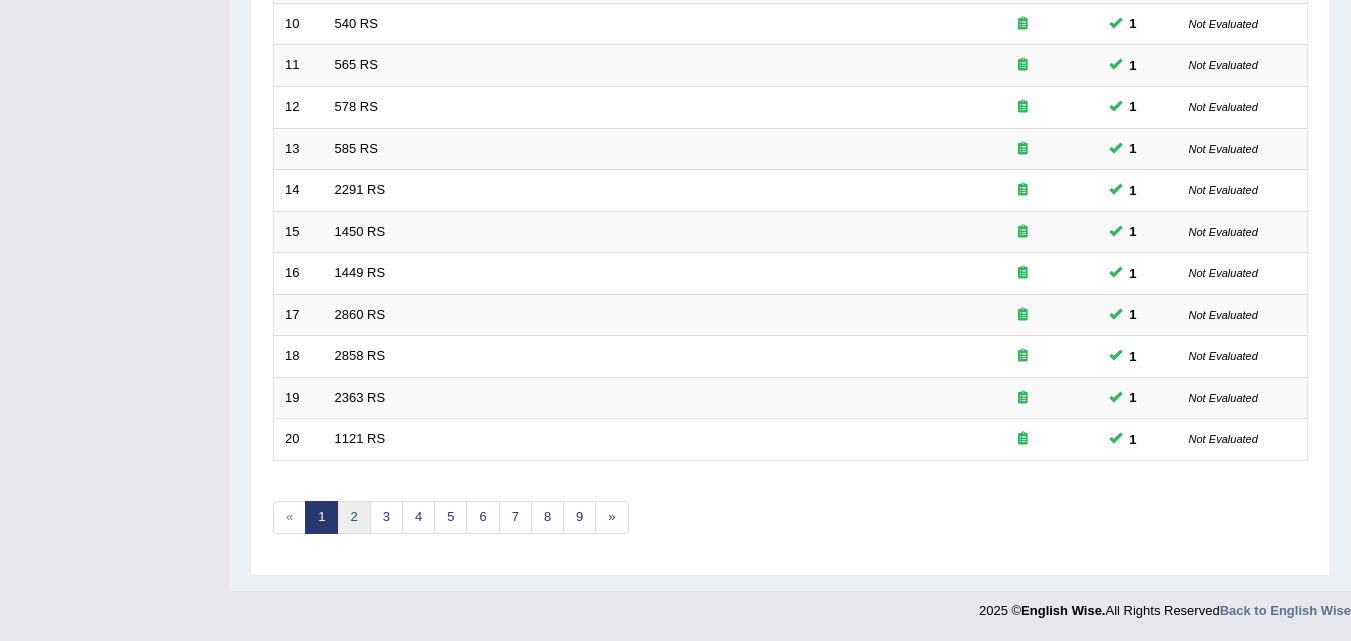 click on "2" at bounding box center (353, 517) 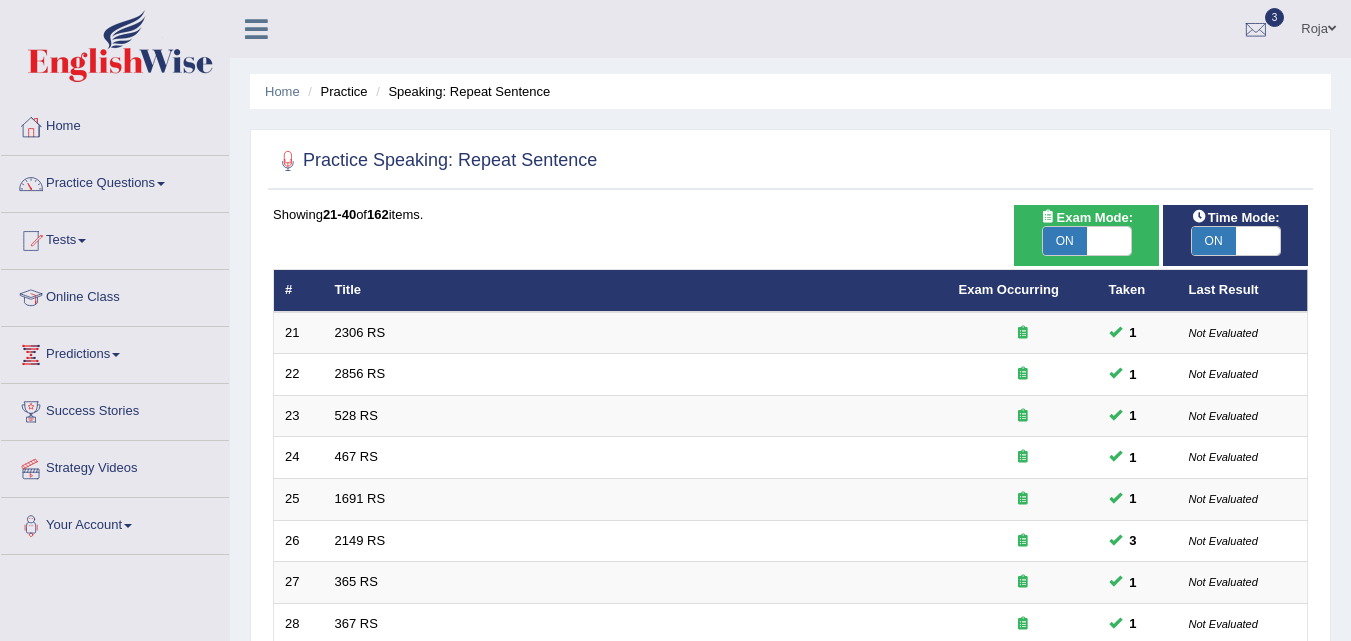 scroll, scrollTop: 0, scrollLeft: 0, axis: both 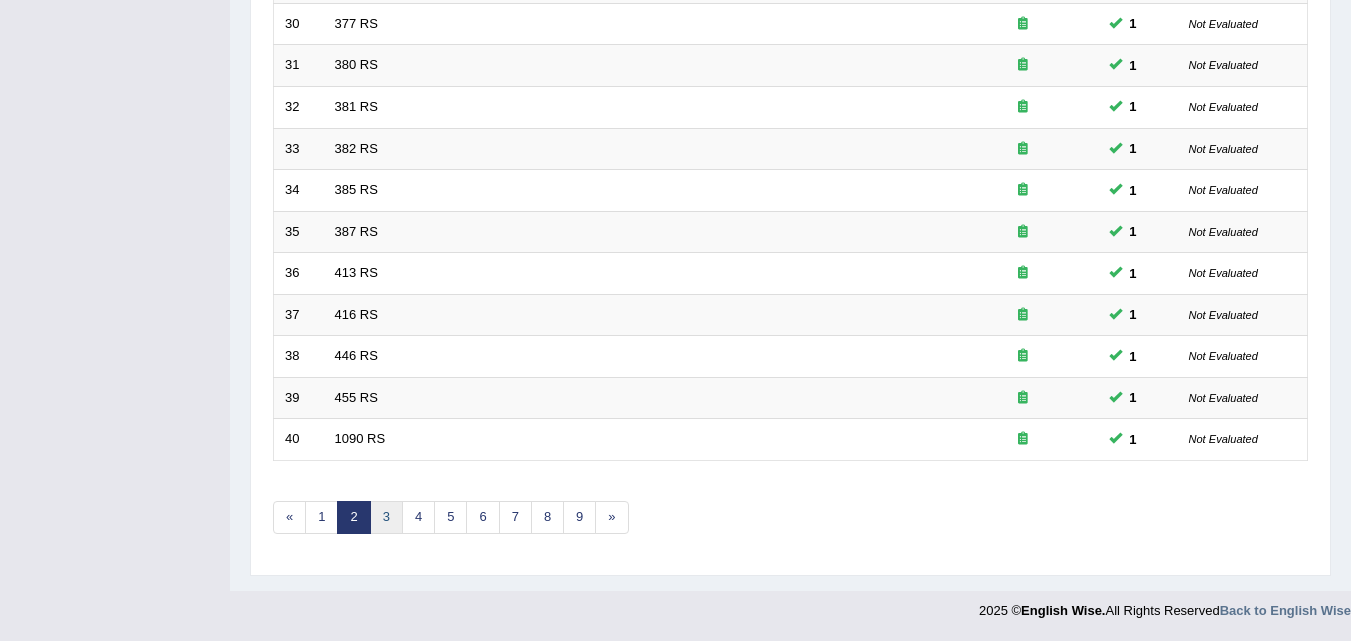 click on "3" at bounding box center [386, 517] 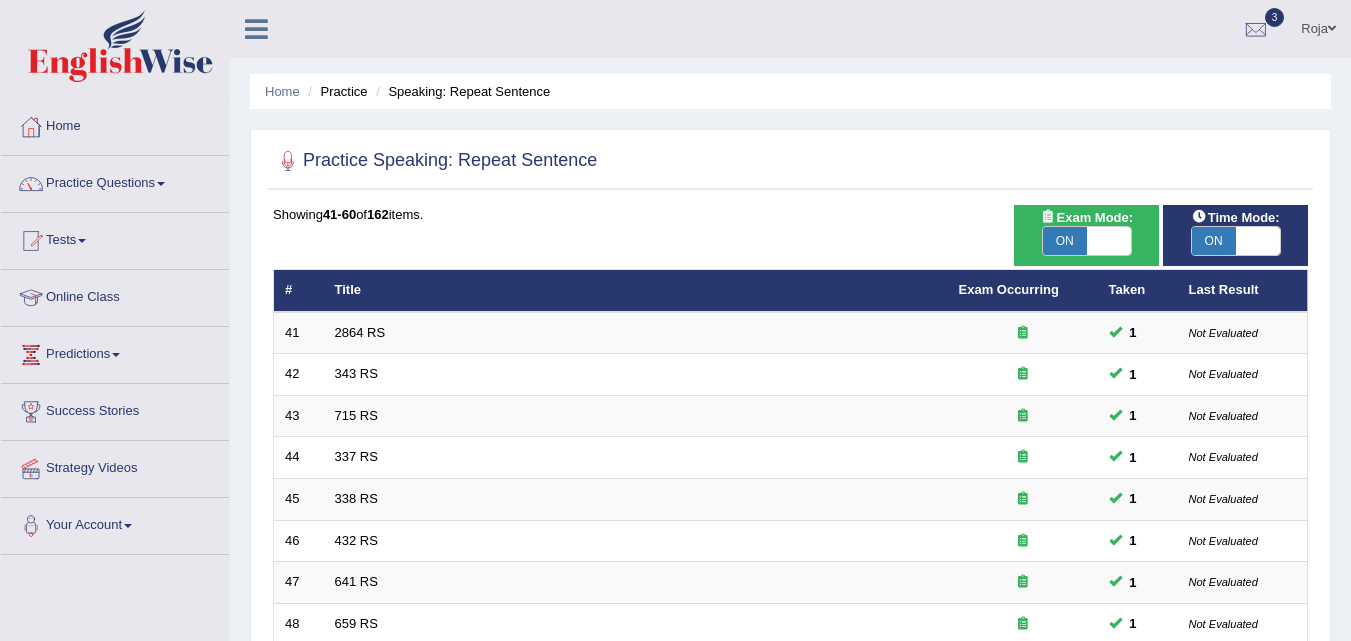 scroll, scrollTop: 0, scrollLeft: 0, axis: both 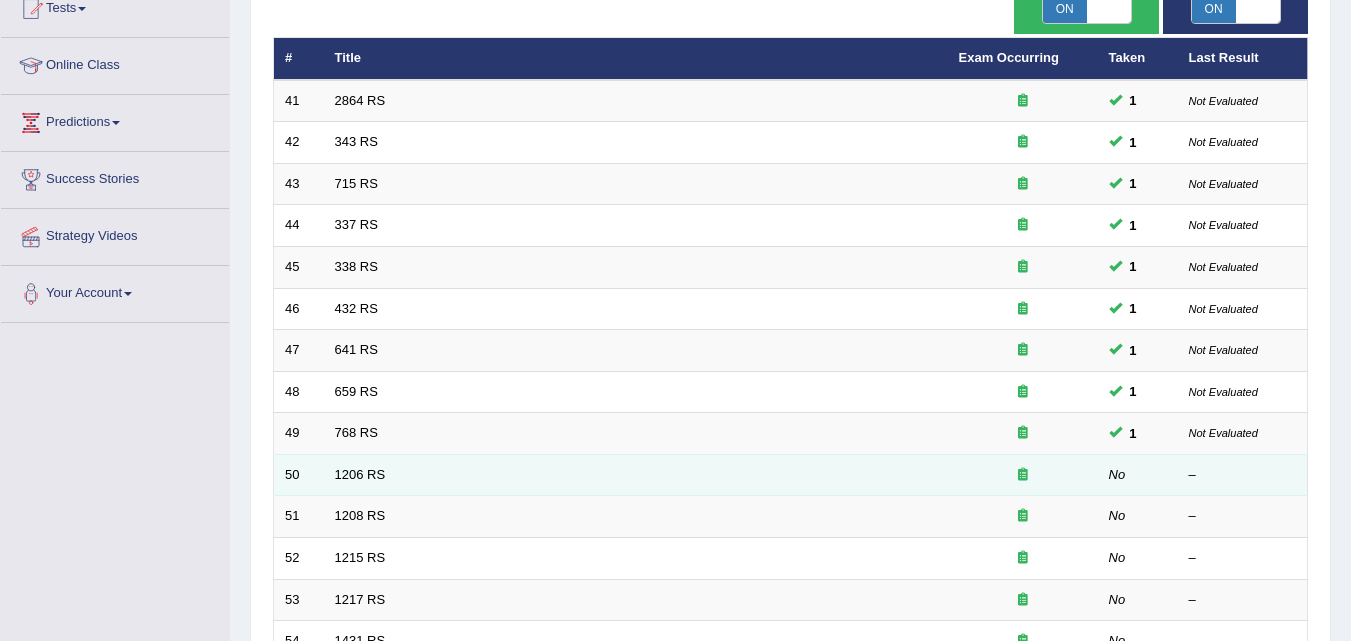 click on "1206 RS" at bounding box center [636, 475] 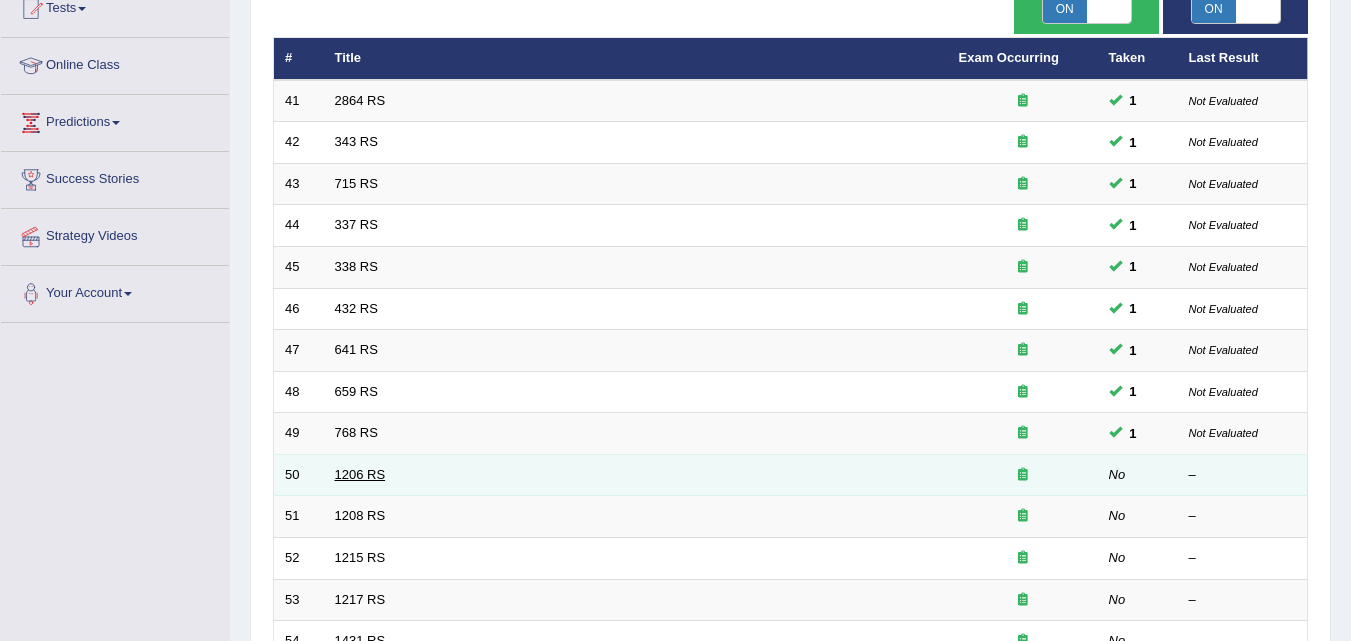 click on "1206 RS" at bounding box center (360, 474) 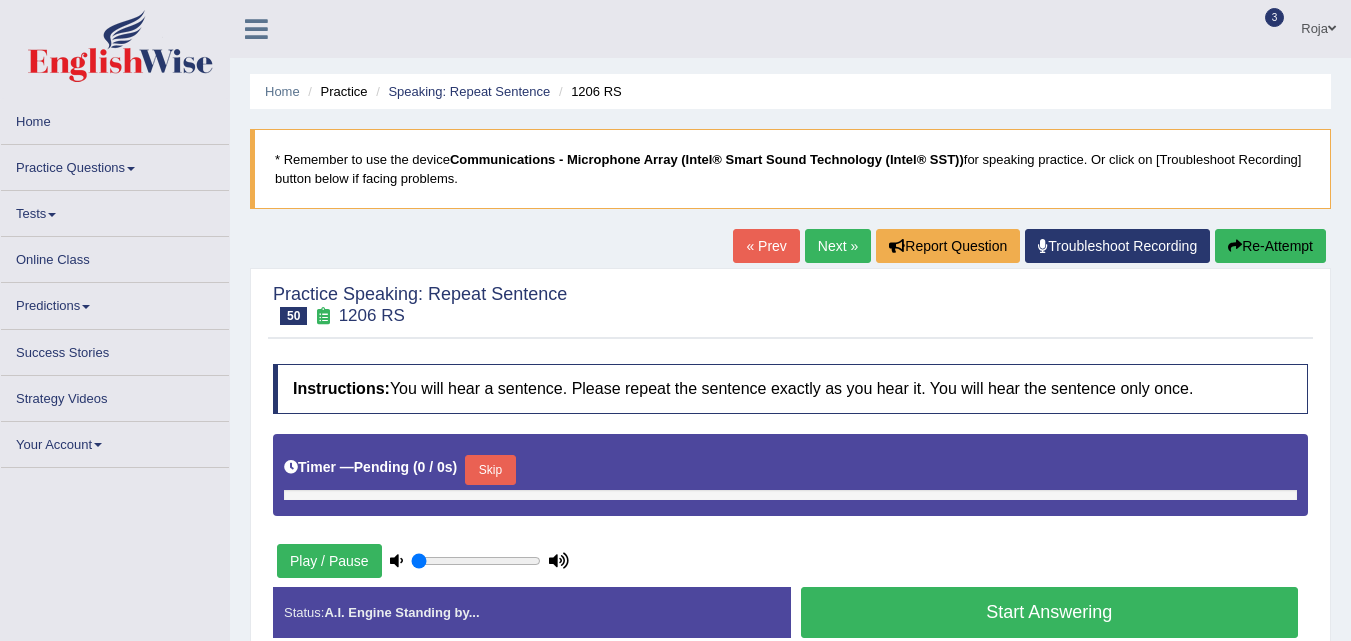 scroll, scrollTop: 0, scrollLeft: 0, axis: both 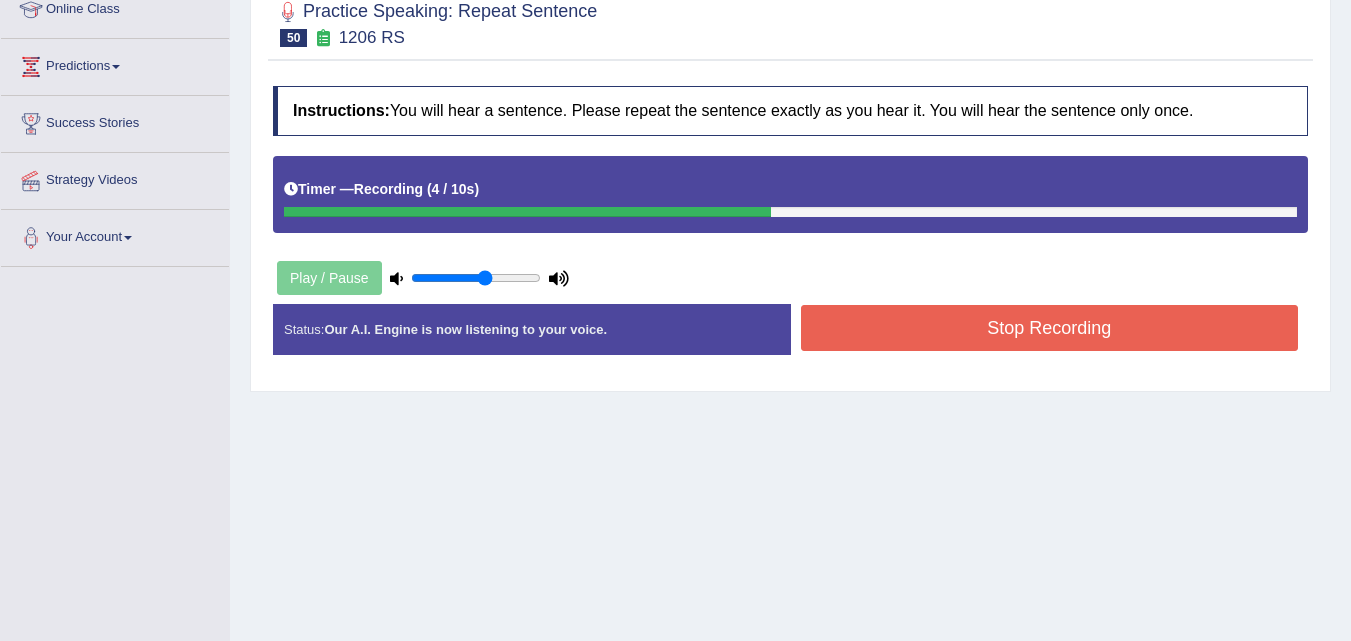 click on "Stop Recording" at bounding box center (1050, 328) 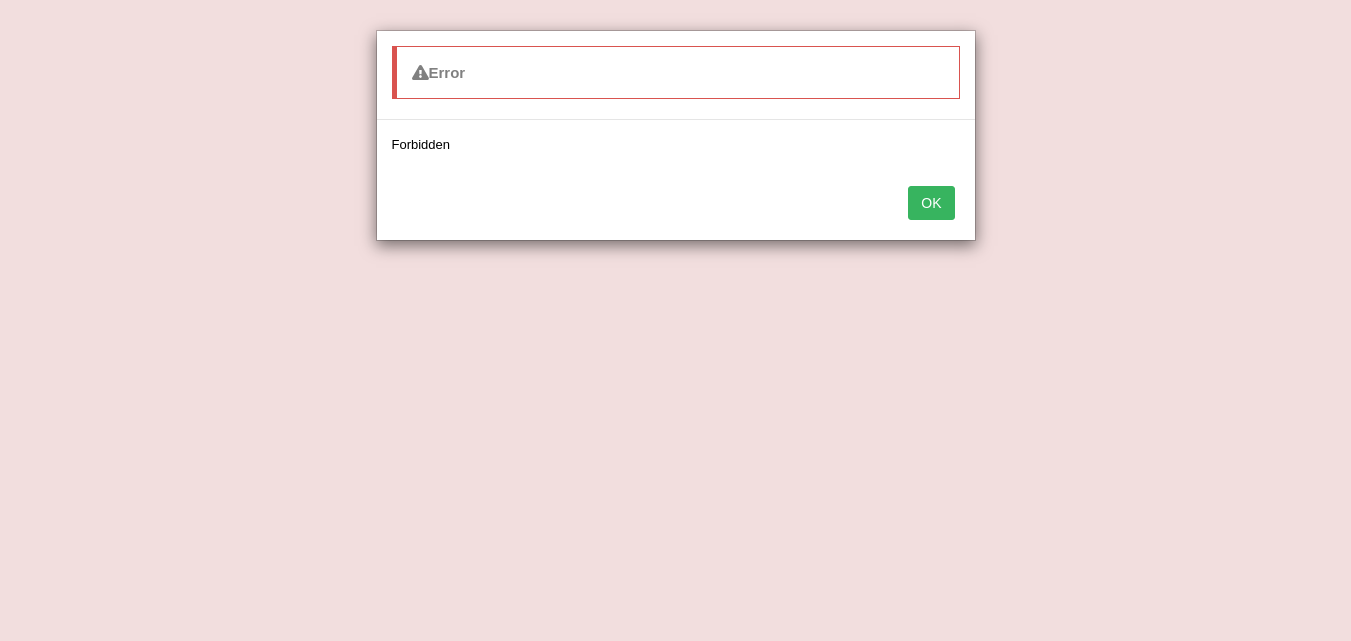 click on "OK" at bounding box center (931, 203) 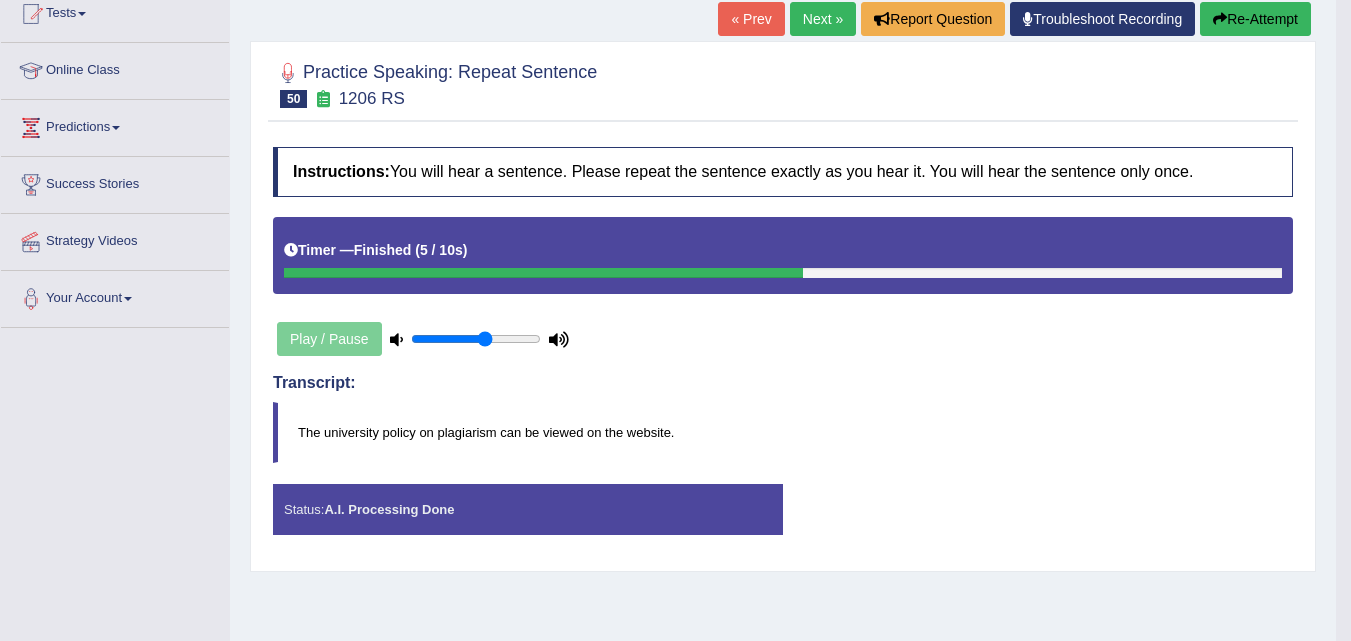 scroll, scrollTop: 0, scrollLeft: 0, axis: both 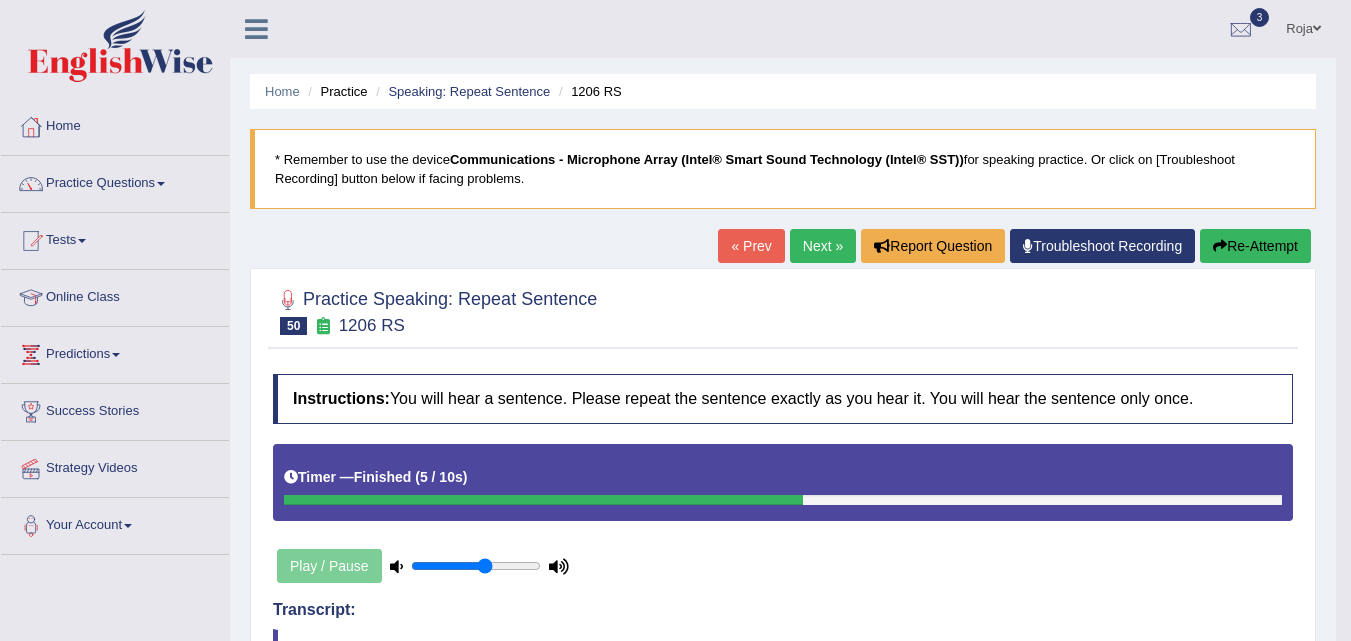 click on "Next »" at bounding box center [823, 246] 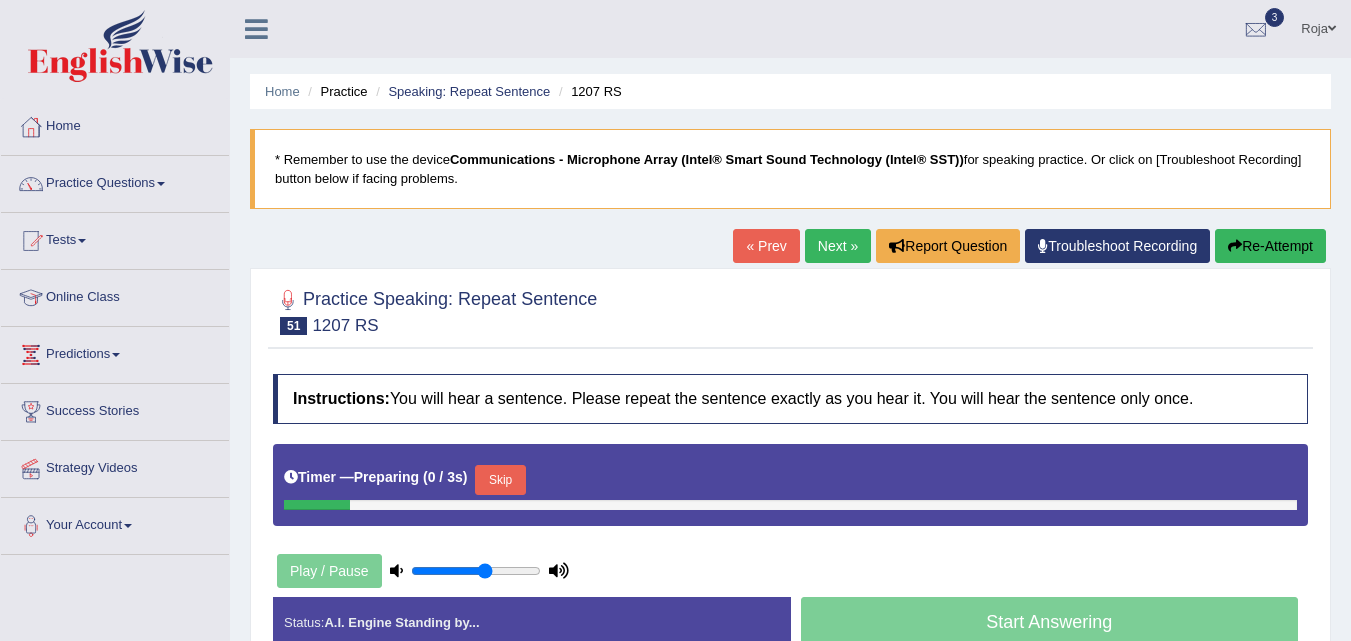 scroll, scrollTop: 0, scrollLeft: 0, axis: both 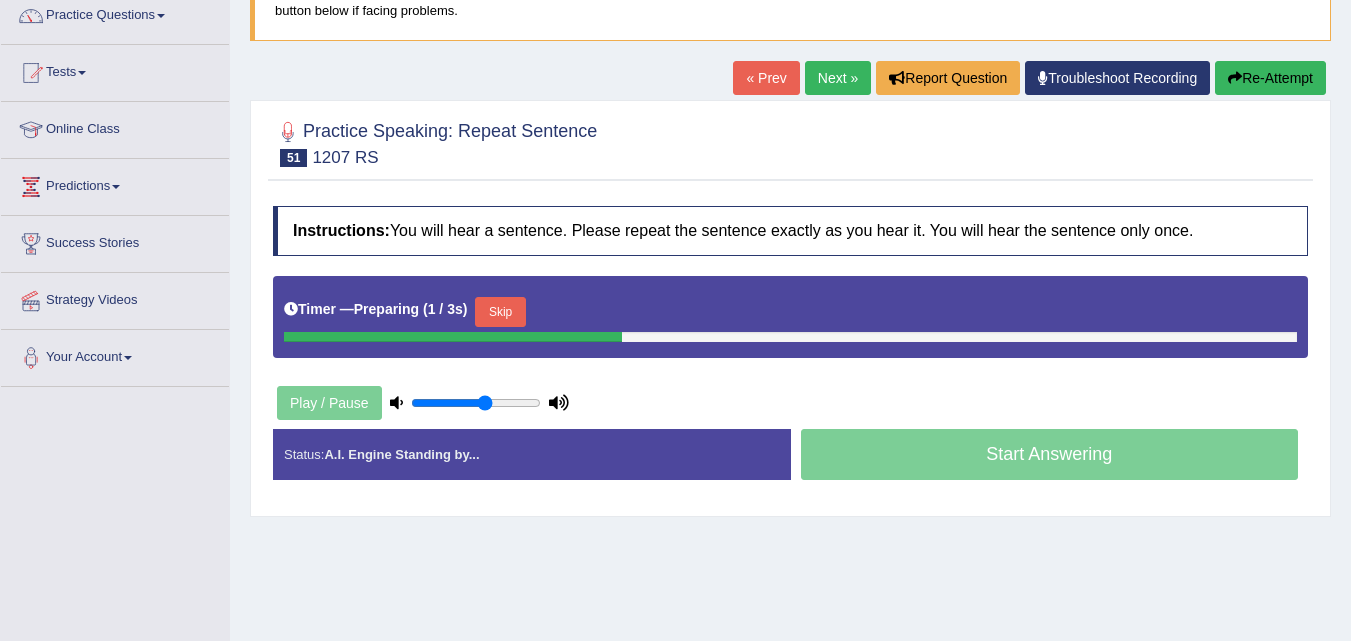 drag, startPoint x: 0, startPoint y: 0, endPoint x: 1330, endPoint y: 314, distance: 1366.5636 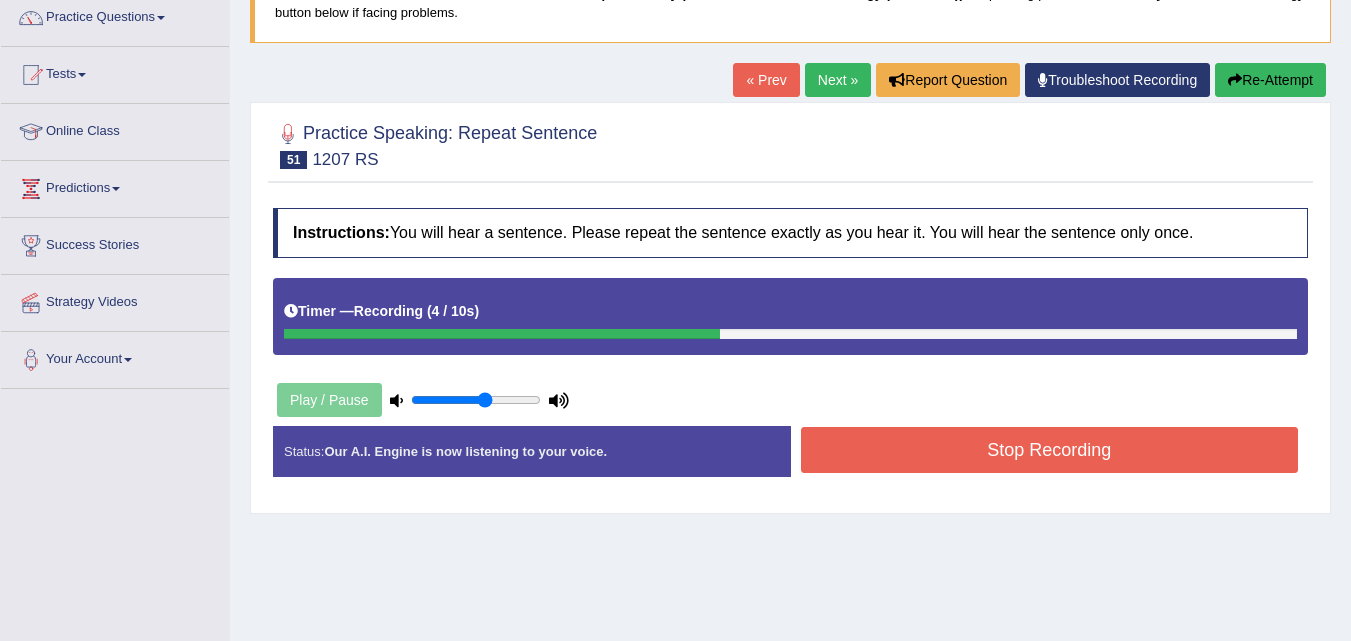 click on "Stop Recording" at bounding box center (1050, 450) 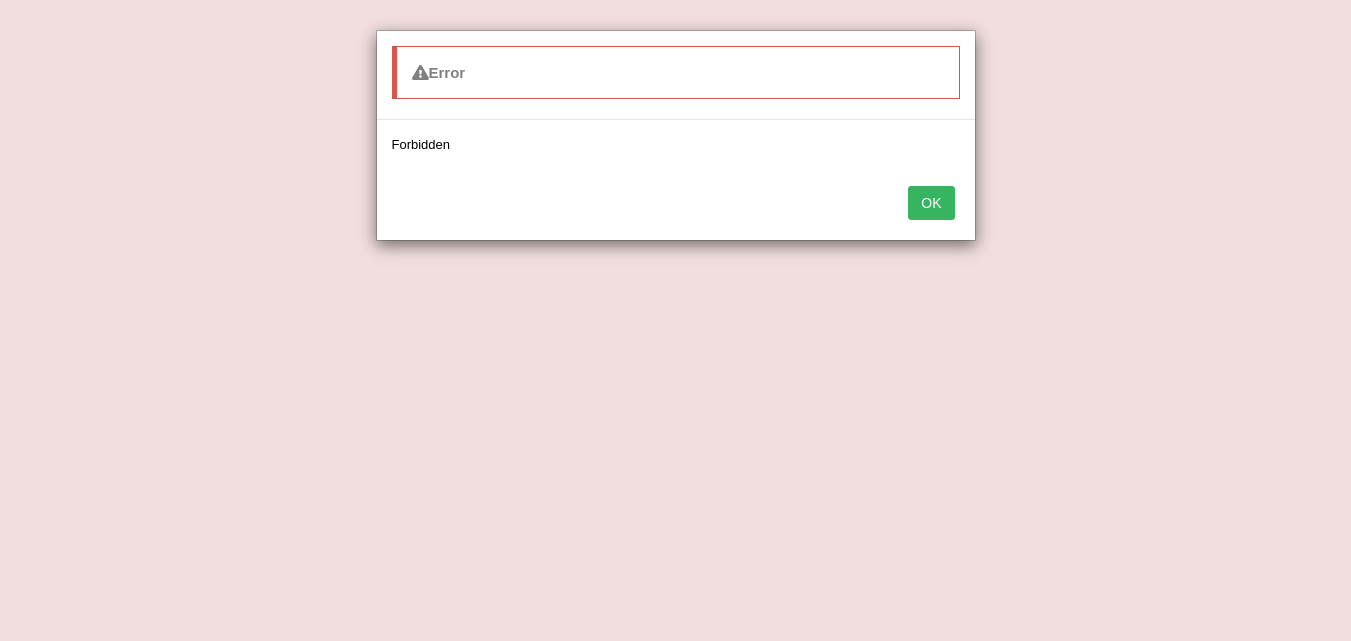click on "OK" at bounding box center [931, 203] 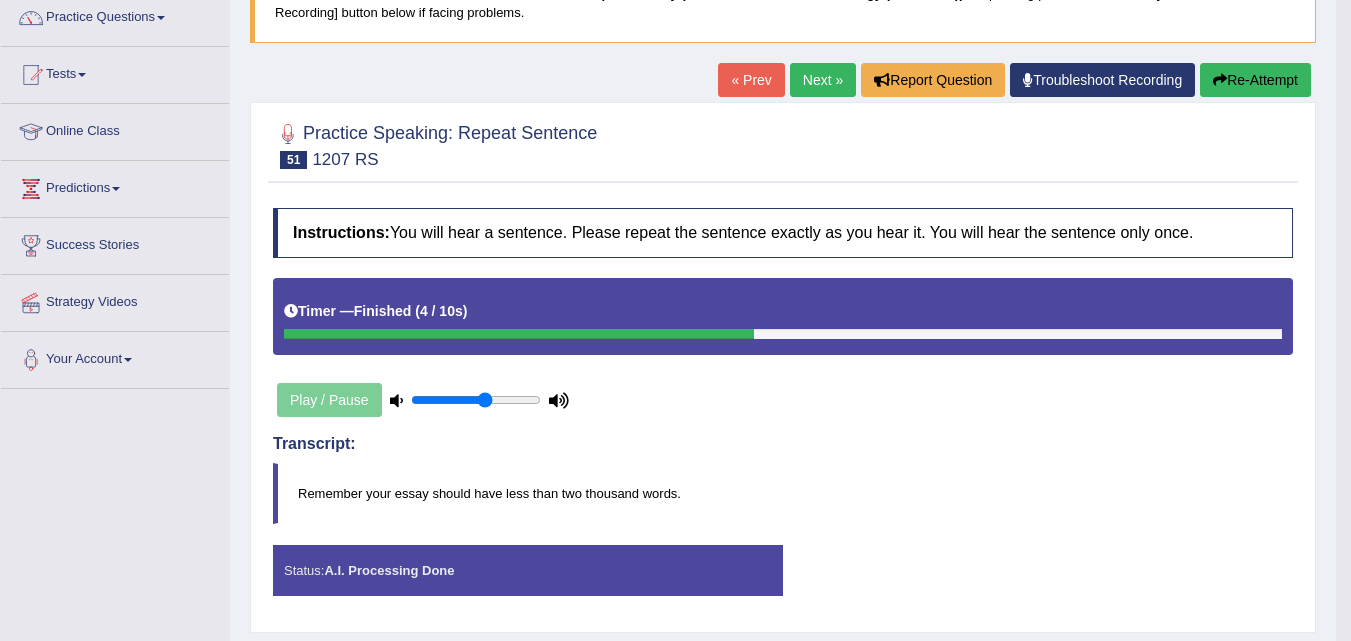 drag, startPoint x: 1348, startPoint y: 315, endPoint x: 1363, endPoint y: 382, distance: 68.65858 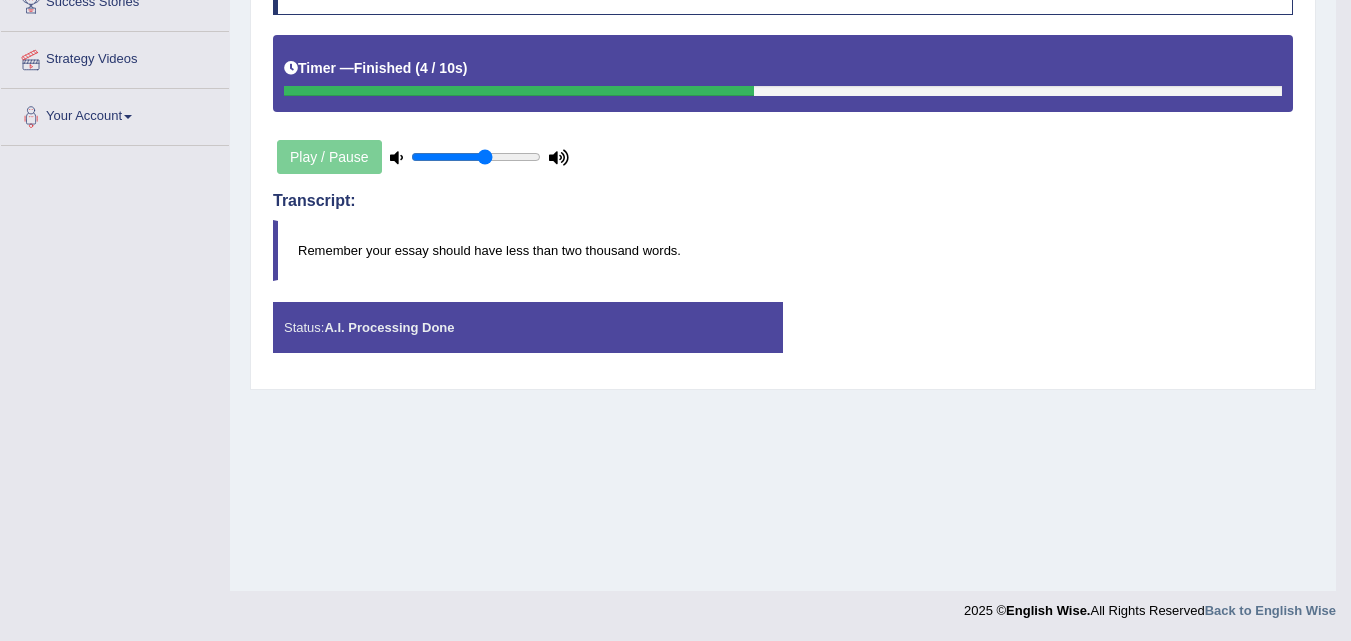 click on "Home
Practice
Speaking: Repeat Sentence
1207 RS
* Remember to use the device  Communications - Microphone Array (Intel® Smart Sound Technology (Intel® SST))  for speaking practice. Or click on [Troubleshoot Recording] button below if facing problems.
« Prev Next »  Report Question  Troubleshoot Recording  Re-Attempt
Practice Speaking: Repeat Sentence
51
1207 RS
Instructions:  You will hear a sentence. Please repeat the sentence exactly as you hear it. You will hear the sentence only once.
Timer —  Finished   ( 4 / 10s ) Play / Pause Transcript: Remember your essay should have less than two thousand words. Created with Highcharts 7.1.2 Too low Too high Time Pitch meter: 0 2 4 6 8 10 Created with Highcharts 7.1.2 Great Too slow Too fast Time Speech pace meter: 0 10 20 30 40 Labels:
Red: Green:" at bounding box center (783, 91) 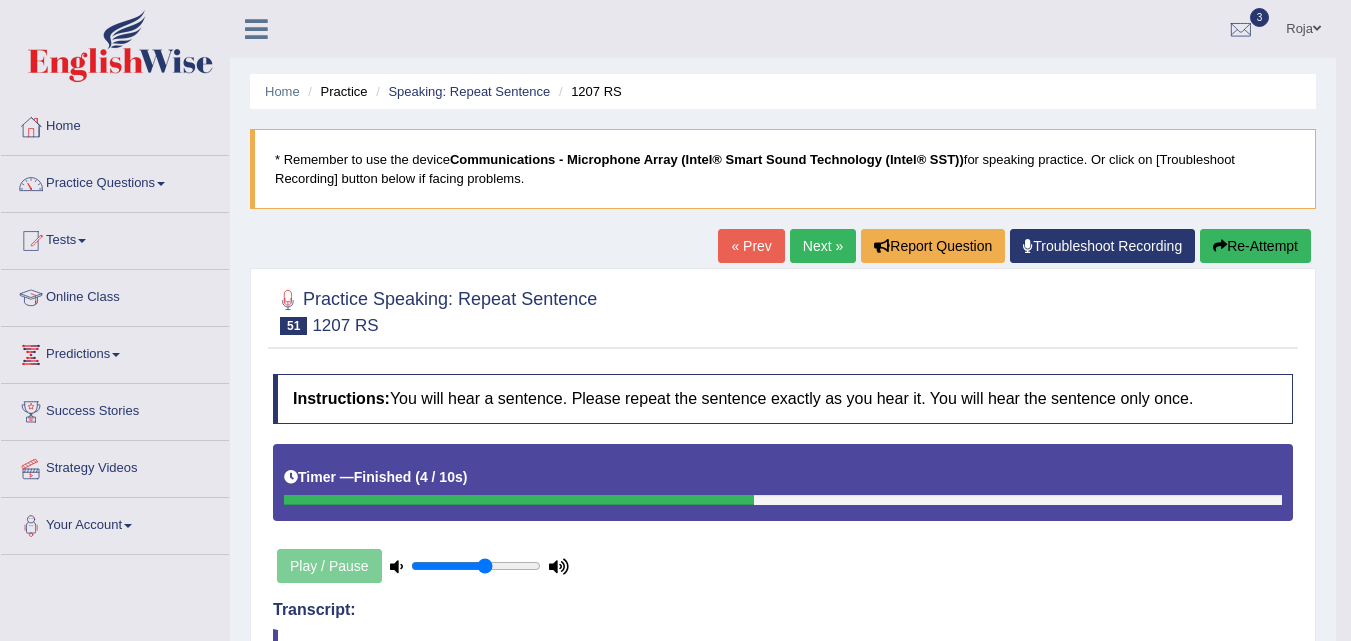 click on "Next »" at bounding box center (823, 246) 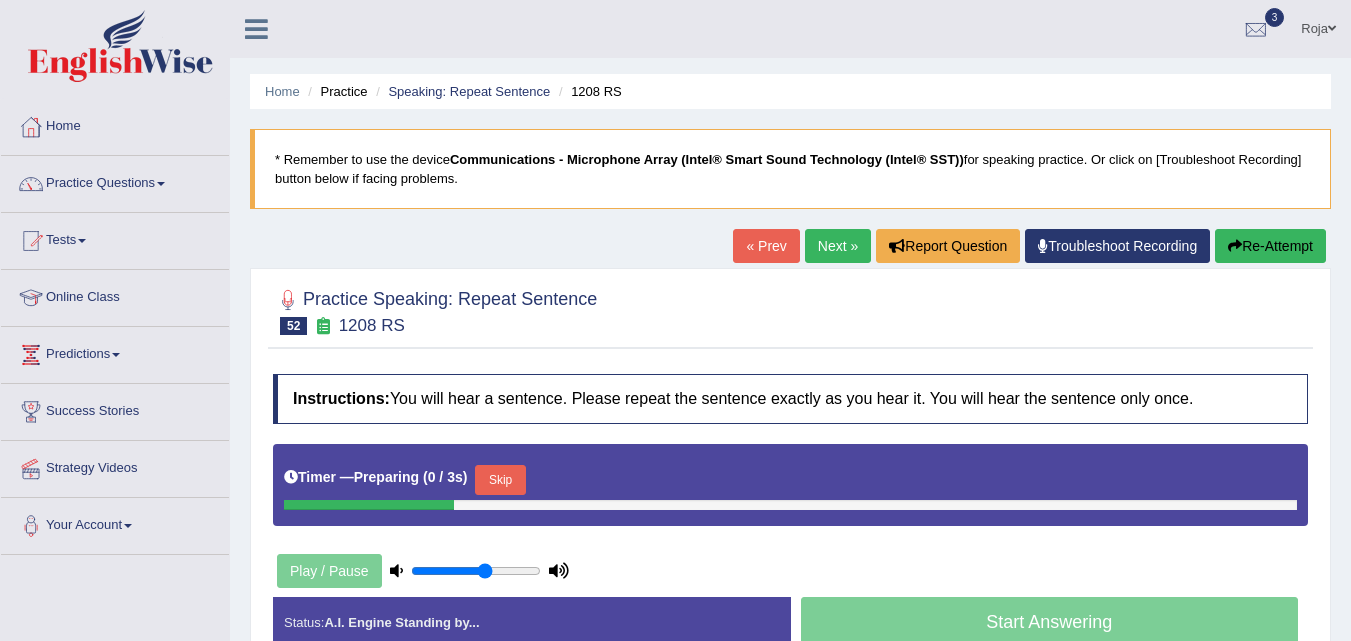 scroll, scrollTop: 0, scrollLeft: 0, axis: both 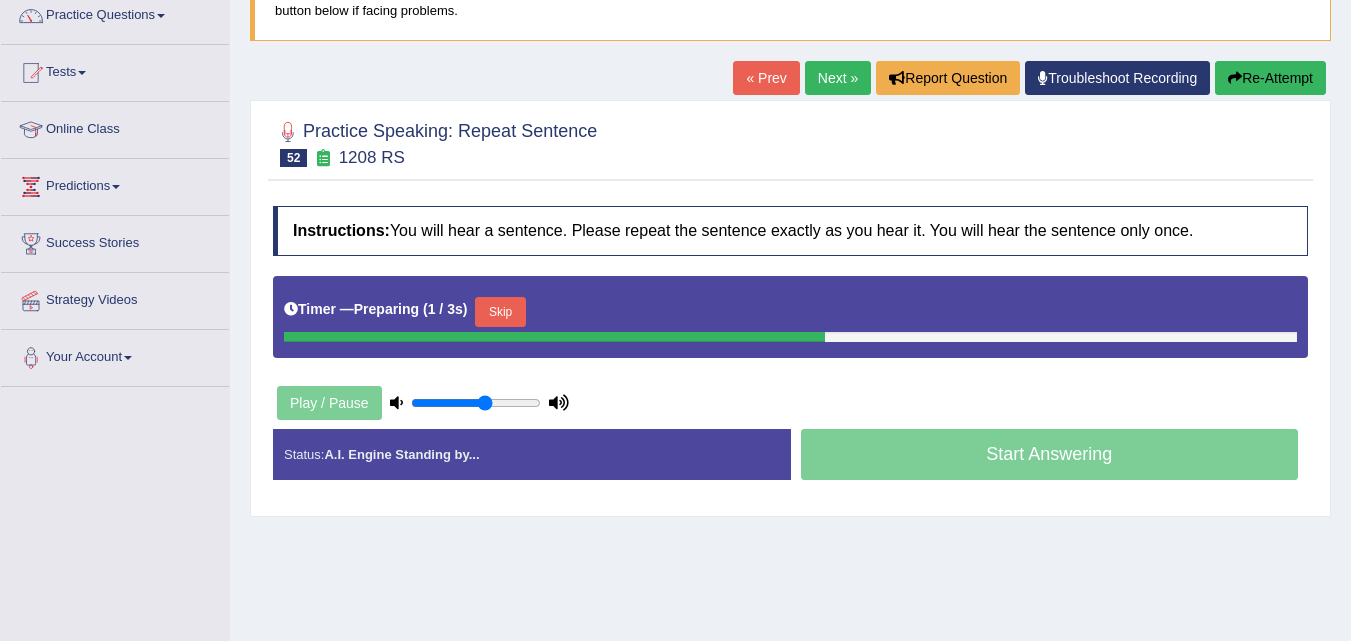 click on "Toggle navigation
Home
Practice Questions   Speaking Practice Read Aloud
Repeat Sentence
Describe Image
Re-tell Lecture
Answer Short Question
Summarize Group Discussion
Respond To A Situation
Writing Practice  Summarize Written Text
Write Essay
Reading Practice  Reading & Writing: Fill In The Blanks
Choose Multiple Answers
Re-order Paragraphs
Fill In The Blanks
Choose Single Answer
Listening Practice  Summarize Spoken Text
Highlight Incorrect Words
Highlight Correct Summary
Select Missing Word
Choose Single Answer
Choose Multiple Answers
Fill In The Blanks
Write From Dictation
Pronunciation
Tests
Take Mock Test" at bounding box center (675, 152) 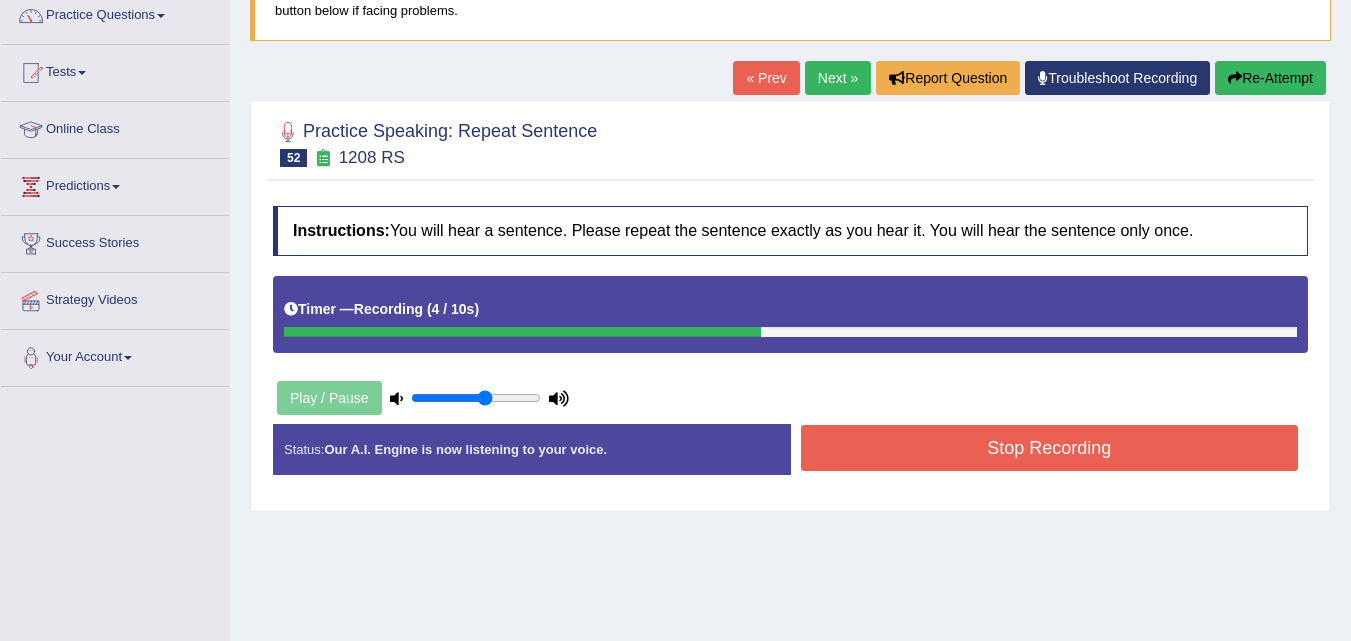click on "Stop Recording" at bounding box center [1050, 448] 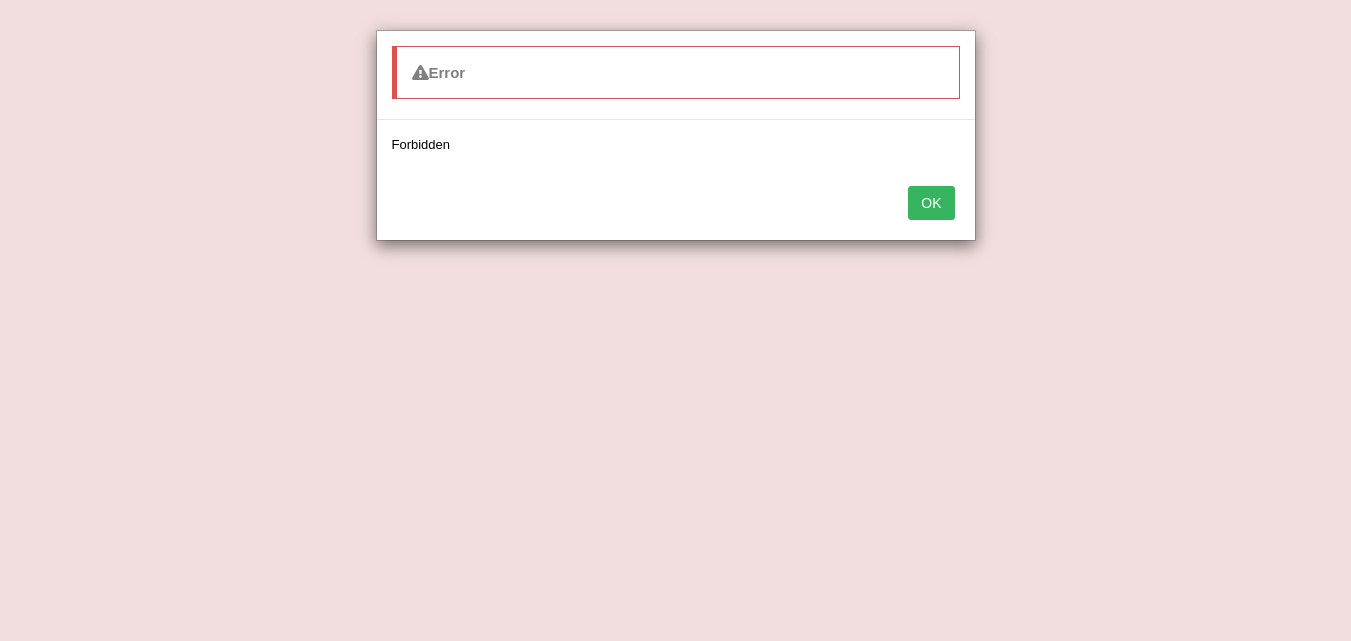 click on "OK" at bounding box center (931, 203) 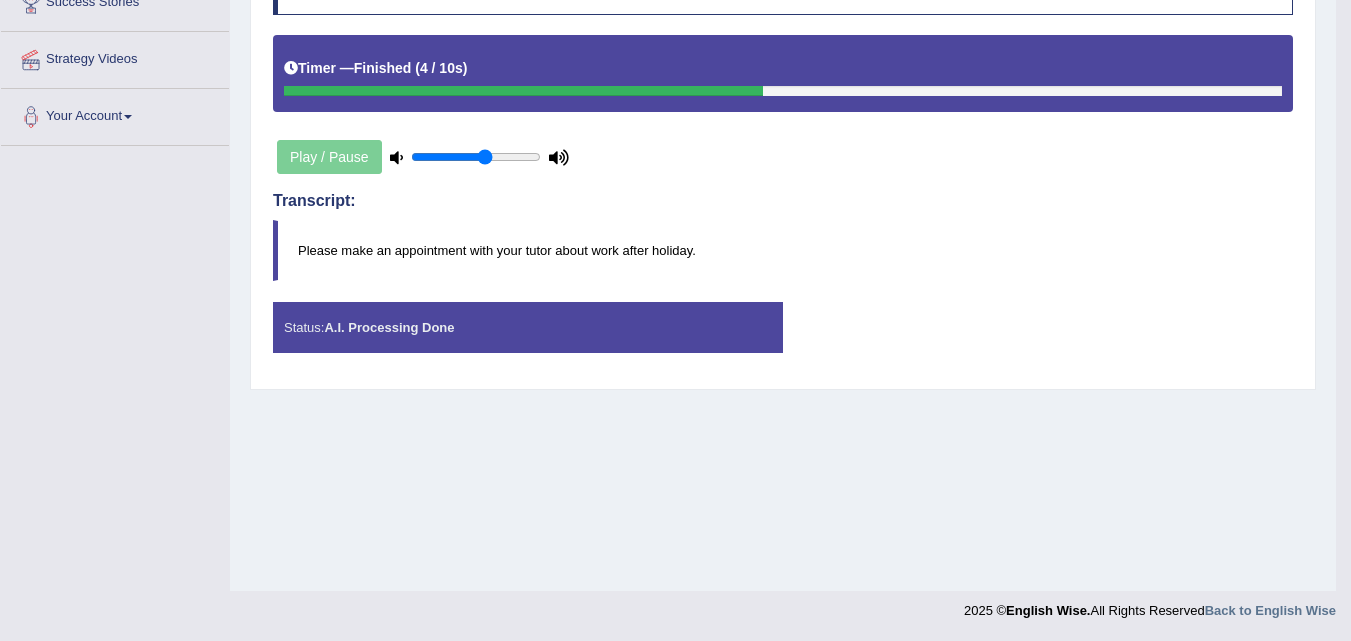 scroll, scrollTop: 0, scrollLeft: 0, axis: both 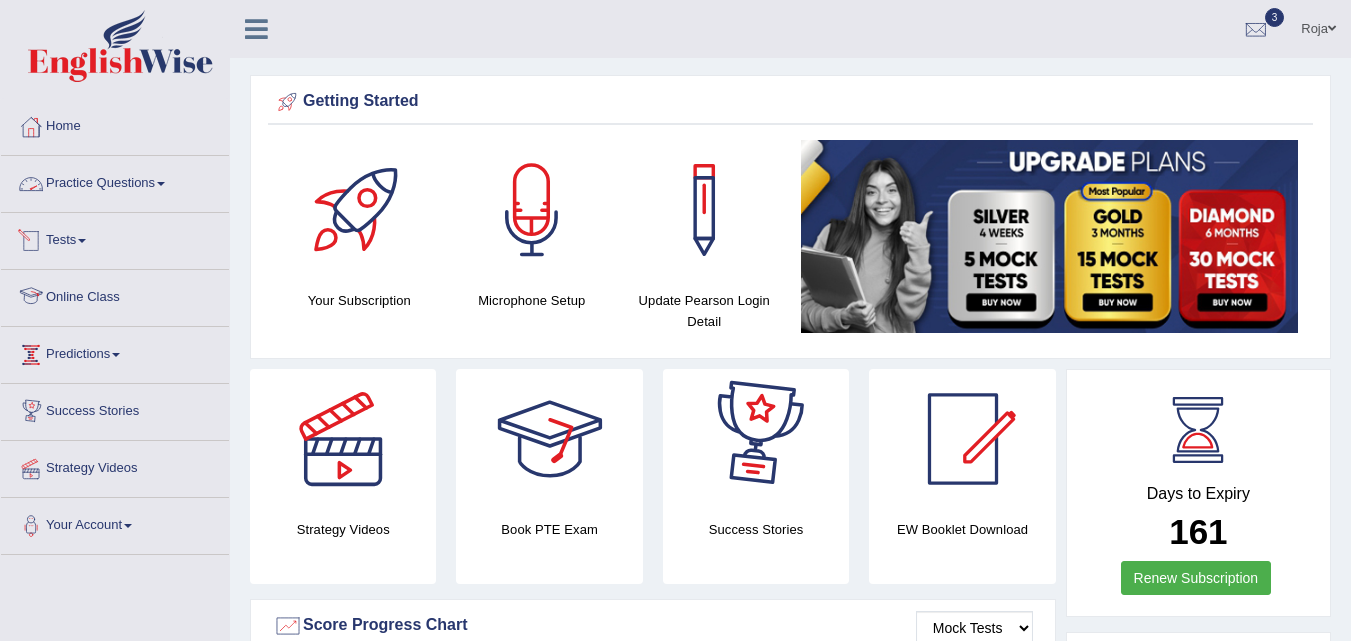 click on "Practice Questions" at bounding box center (115, 181) 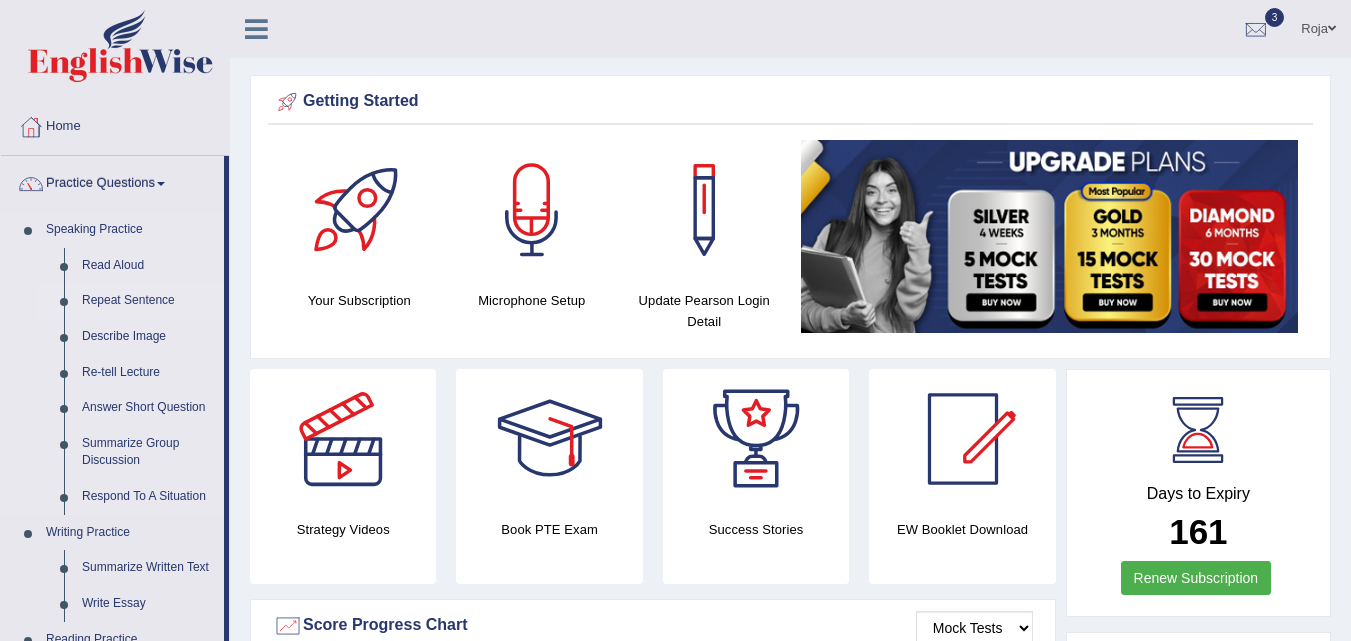 click on "Repeat Sentence" at bounding box center [148, 301] 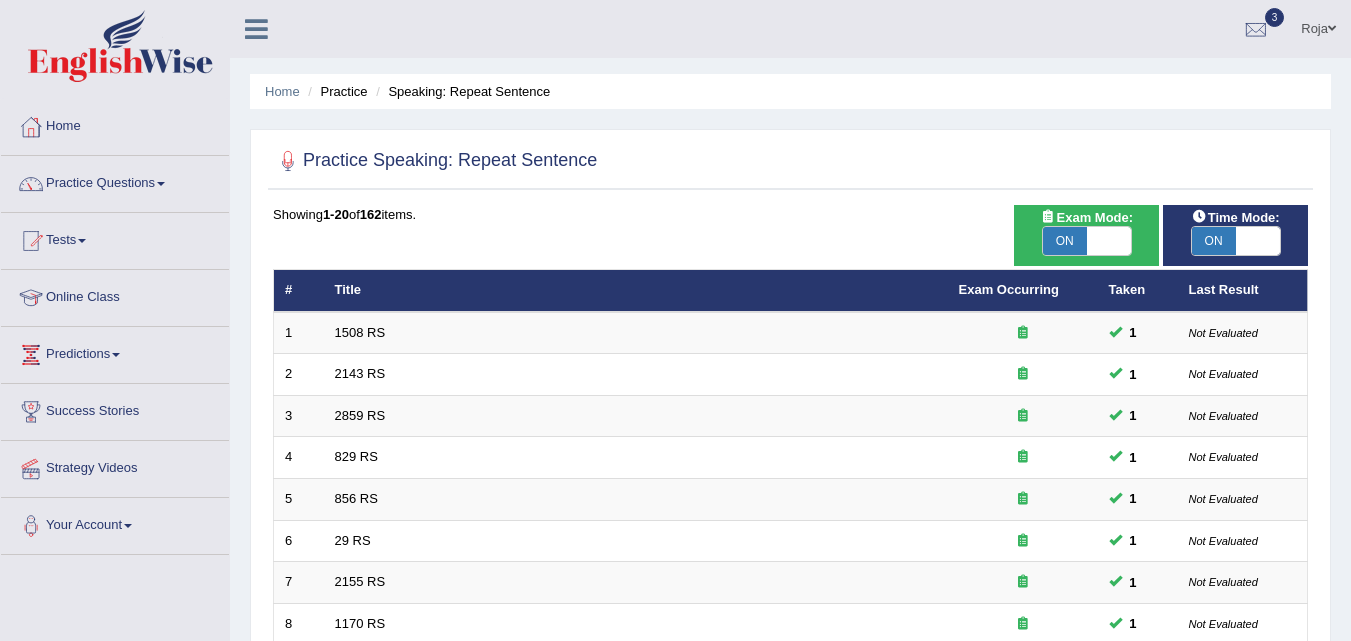 scroll, scrollTop: 0, scrollLeft: 0, axis: both 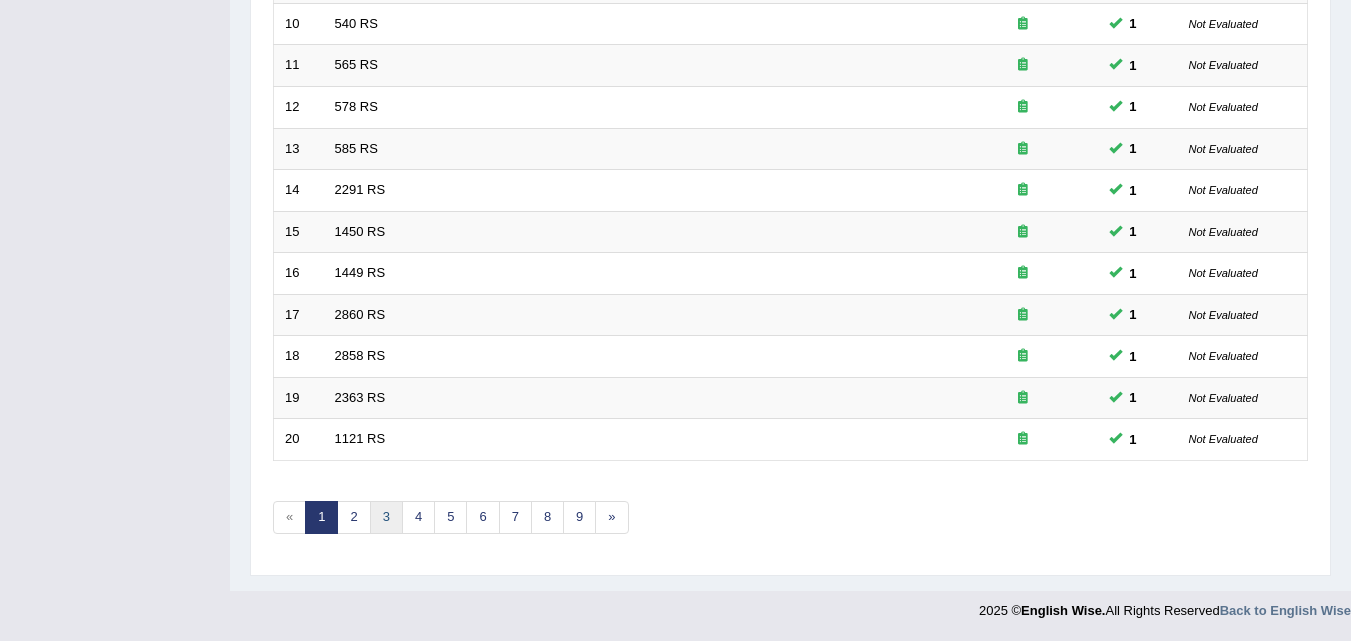 click on "3" at bounding box center (386, 517) 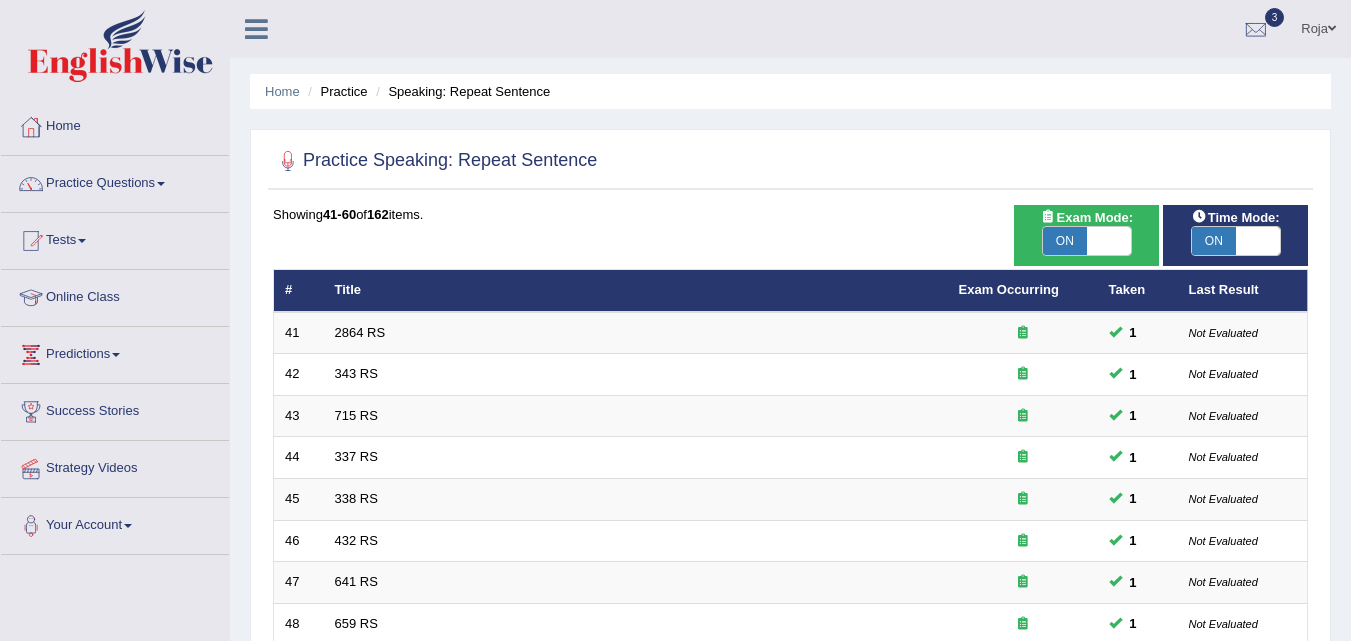 scroll, scrollTop: 0, scrollLeft: 0, axis: both 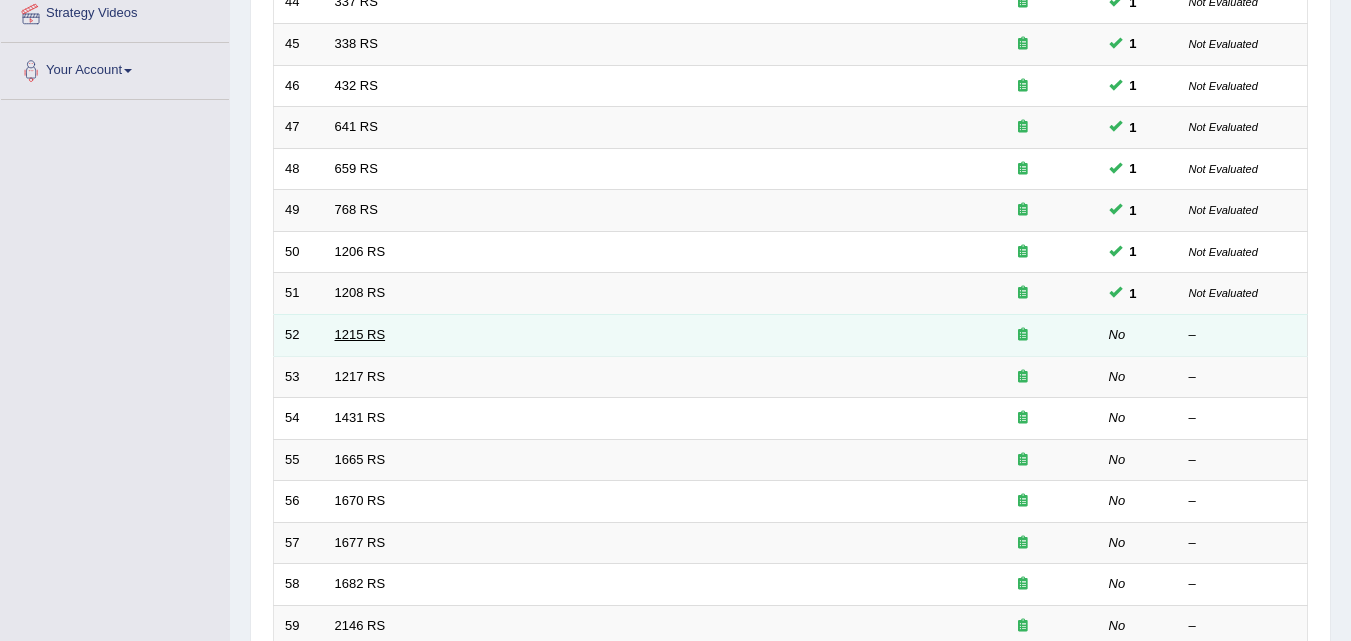 click on "1215 RS" at bounding box center (360, 334) 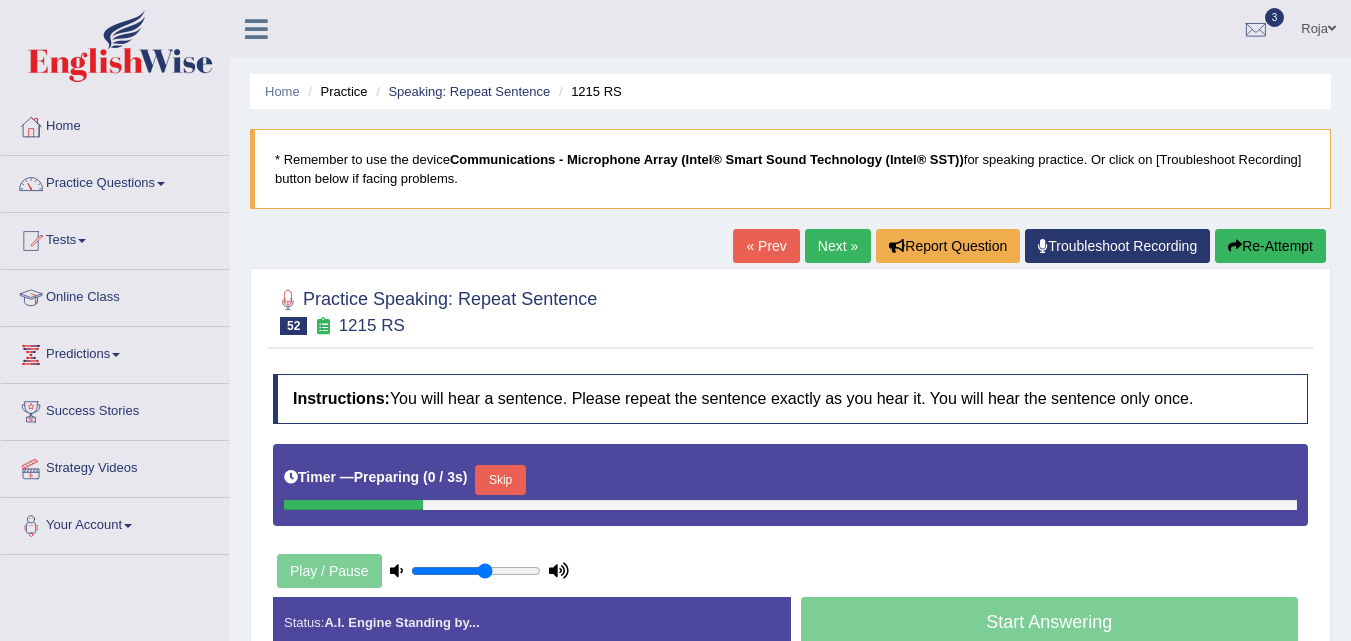 scroll, scrollTop: 0, scrollLeft: 0, axis: both 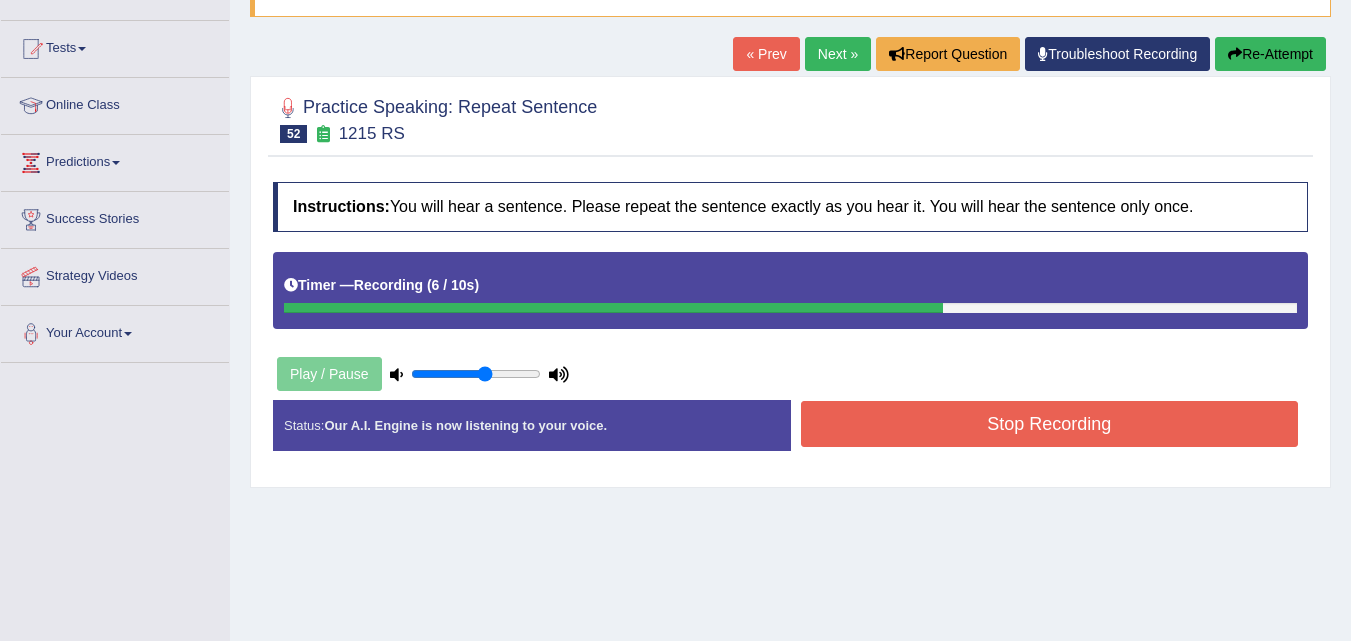 click on "Stop Recording" at bounding box center (1050, 424) 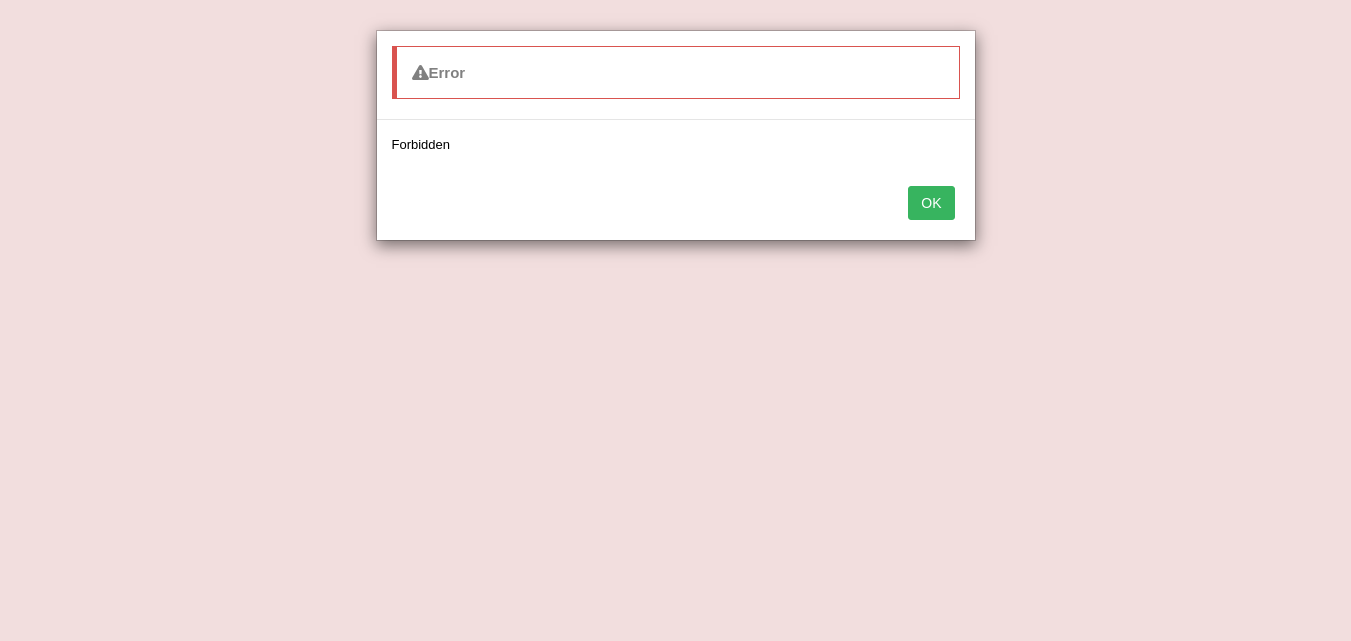 click on "OK" at bounding box center [931, 203] 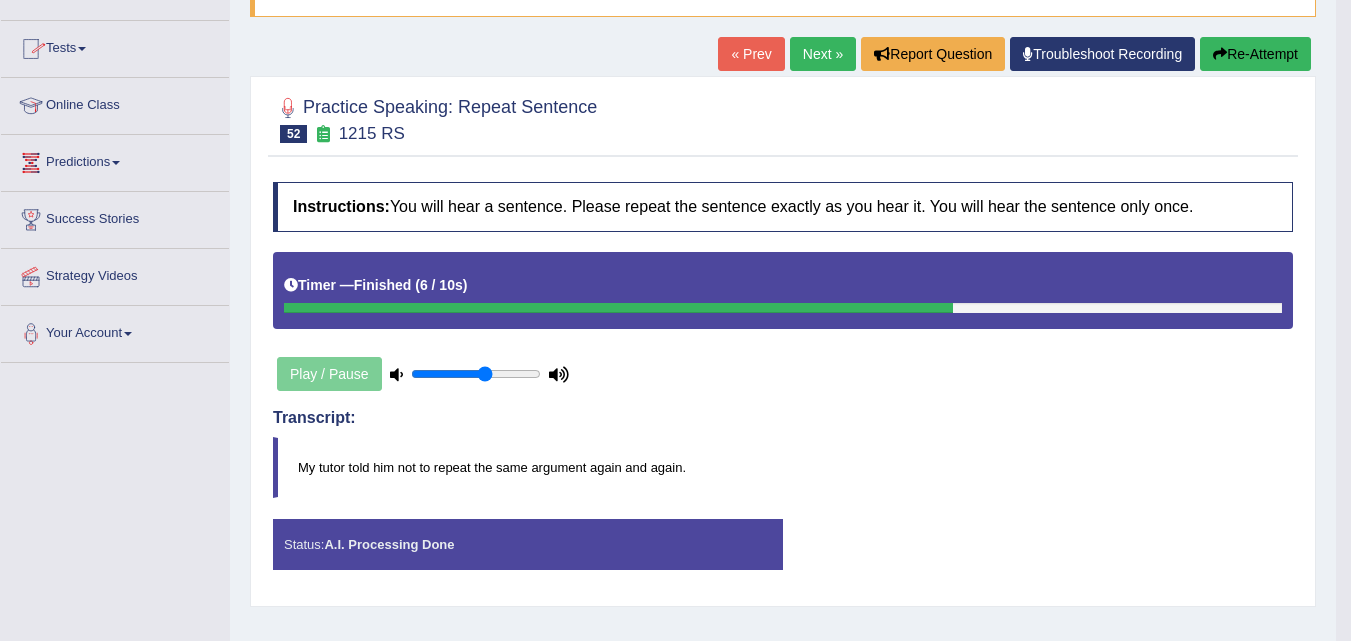 scroll, scrollTop: 0, scrollLeft: 0, axis: both 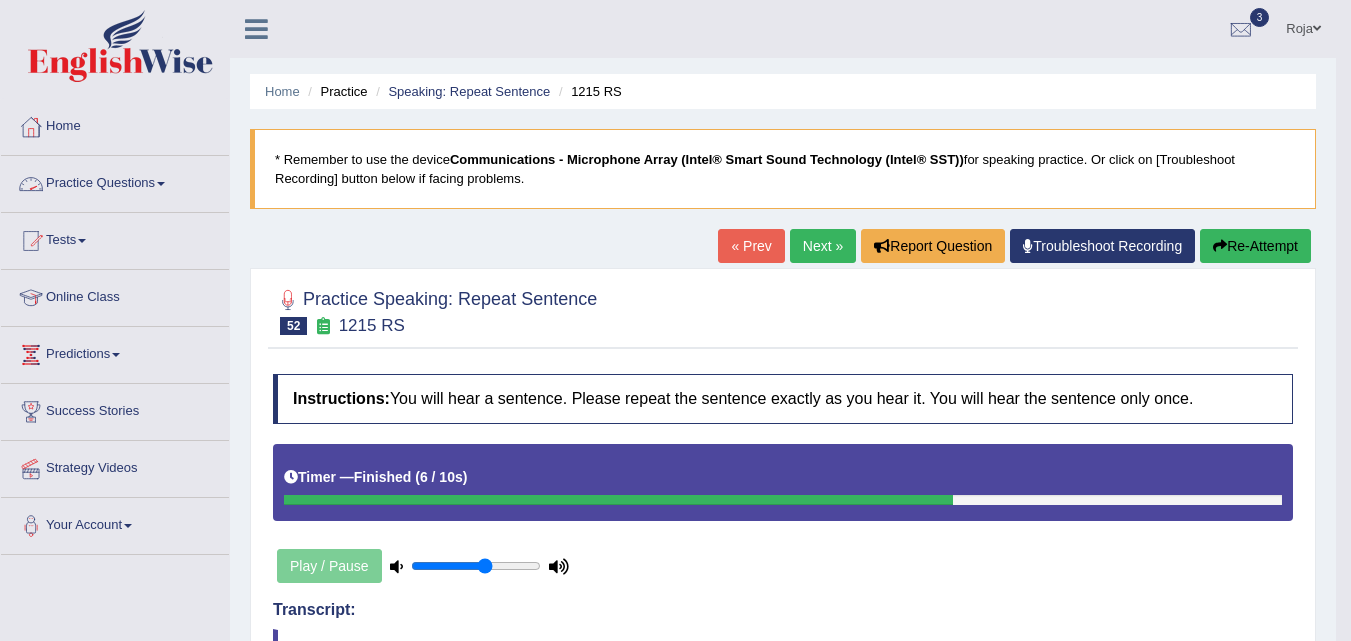 click on "Practice Questions" at bounding box center [115, 181] 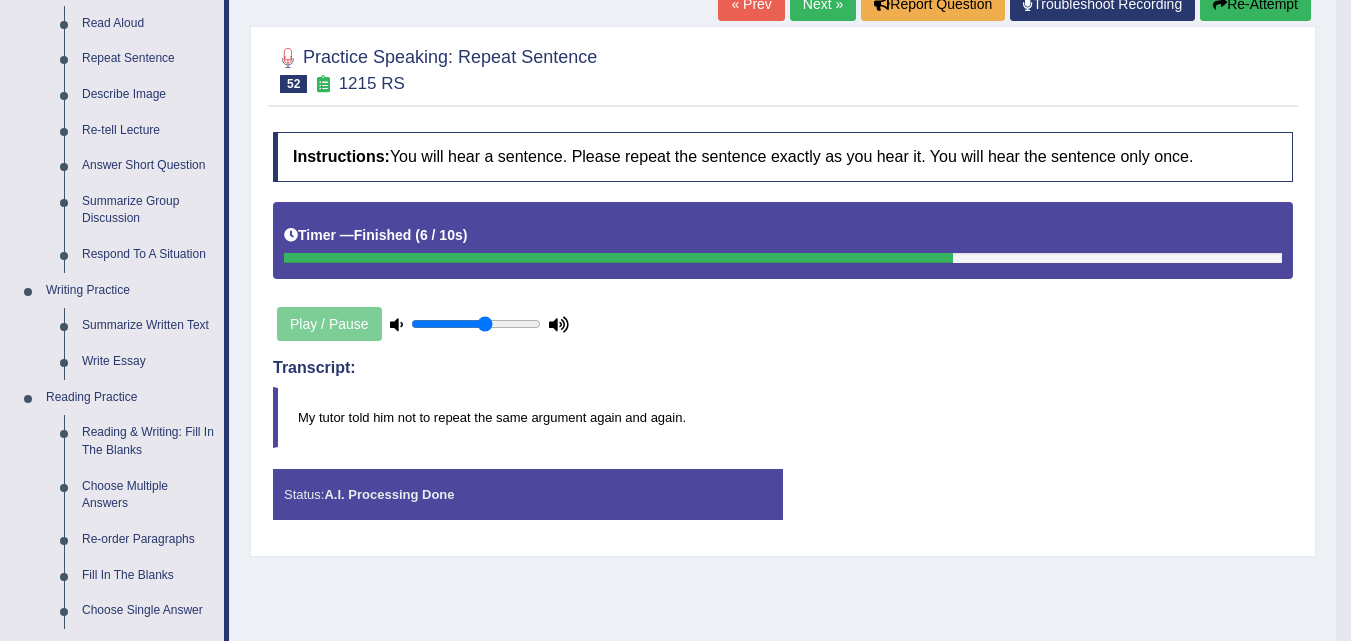 scroll, scrollTop: 263, scrollLeft: 0, axis: vertical 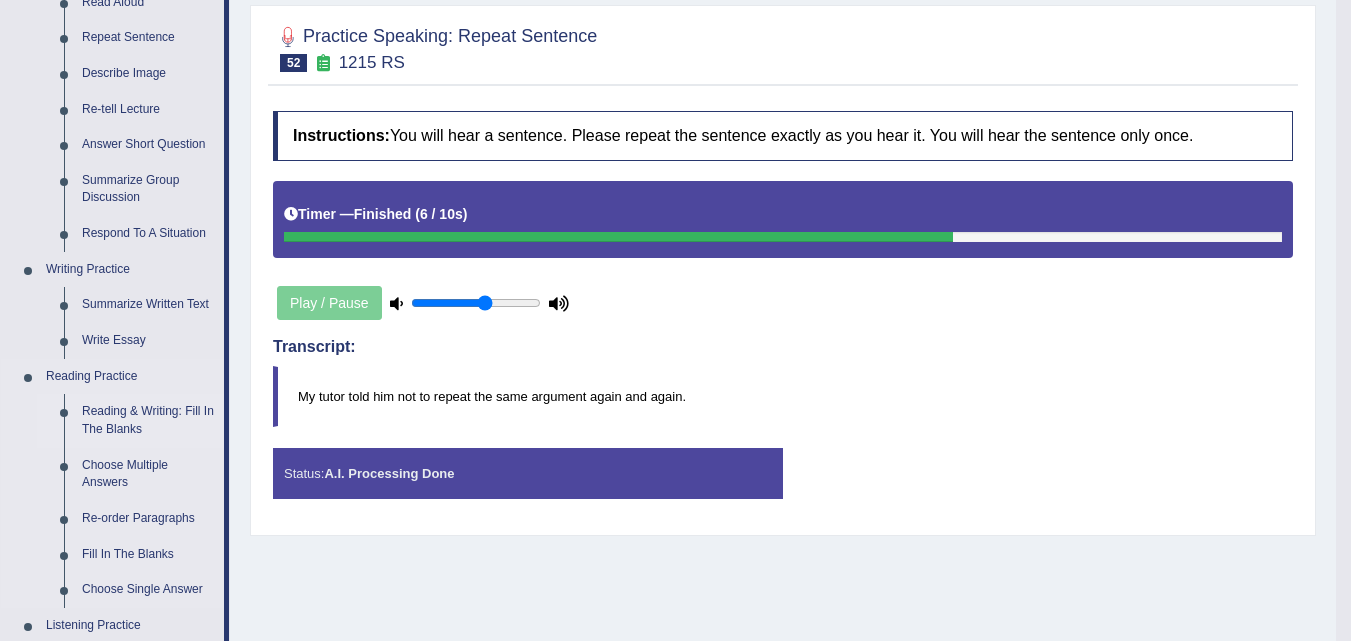 click on "Reading & Writing: Fill In The Blanks" at bounding box center (148, 420) 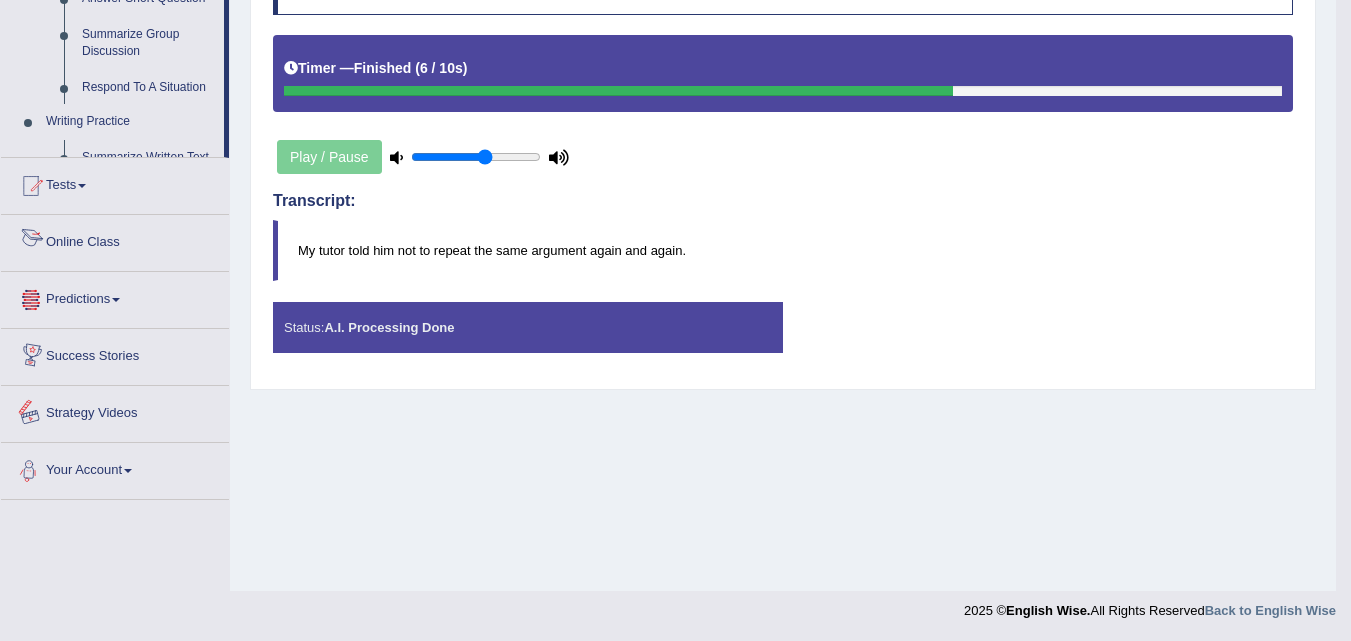 scroll, scrollTop: 982, scrollLeft: 0, axis: vertical 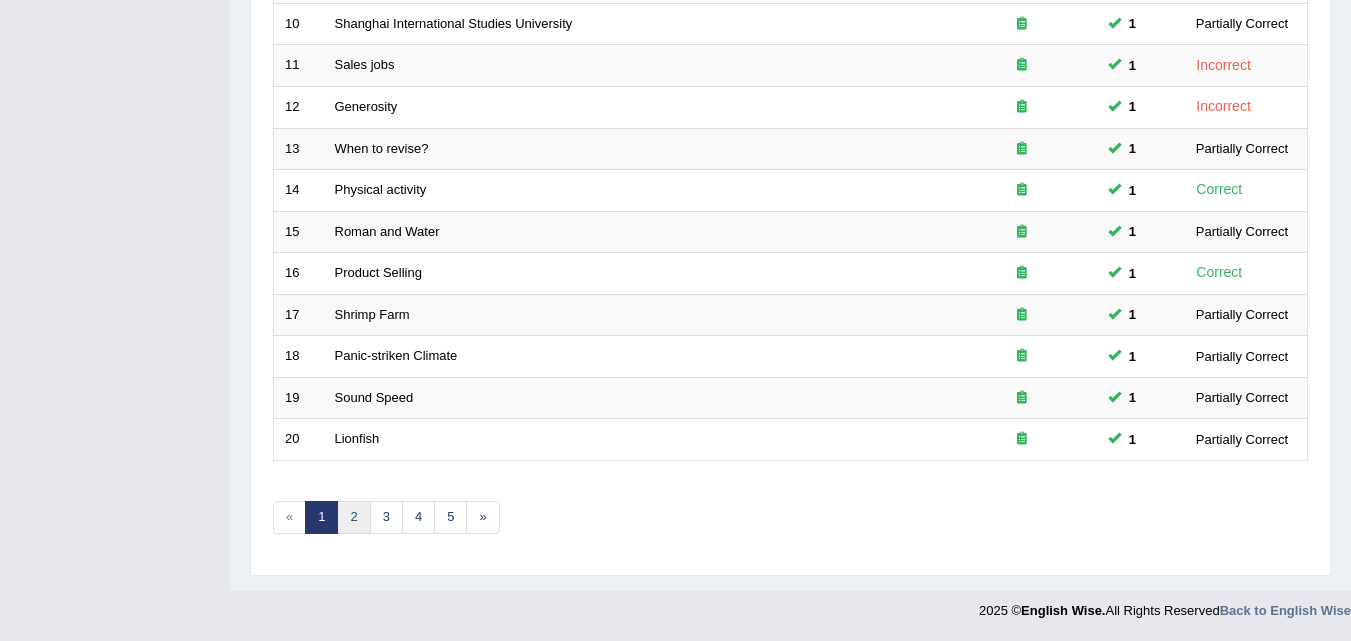 click on "2" at bounding box center [353, 517] 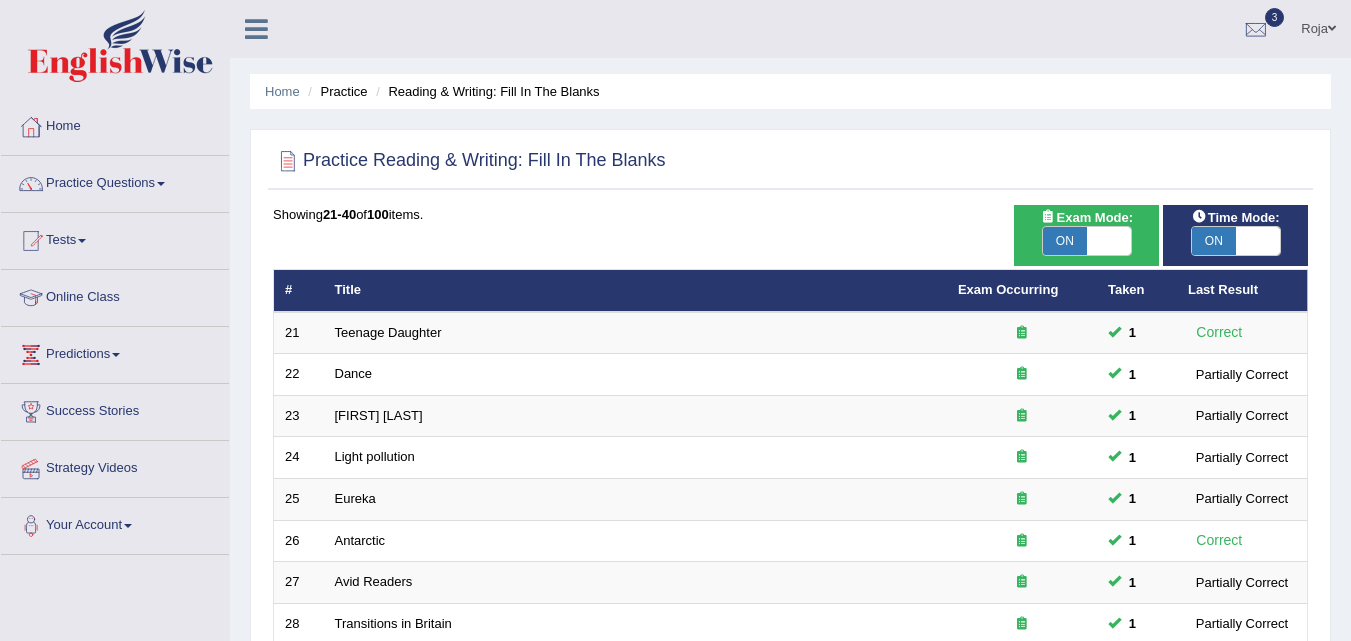 scroll, scrollTop: 0, scrollLeft: 0, axis: both 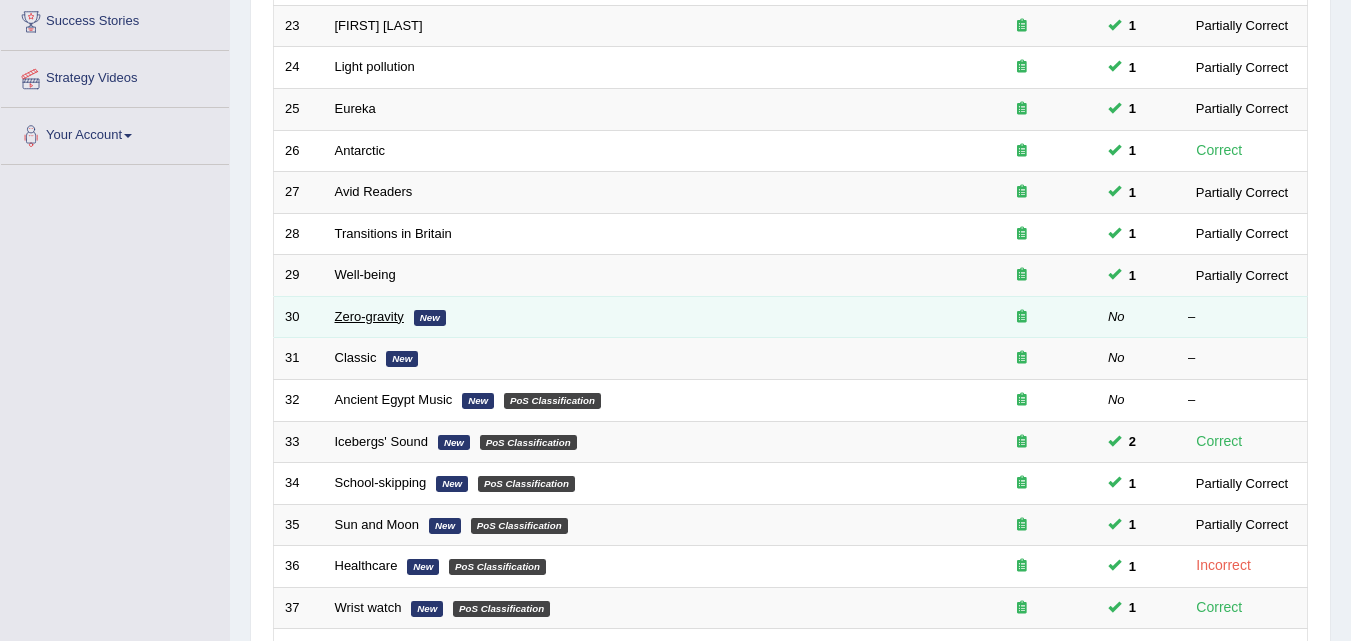 click on "Zero-gravity" at bounding box center [369, 316] 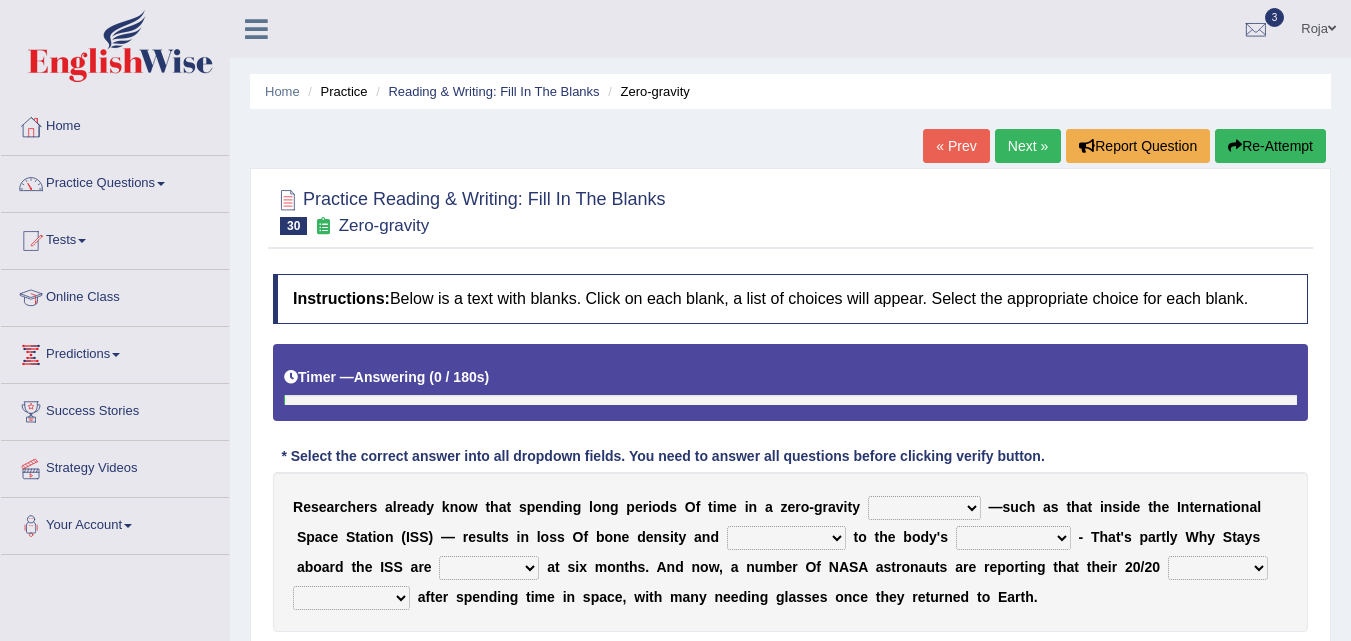 scroll, scrollTop: 0, scrollLeft: 0, axis: both 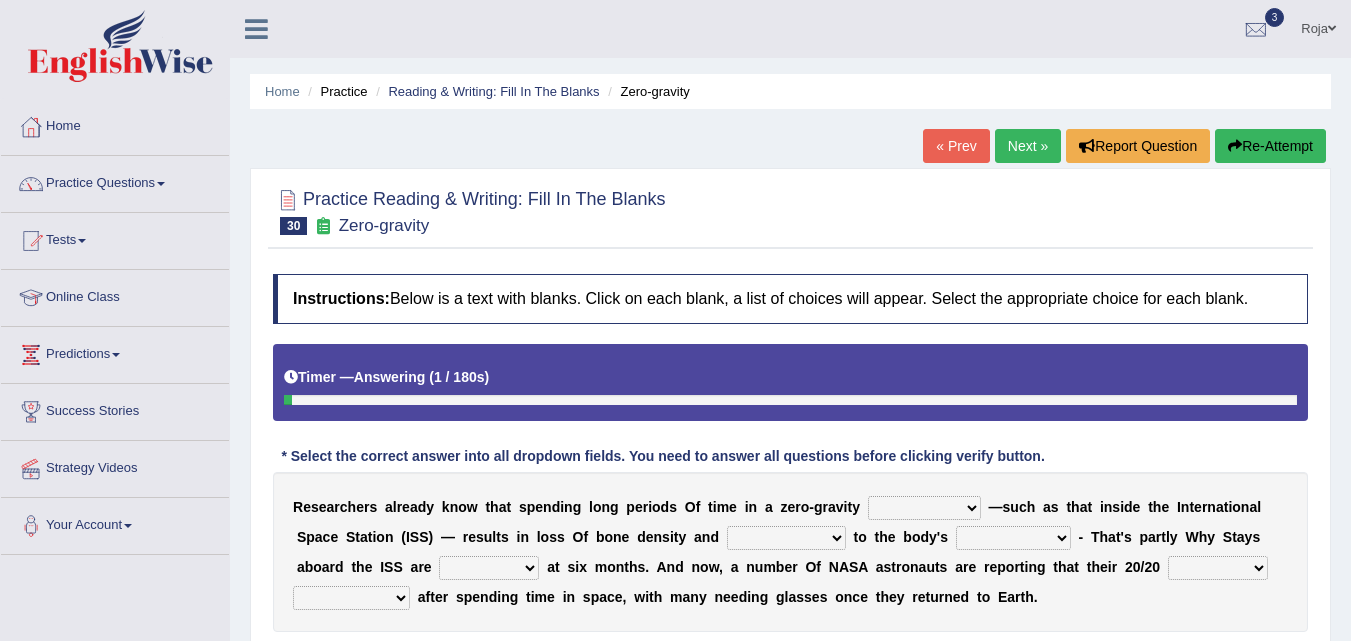 click on "Home
Practice
Reading & Writing: Fill In The Blanks
Zero-gravity
« Prev Next »  Report Question  Re-Attempt
Practice Reading & Writing: Fill In The Blanks
30
Zero-gravity
Instructions:  Below is a text with blanks. Click on each blank, a list of choices will appear. Select the appropriate choice for each blank.
Timer —  Answering   ( 1 / 180s ) Skip * Select the correct answer into all dropdown fields. You need to answer all questions before clicking verify button. R e s e a r c h e r s    a l r e a d y    k n o w    t h a t    s p e n d i n g    l o n g    p e r i o d s    O f    t i m e    i n    a    z e r o - g r a v i t y    planet weather climate environment    — s u c h    a s    t h a t    i n s i d e    t h e    I n t e r n a t i o n a l    S p a c e    S t a t i o n    ( I S S ) r" at bounding box center (790, 500) 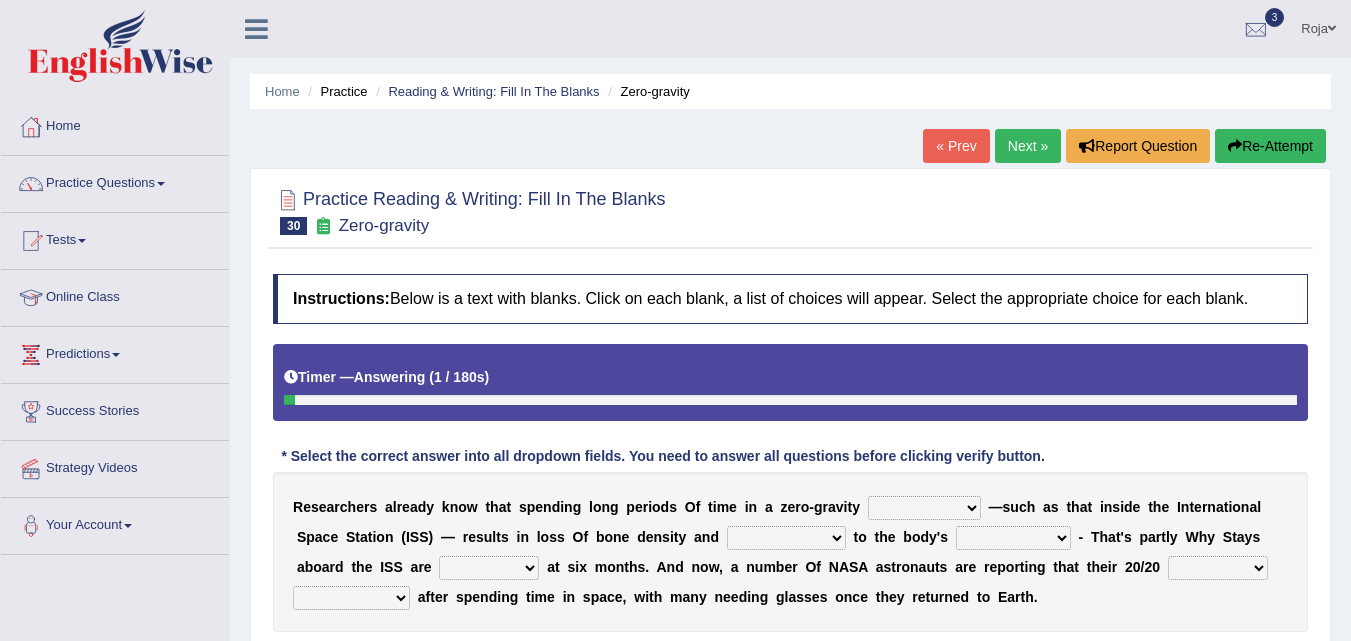 drag, startPoint x: 1348, startPoint y: 291, endPoint x: 1365, endPoint y: 341, distance: 52.810986 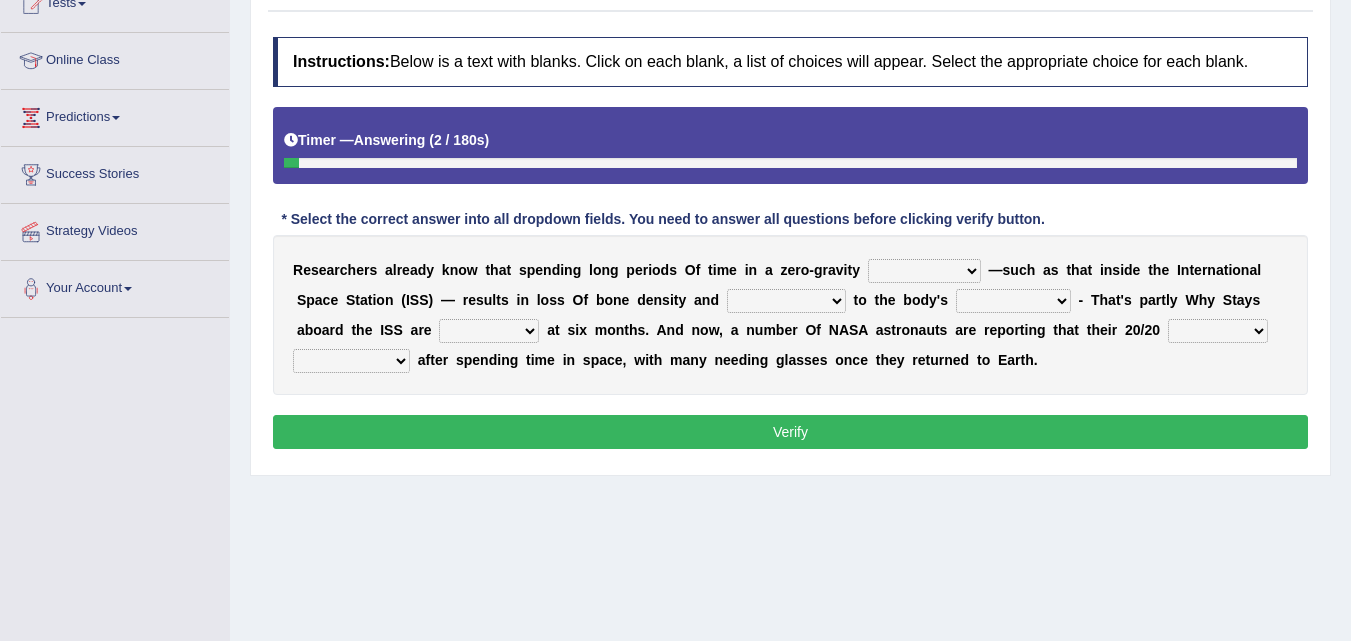 scroll, scrollTop: 243, scrollLeft: 0, axis: vertical 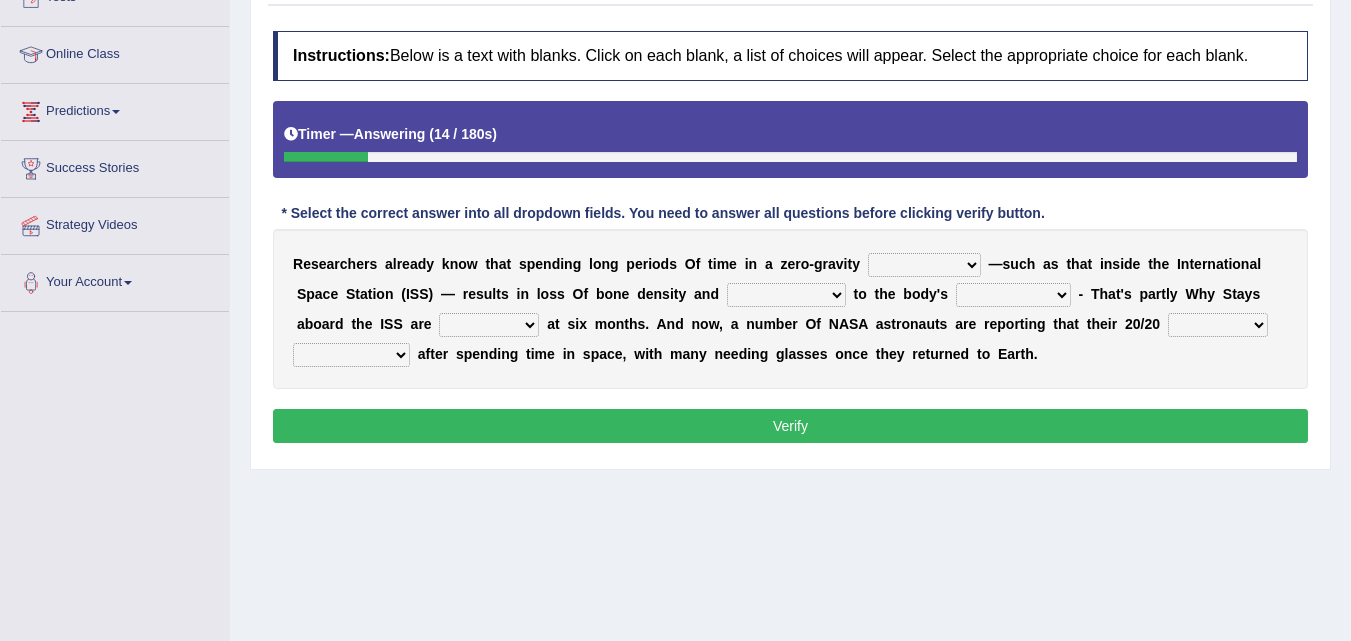 click on "planet weather climate environment" at bounding box center [924, 265] 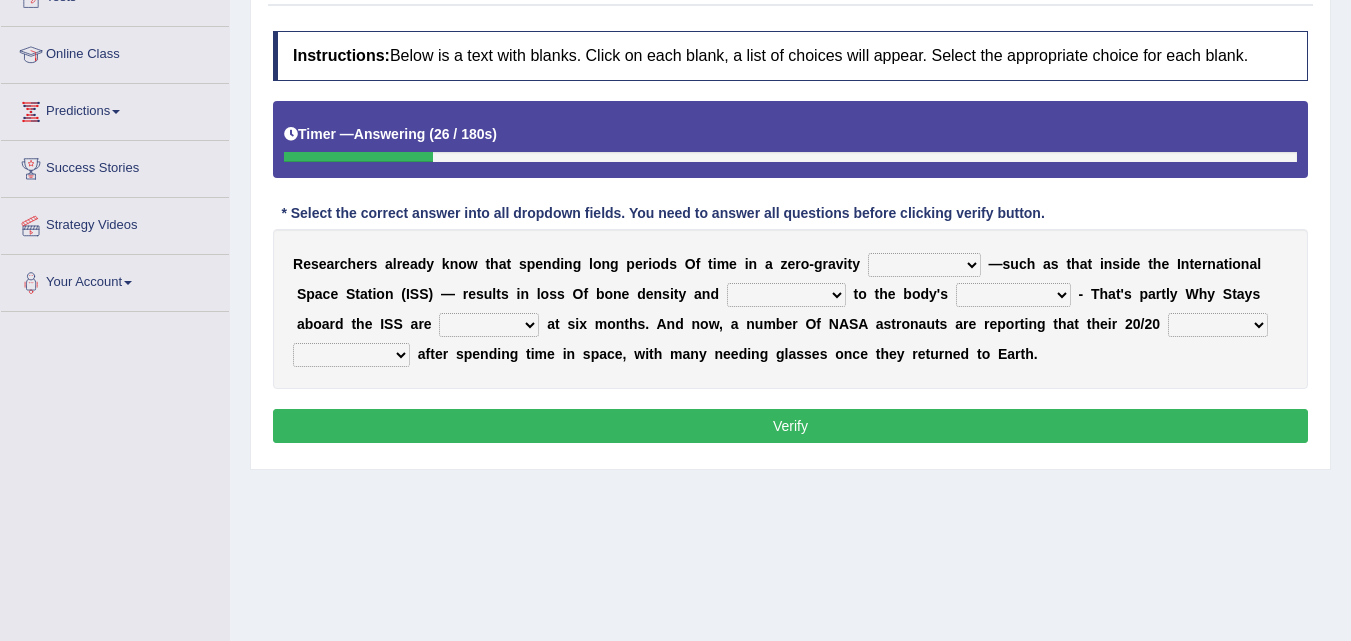 select on "environment" 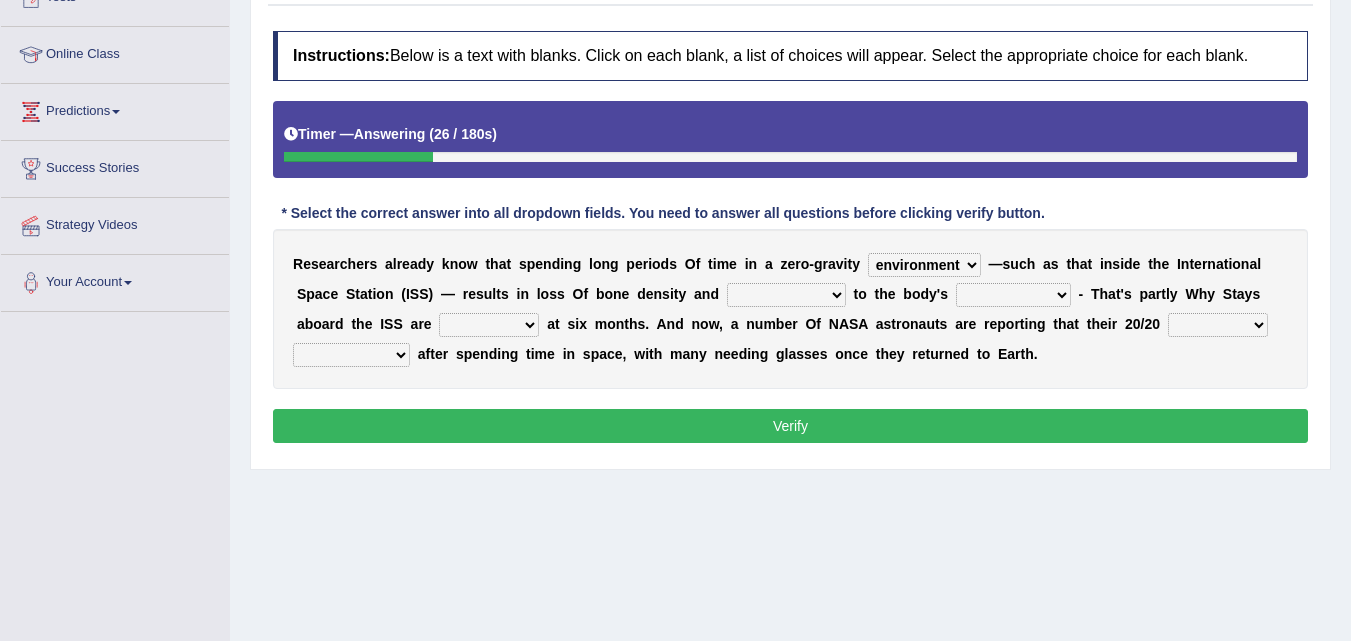 click on "planet weather climate environment" at bounding box center (924, 265) 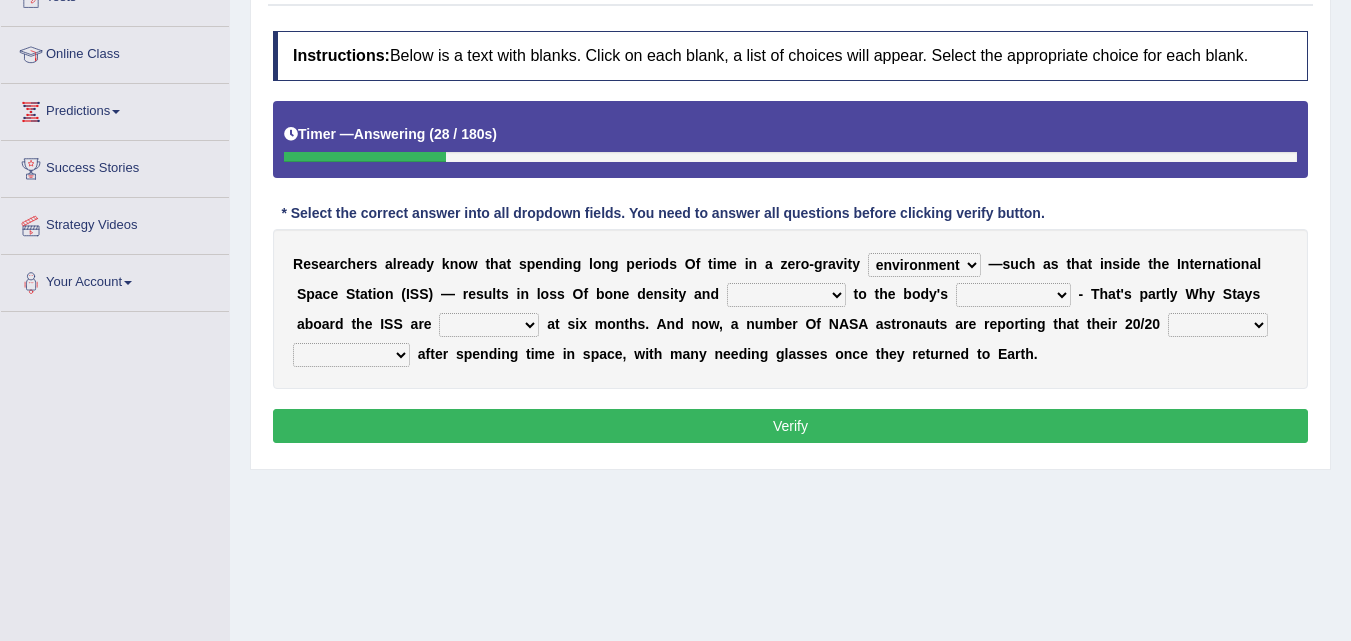 click on "planet weather climate environment" at bounding box center (924, 265) 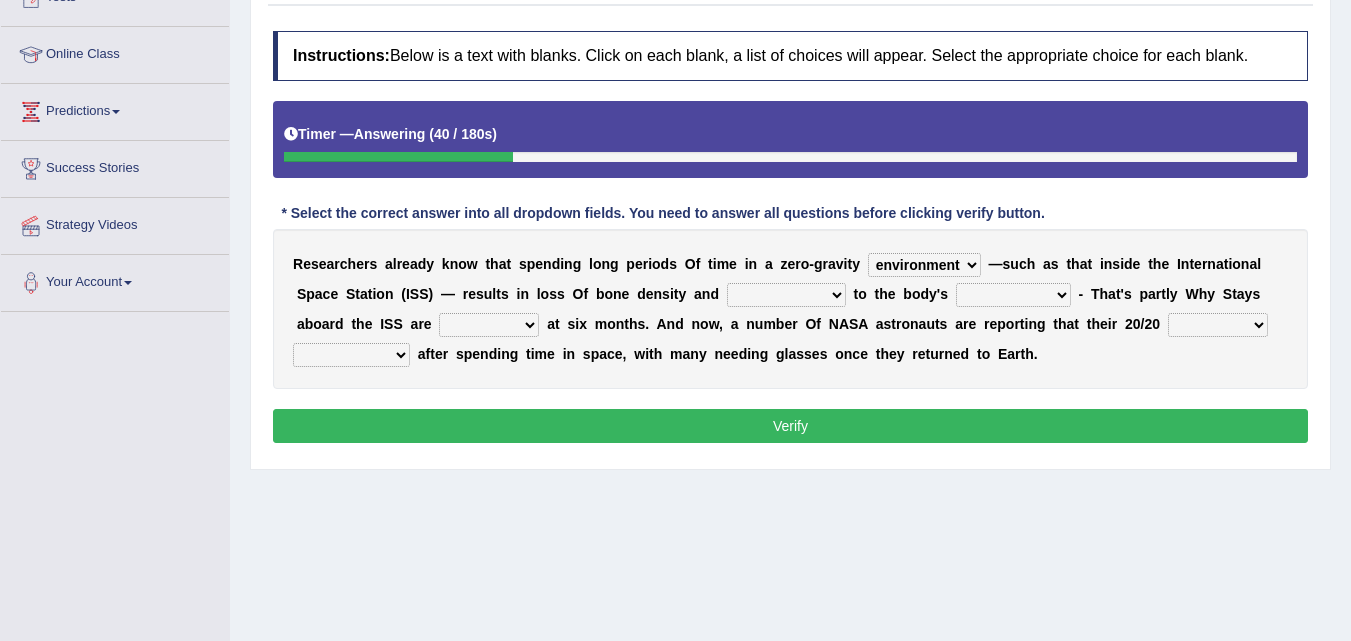 click on "s" at bounding box center [561, 294] 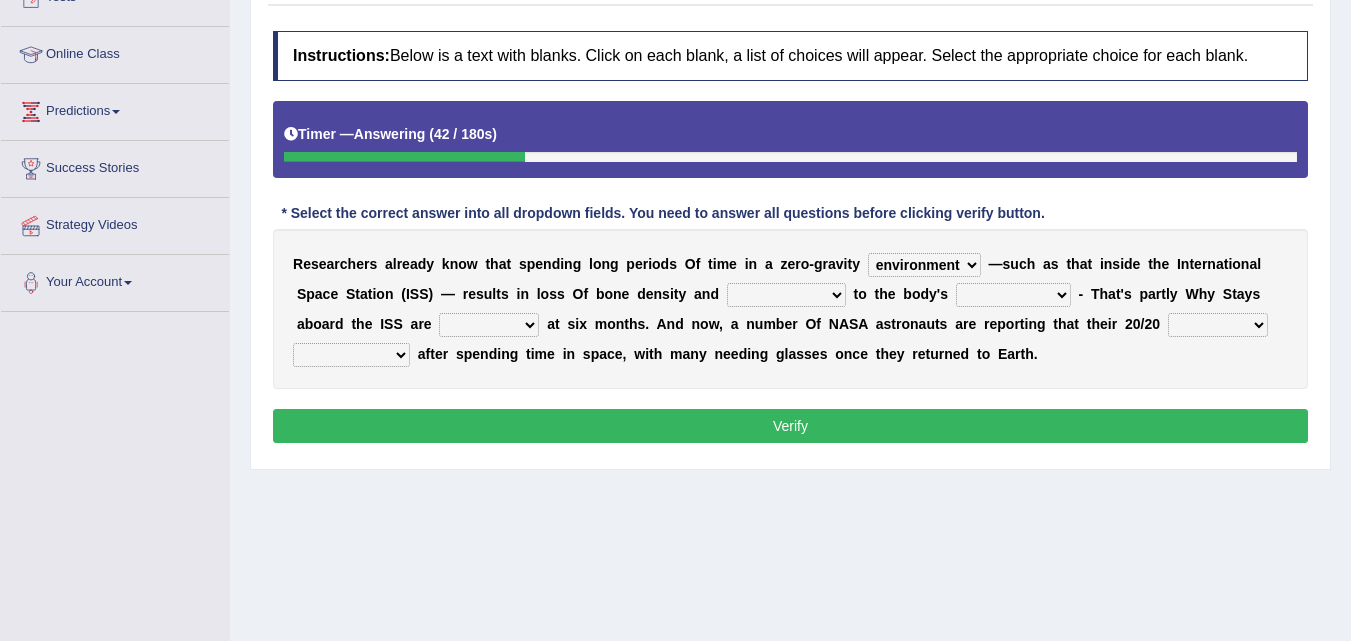 click on "enhancement damage gain recovery" at bounding box center [786, 295] 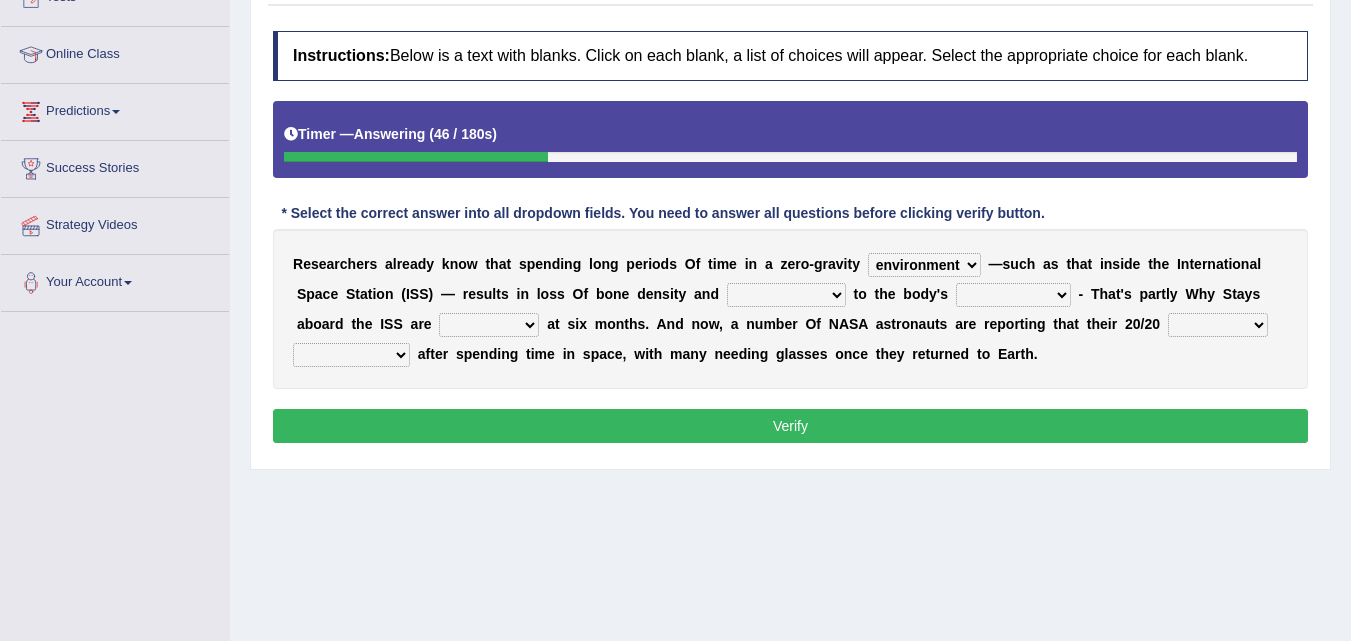 select on "damage" 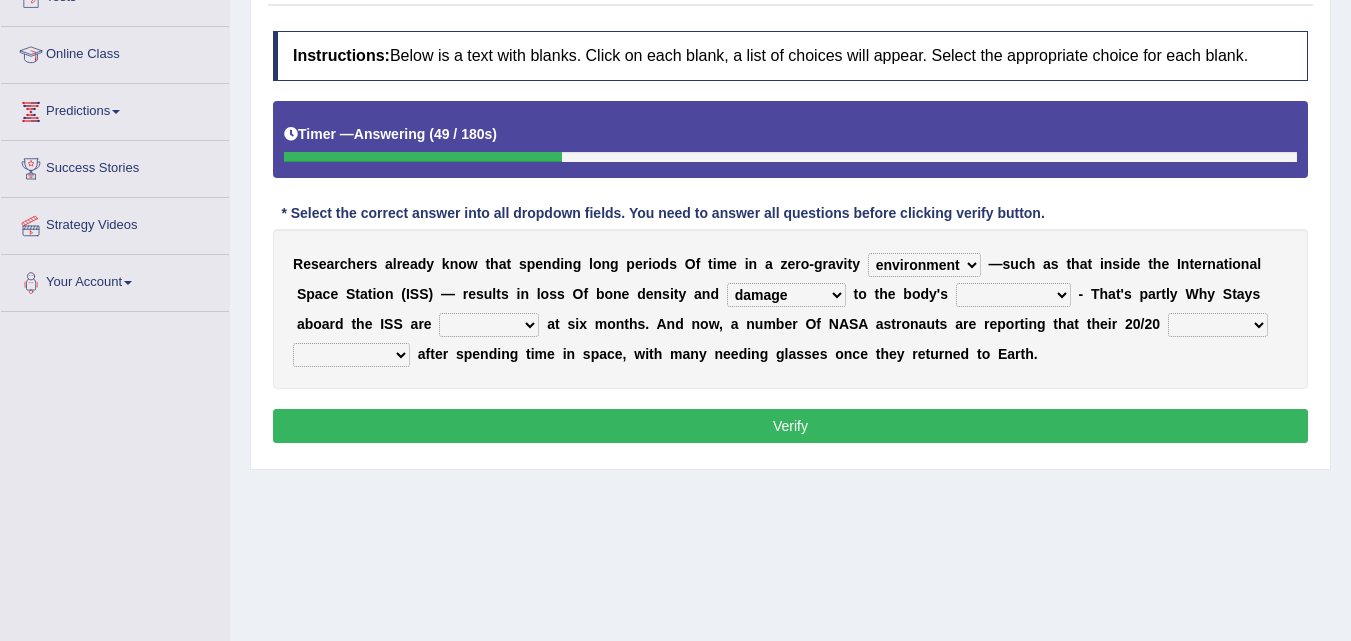click on "muscles flexibility development action" at bounding box center (1013, 295) 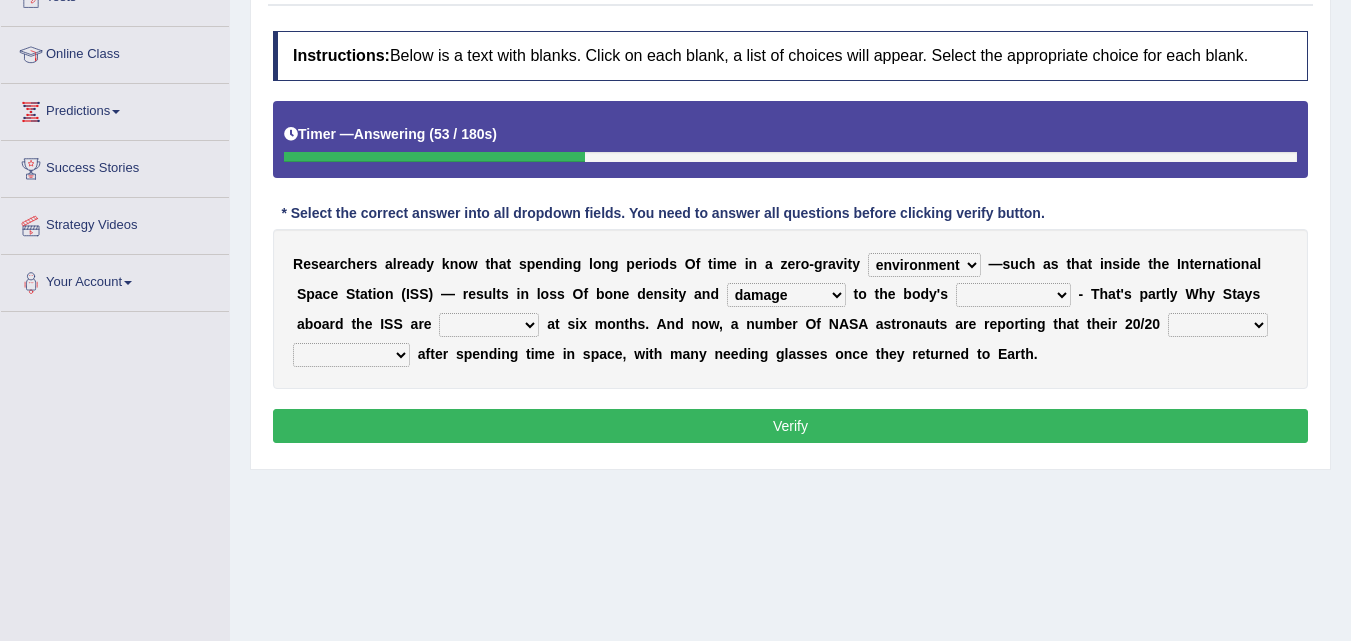 select on "muscles" 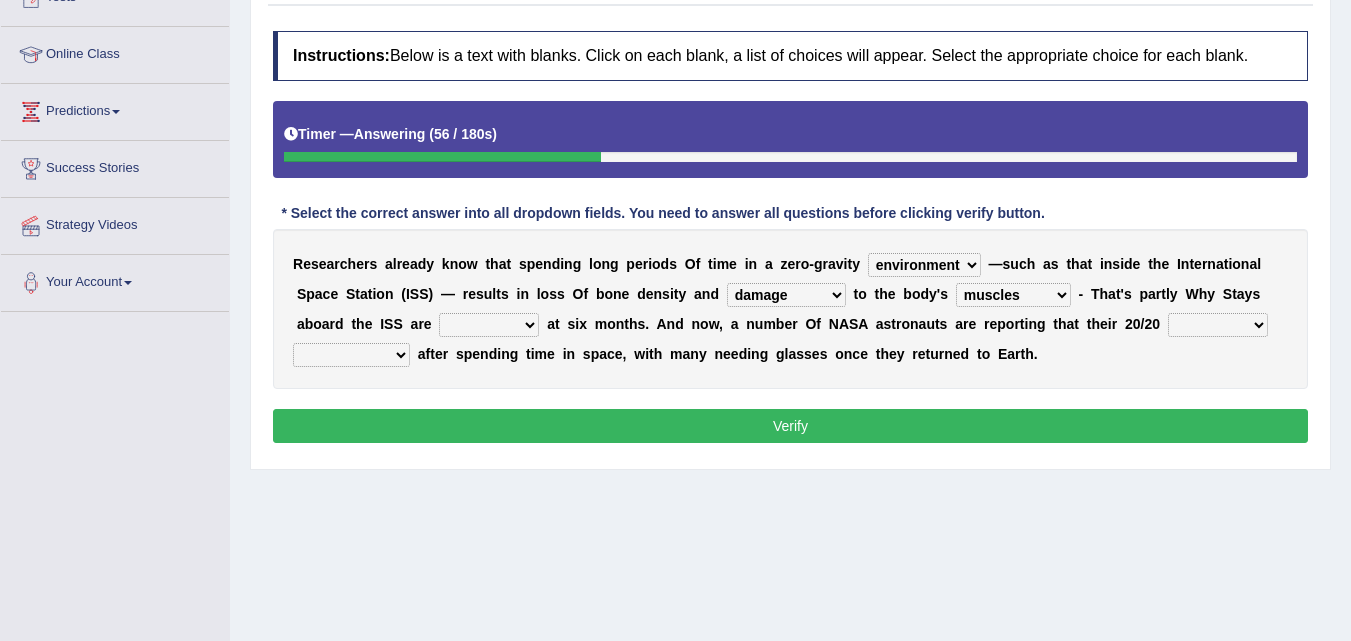 click on "n" at bounding box center (1032, 324) 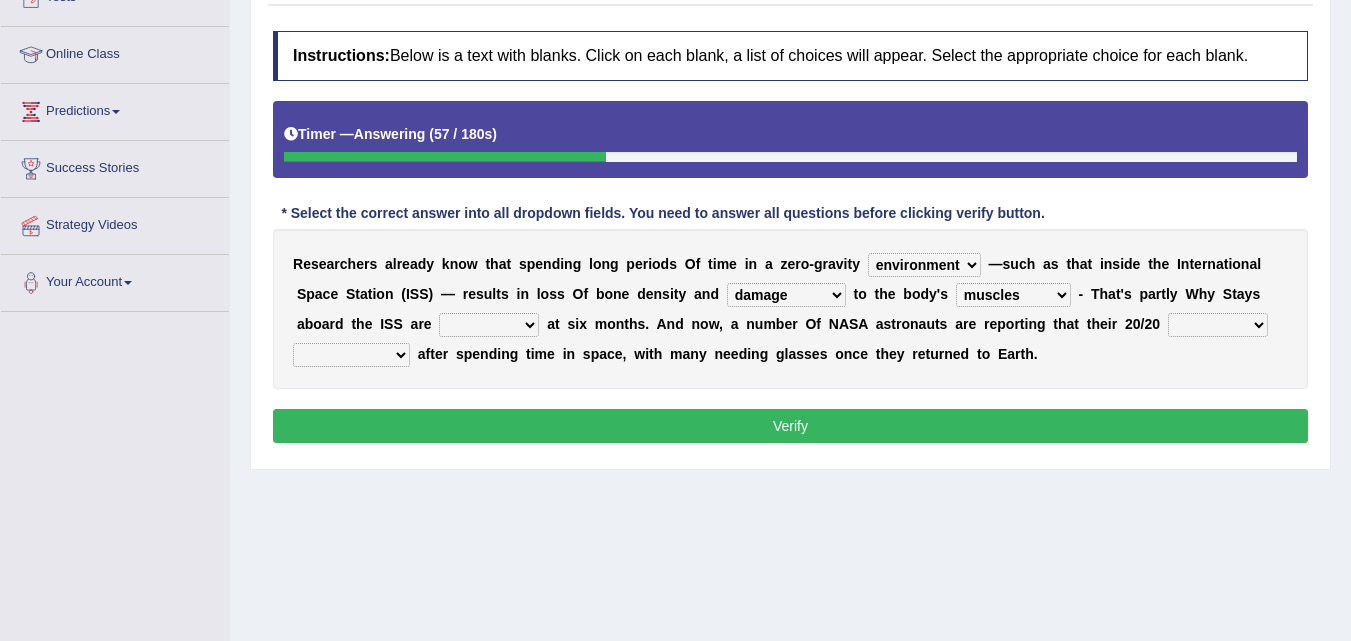 click on "muscles flexibility development action" at bounding box center [1013, 295] 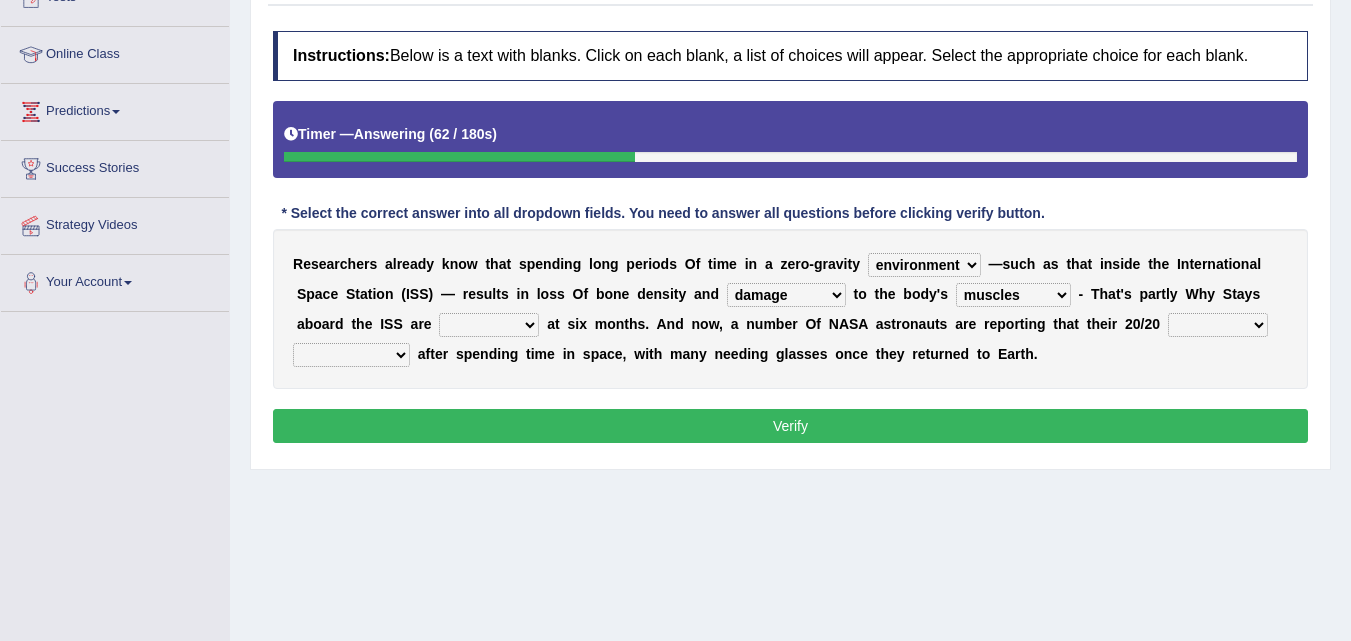 click on "R e s e a r c h e r s    a l r e a d y    k n o w    t h a t    s p e n d i n g    l o n g    p e r i o d s    O f    t i m e    i n    a    z e r o - g r a v i t y    planet weather climate environment    — s u c h    a s    t h a t    i n s i d e    t h e    I n t e r n a t i o n a l    S p a c e    S t a t i o n    ( I S S )    —    r e s u l t s    i n    l o s s    O f    b o n e    d e n s i t y    a n d    enhancement damage gain recovery    t o    t h e    b o d y ' s    muscles flexibility development action    -    T h a t ' s    p a r t l y    W h y    S t a y s    a b o a r d    t h e    I S S    a r e    allowed excessive timed restricted    a t    s i x    m o n t h s .    A n d    n o w ,    a    n u m b e r    O f    N A S A    a s t r o n a u t s    a r e    r e p o r t i n g    t h a t    t h e i r    2 0 / 2 0    voices smelling vision hearing    disappeared fatigue faded strengthened    a f t e r    s p e n d i n g    t i" at bounding box center (790, 309) 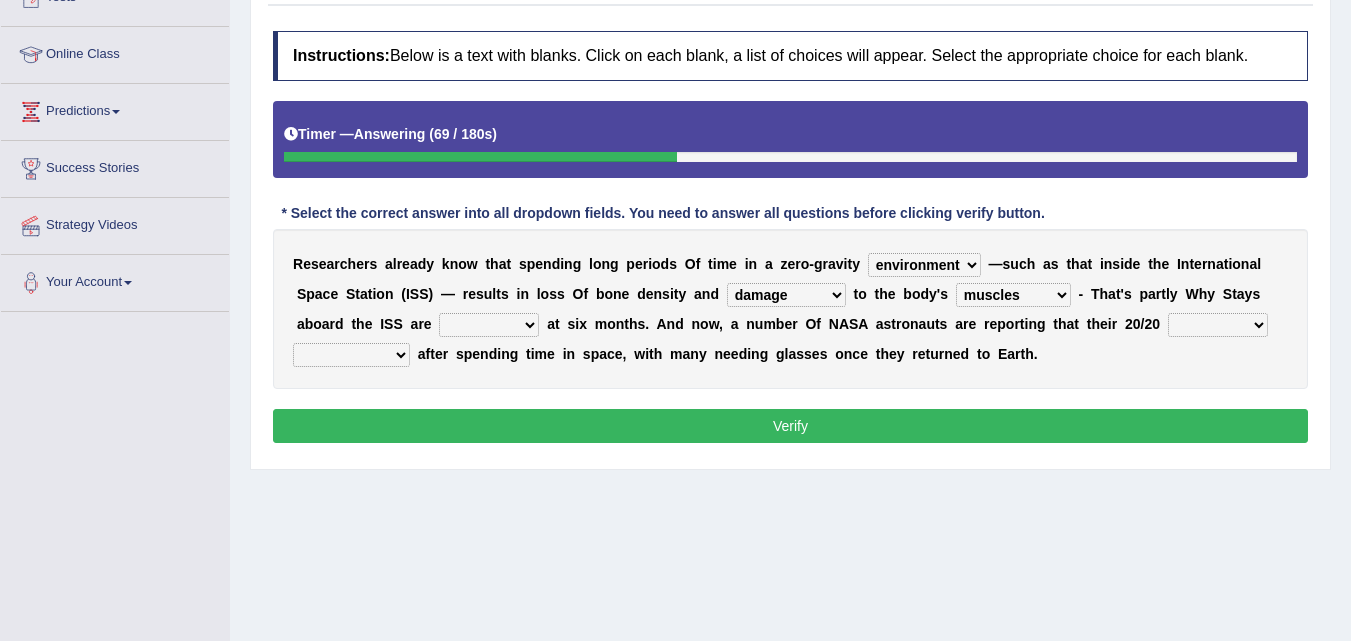 click on "allowed excessive timed restricted" at bounding box center (489, 325) 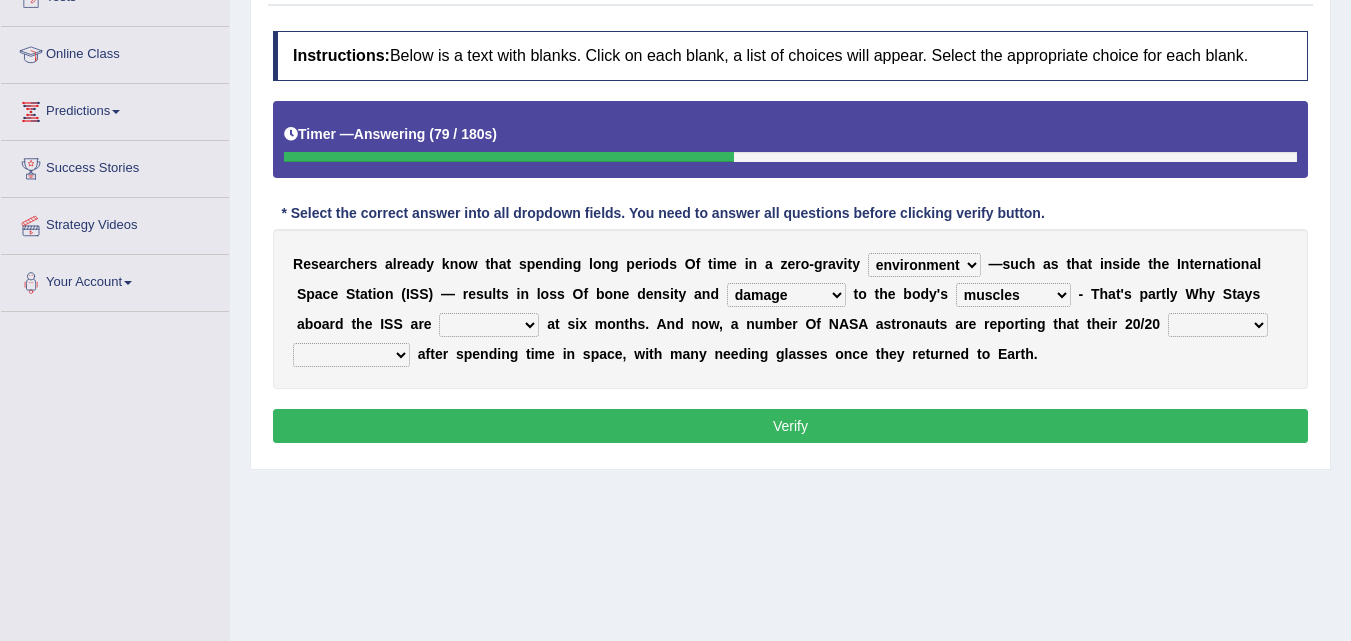 click on "allowed excessive timed restricted" at bounding box center [489, 325] 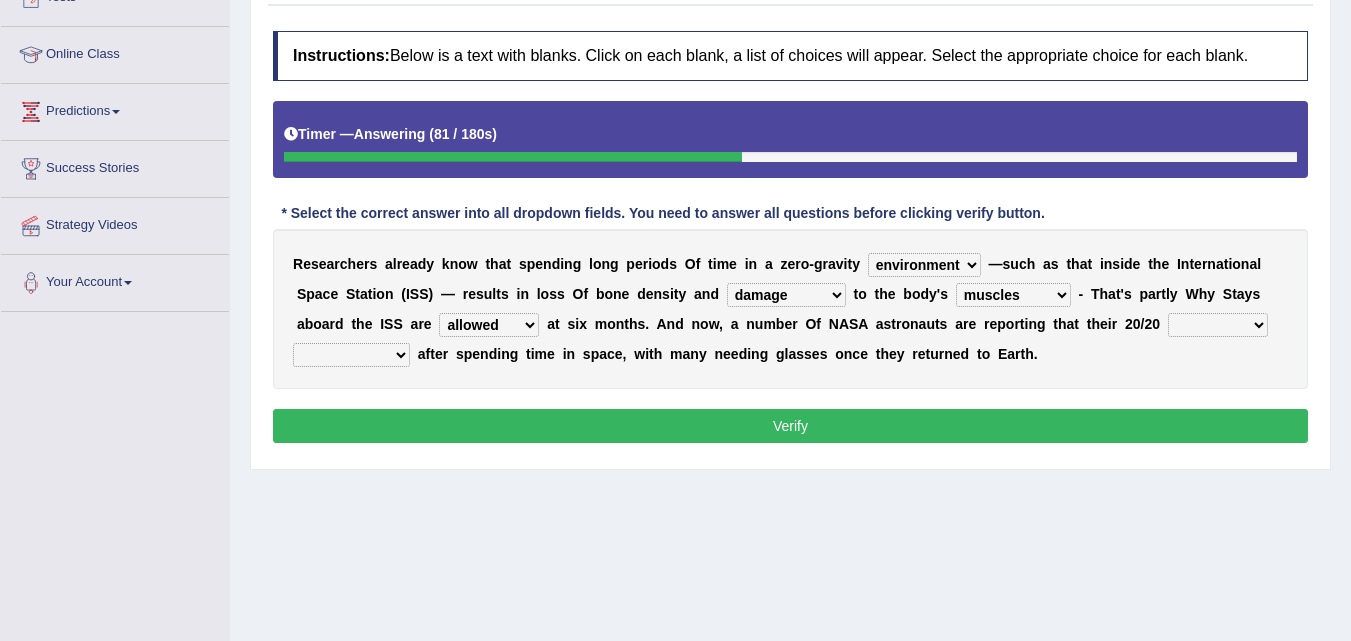click on "R e s e a r c h e r s    a l r e a d y    k n o w    t h a t    s p e n d i n g    l o n g    p e r i o d s    O f    t i m e    i n    a    z e r o - g r a v i t y    planet weather climate environment    — s u c h    a s    t h a t    i n s i d e    t h e    I n t e r n a t i o n a l    S p a c e    S t a t i o n    ( I S S )    —    r e s u l t s    i n    l o s s    O f    b o n e    d e n s i t y    a n d    enhancement damage gain recovery    t o    t h e    b o d y ' s    muscles flexibility development action    -    T h a t ' s    p a r t l y    W h y    S t a y s    a b o a r d    t h e    I S S    a r e    allowed excessive timed restricted    a t    s i x    m o n t h s .    A n d    n o w ,    a    n u m b e r    O f    N A S A    a s t r o n a u t s    a r e    r e p o r t i n g    t h a t    t h e i r    2 0 / 2 0    voices smelling vision hearing    disappeared fatigue faded strengthened    a f t e r    s p e n d i n g    t i" at bounding box center [790, 309] 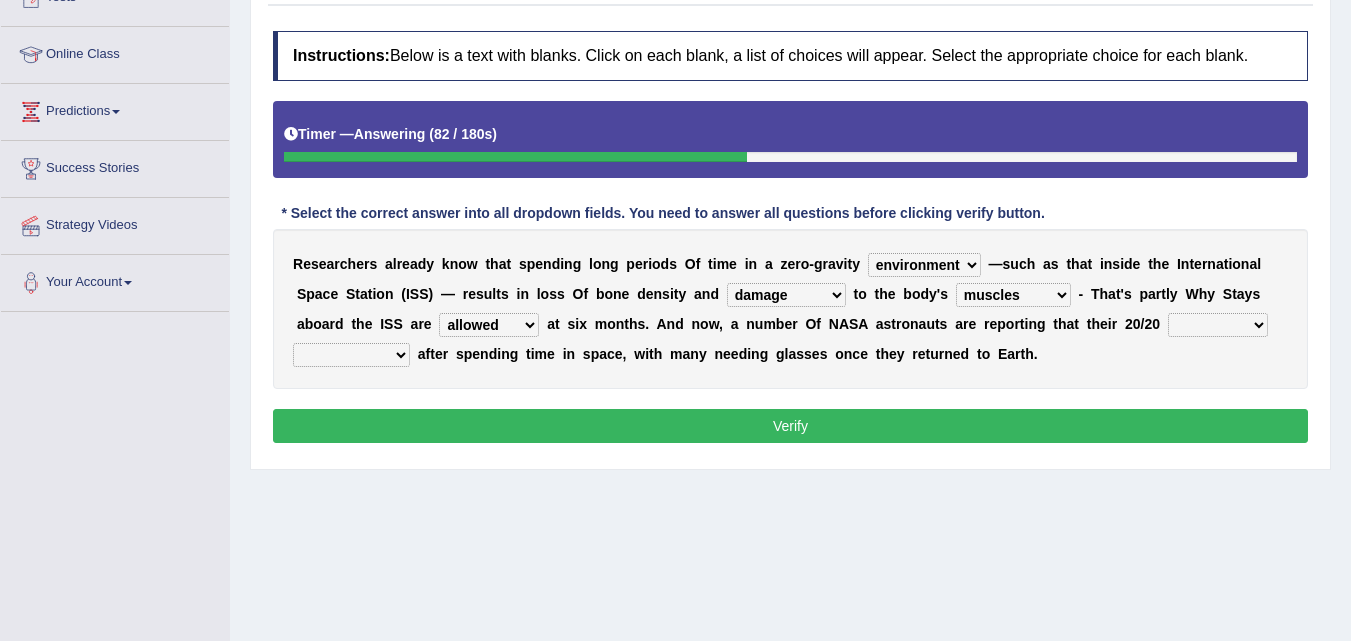 click on "allowed excessive timed restricted" at bounding box center (489, 325) 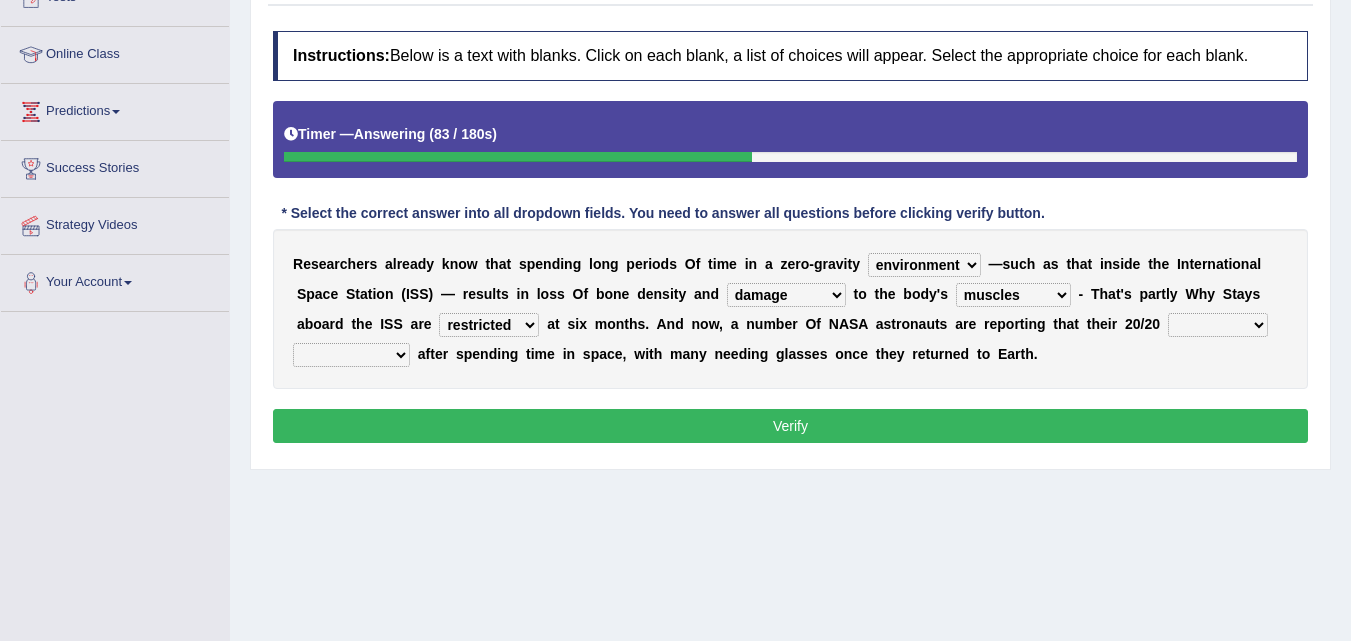 click on "allowed excessive timed restricted" at bounding box center [489, 325] 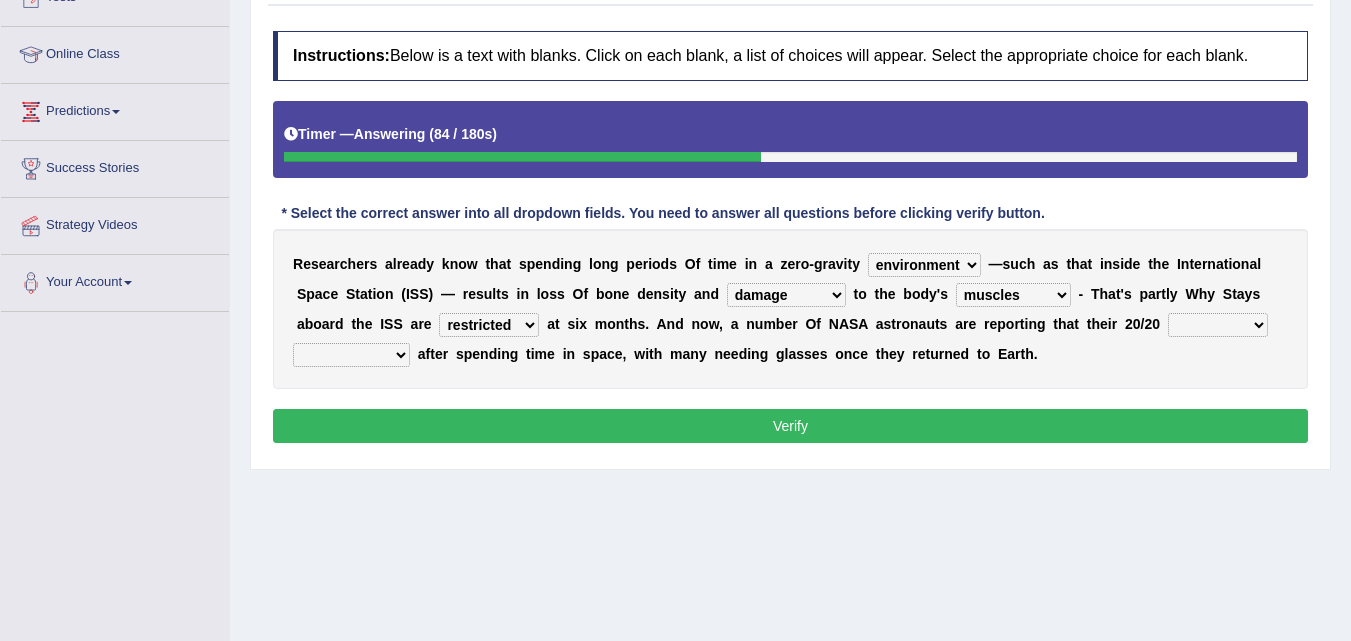 click on "allowed excessive timed restricted" at bounding box center [489, 325] 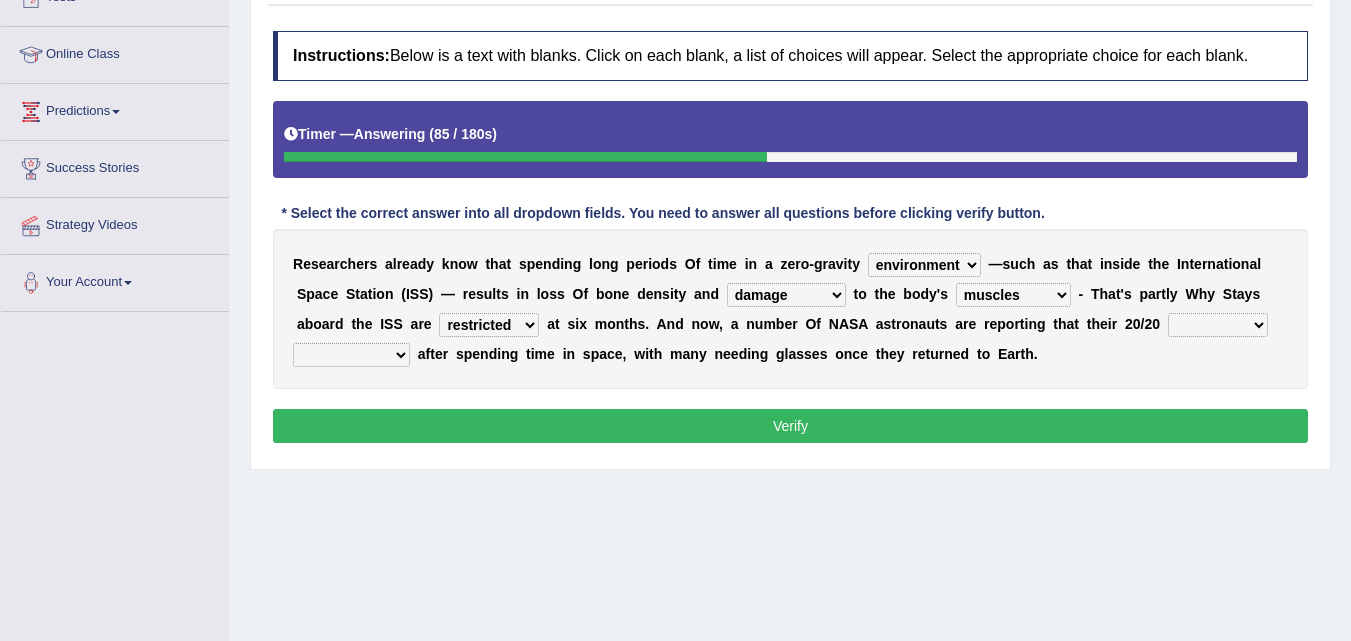 click on "allowed excessive timed restricted" at bounding box center (489, 325) 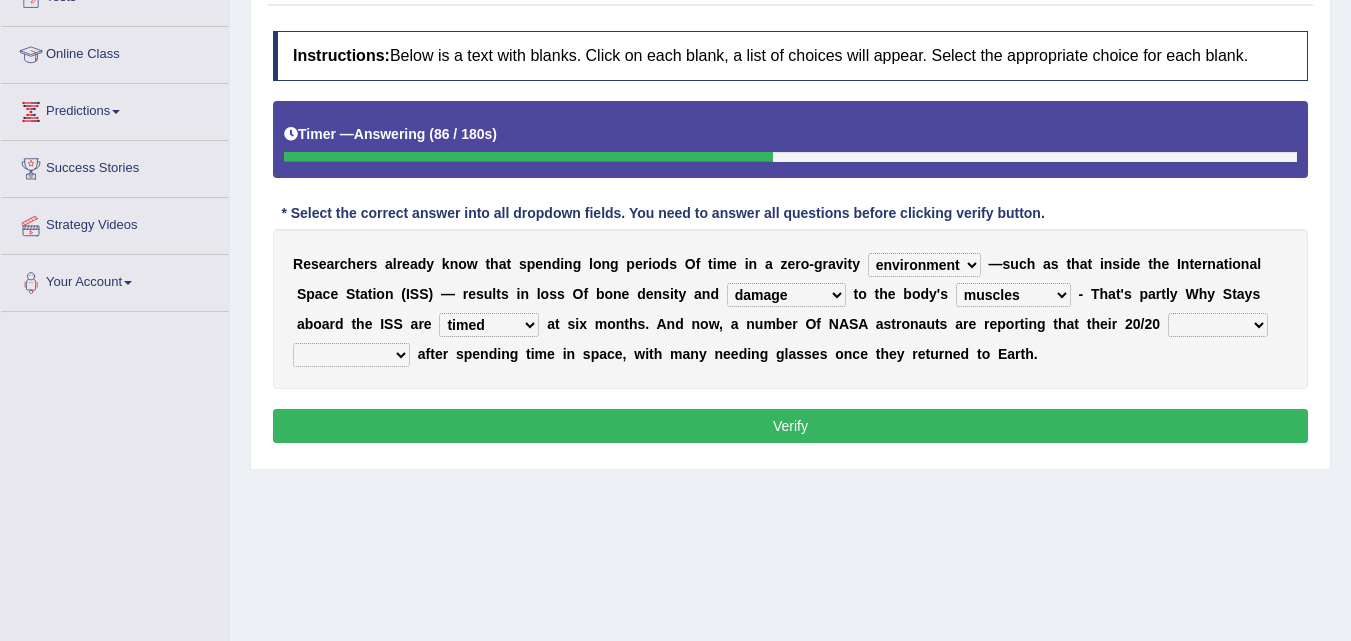 click on "allowed excessive timed restricted" at bounding box center [489, 325] 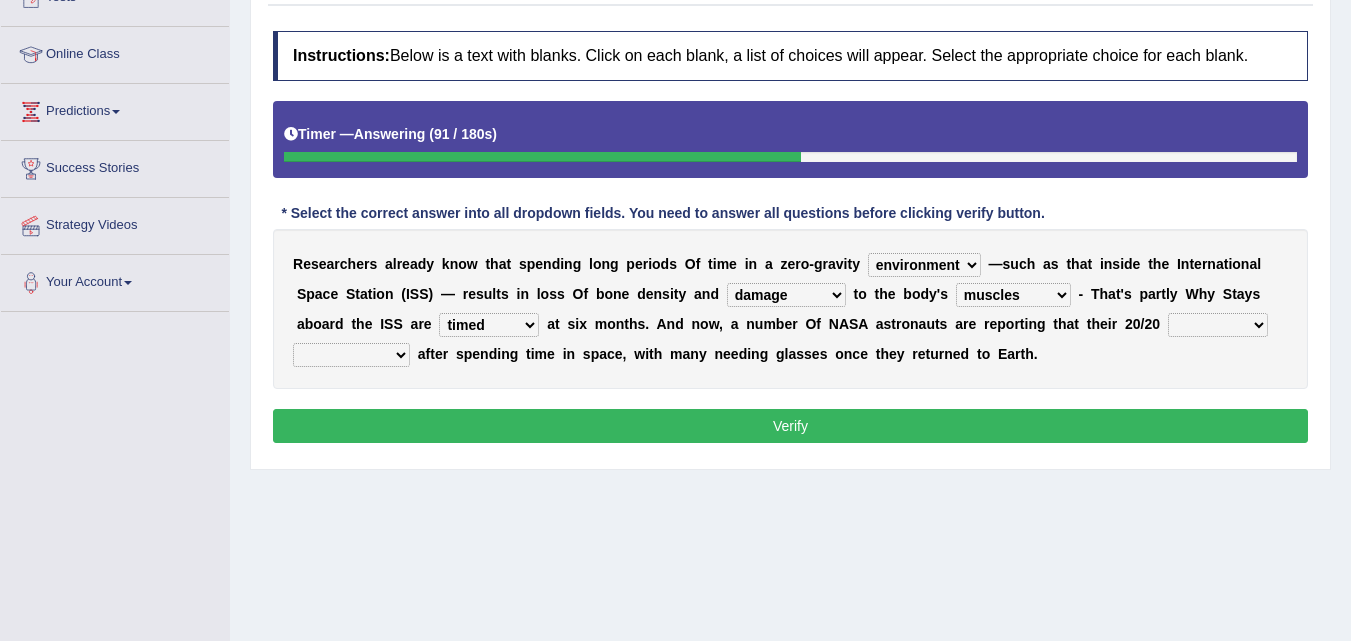 select on "restricted" 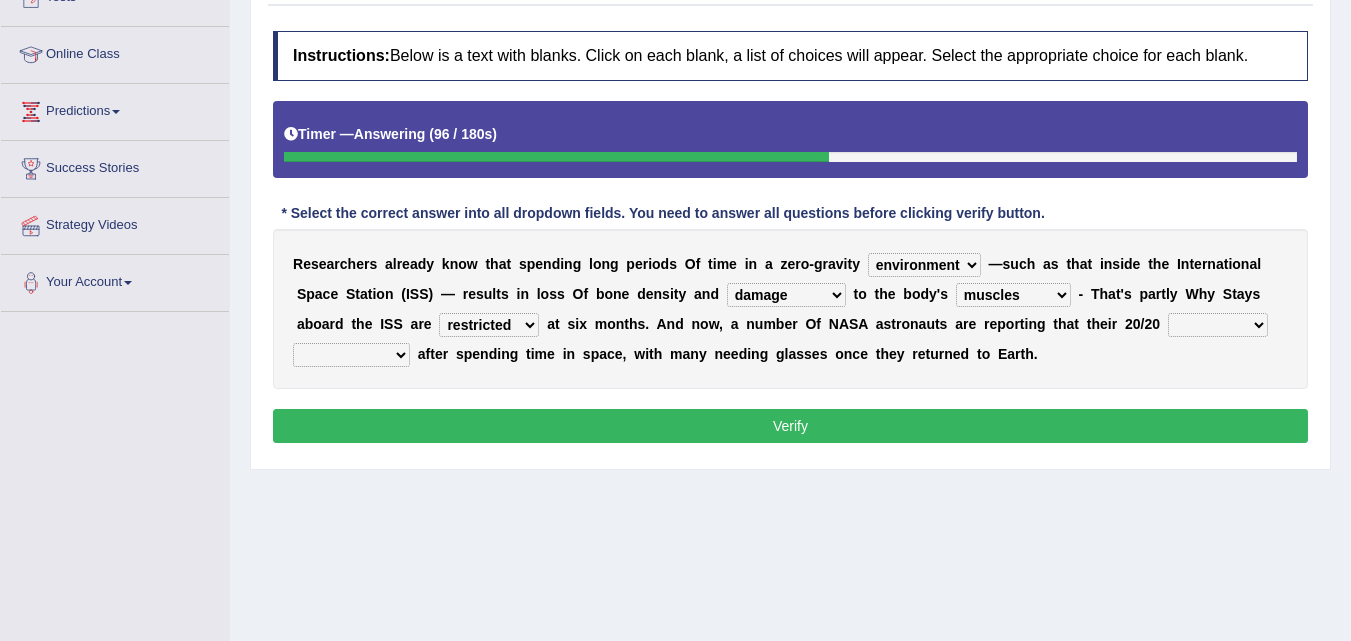 click on "voices smelling vision hearing" at bounding box center (1218, 325) 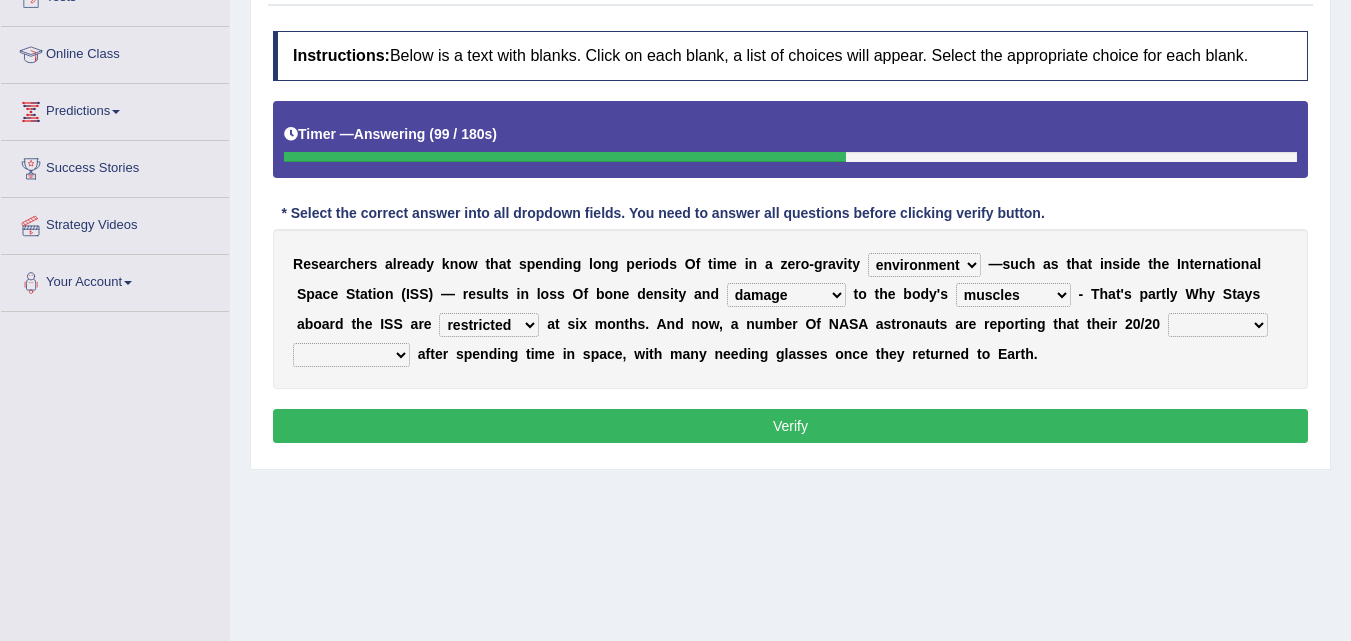 select on "vision" 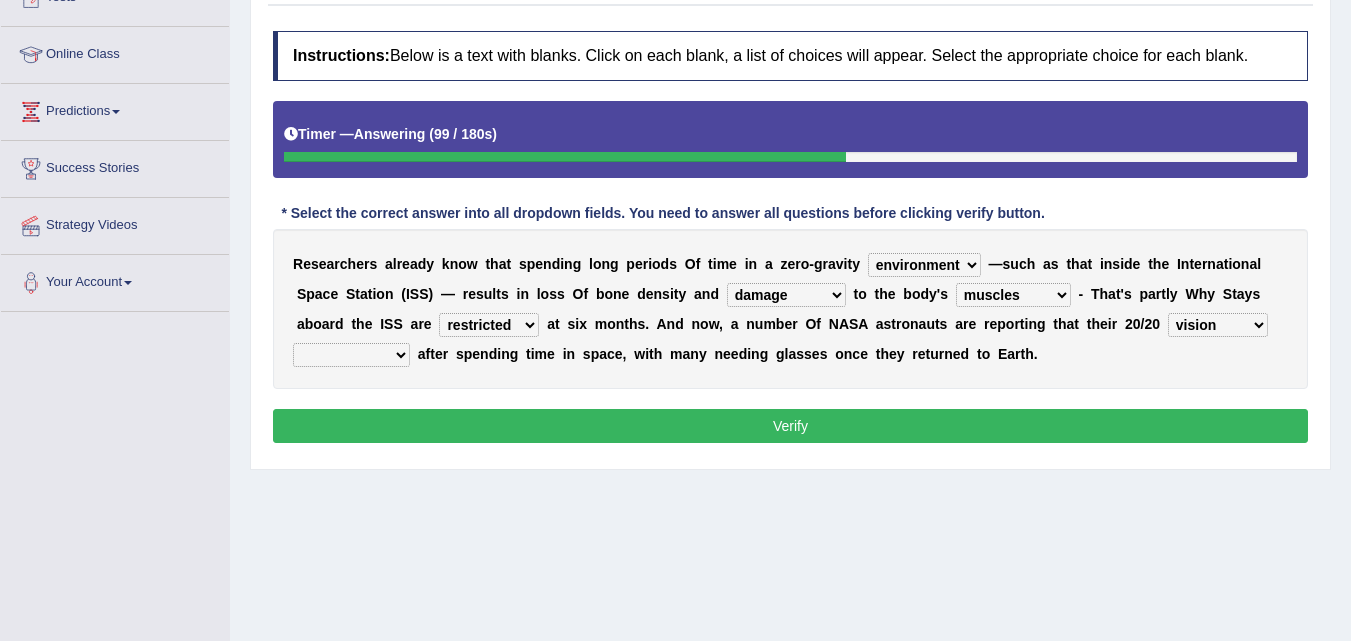 click on "voices smelling vision hearing" at bounding box center [1218, 325] 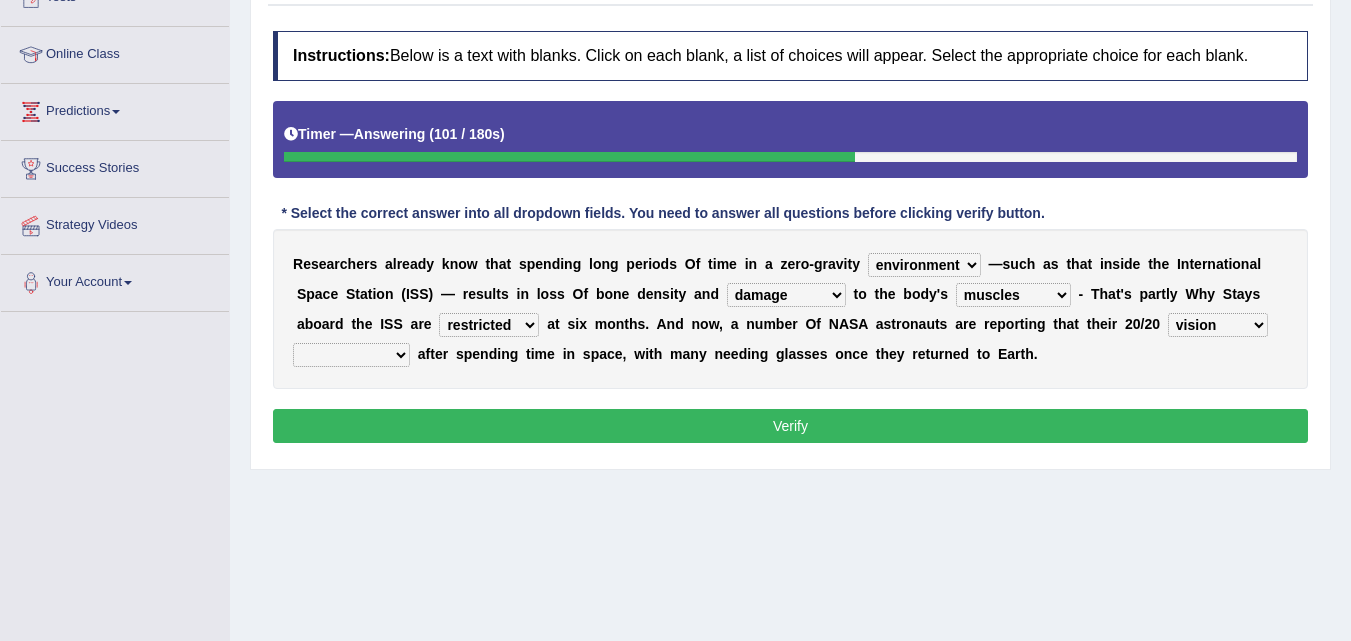 click on "disappeared fatigue faded strengthened" at bounding box center (351, 355) 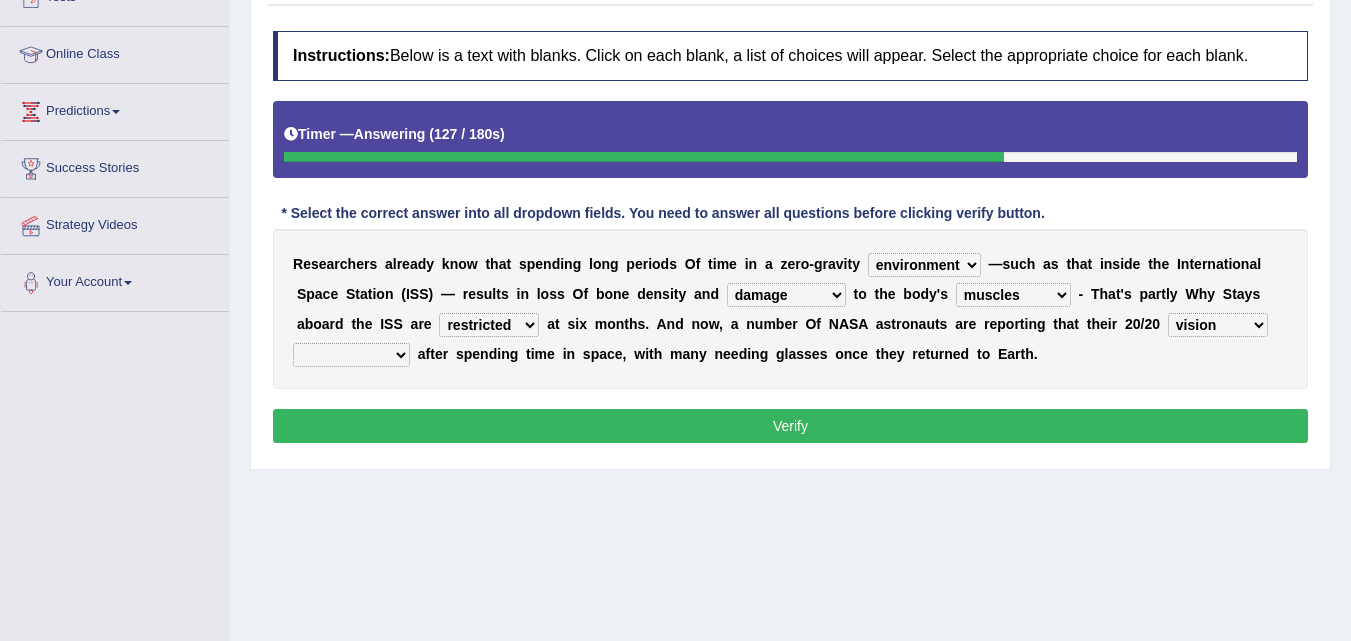select on "faded" 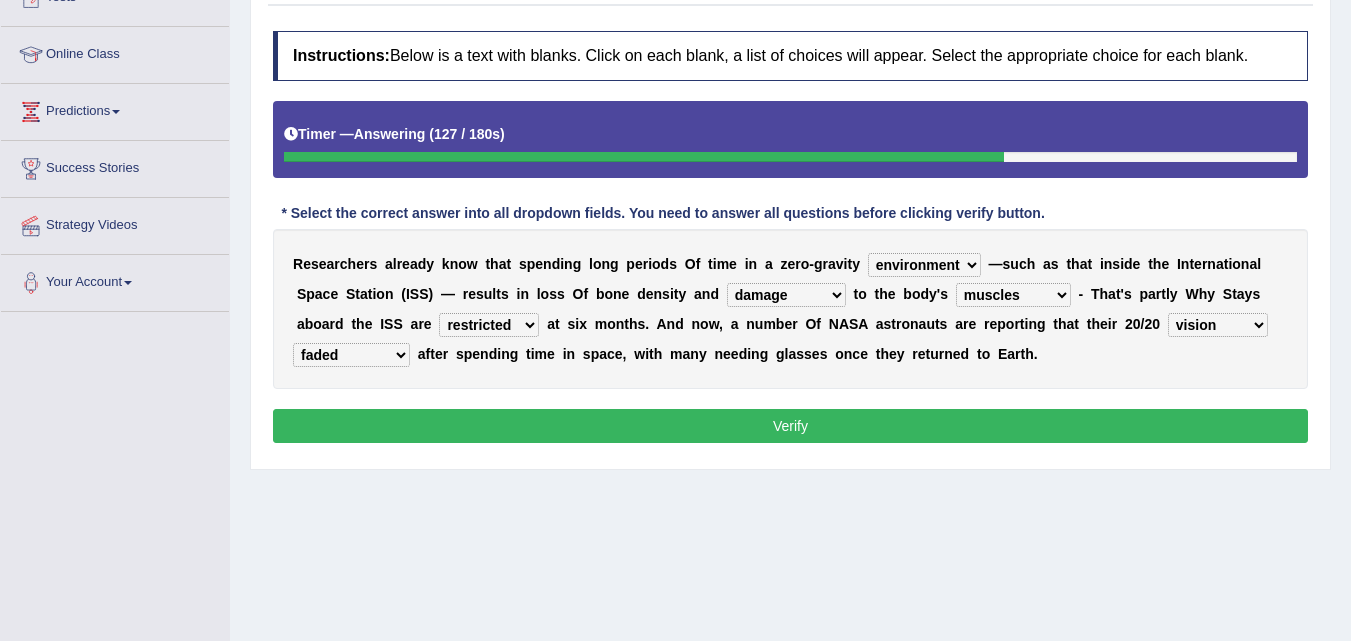 click on "disappeared fatigue faded strengthened" at bounding box center (351, 355) 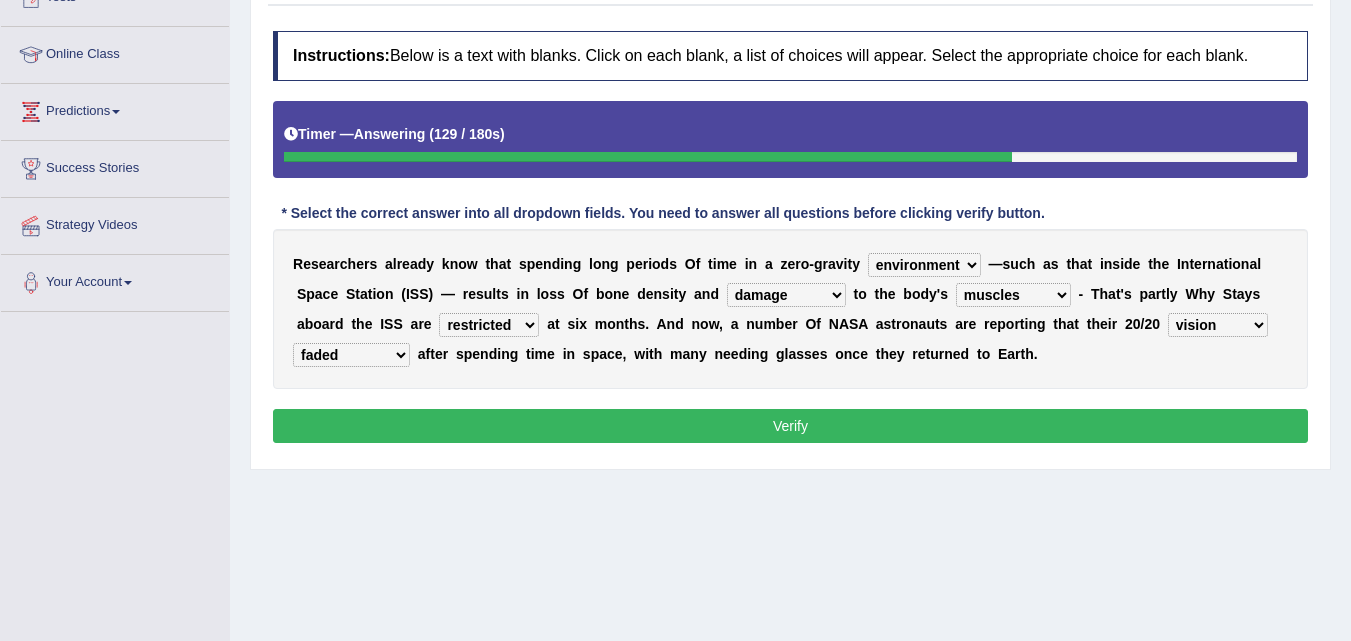 click on "voices smelling vision hearing" at bounding box center [1218, 325] 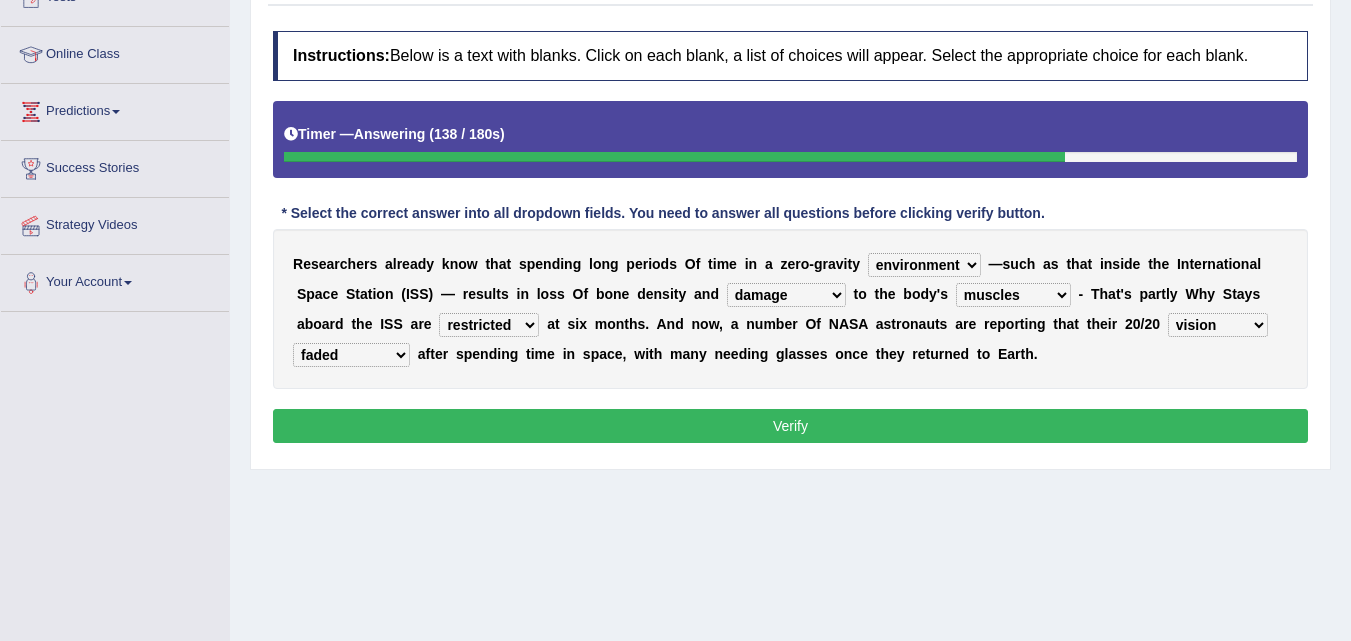click on "R e s e a r c h e r s    a l r e a d y    k n o w    t h a t    s p e n d i n g    l o n g    p e r i o d s    O f    t i m e    i n    a    z e r o - g r a v i t y    planet weather climate environment    — s u c h    a s    t h a t    i n s i d e    t h e    I n t e r n a t i o n a l    S p a c e    S t a t i o n    ( I S S )    —    r e s u l t s    i n    l o s s    O f    b o n e    d e n s i t y    a n d    enhancement damage gain recovery    t o    t h e    b o d y ' s    muscles flexibility development action    -    T h a t ' s    p a r t l y    W h y    S t a y s    a b o a r d    t h e    I S S    a r e    allowed excessive timed restricted    a t    s i x    m o n t h s .    A n d    n o w ,    a    n u m b e r    O f    N A S A    a s t r o n a u t s    a r e    r e p o r t i n g    t h a t    t h e i r    2 0 / 2 0    voices smelling vision hearing    disappeared fatigue faded strengthened    a f t e r    s p e n d i n g    t i" at bounding box center [790, 309] 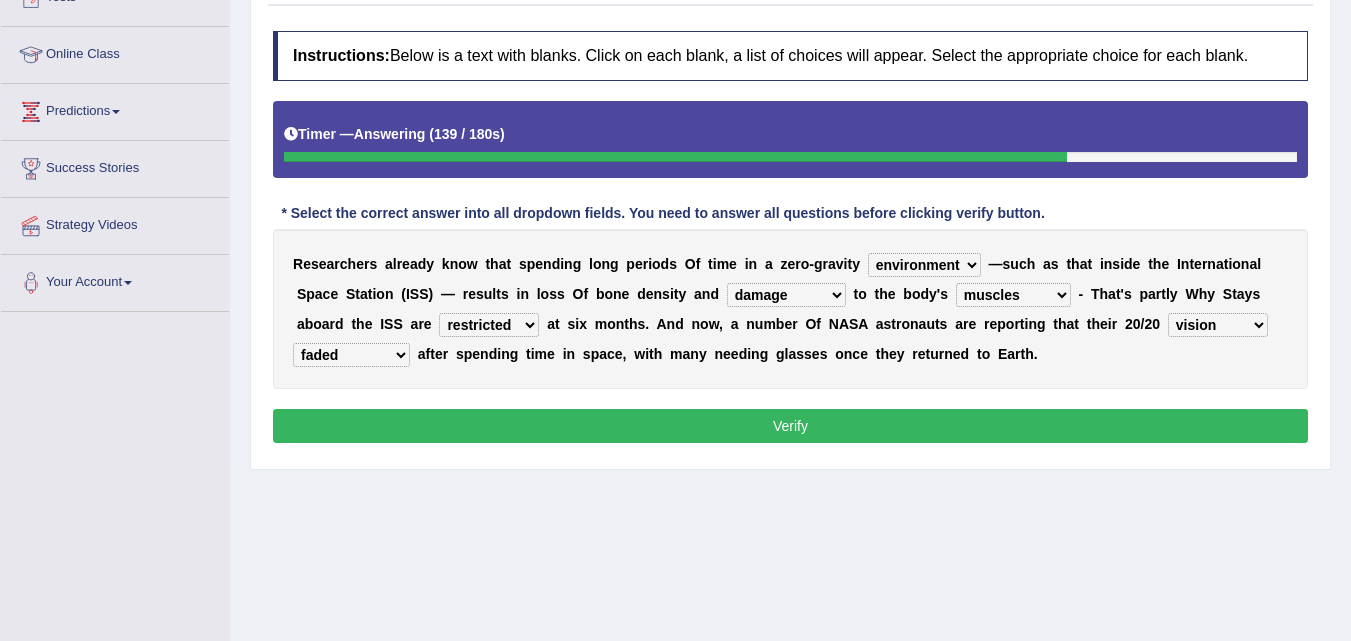 click on "muscles flexibility development action" at bounding box center [1013, 295] 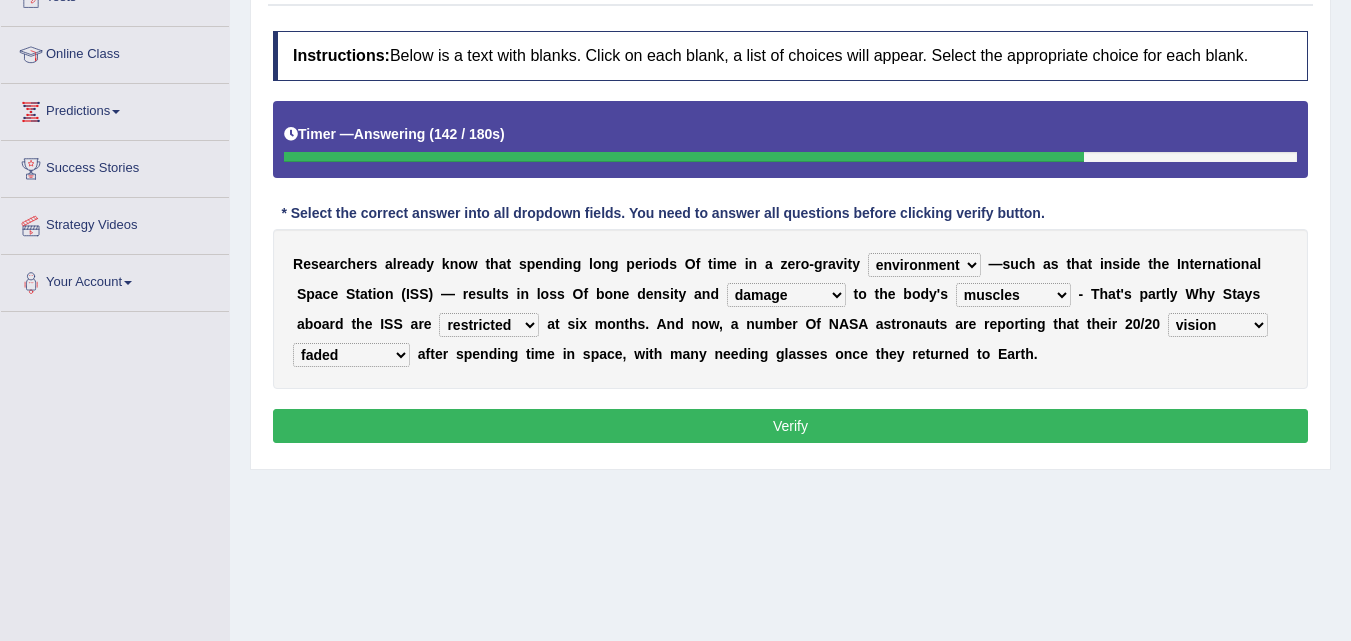 click on "R e s e a r c h e r s    a l r e a d y    k n o w    t h a t    s p e n d i n g    l o n g    p e r i o d s    O f    t i m e    i n    a    z e r o - g r a v i t y    planet weather climate environment    — s u c h    a s    t h a t    i n s i d e    t h e    I n t e r n a t i o n a l    S p a c e    S t a t i o n    ( I S S )    —    r e s u l t s    i n    l o s s    O f    b o n e    d e n s i t y    a n d    enhancement damage gain recovery    t o    t h e    b o d y ' s    muscles flexibility development action    -    T h a t ' s    p a r t l y    W h y    S t a y s    a b o a r d    t h e    I S S    a r e    allowed excessive timed restricted    a t    s i x    m o n t h s .    A n d    n o w ,    a    n u m b e r    O f    N A S A    a s t r o n a u t s    a r e    r e p o r t i n g    t h a t    t h e i r    2 0 / 2 0    voices smelling vision hearing    disappeared fatigue faded strengthened    a f t e r    s p e n d i n g    t i" at bounding box center [790, 309] 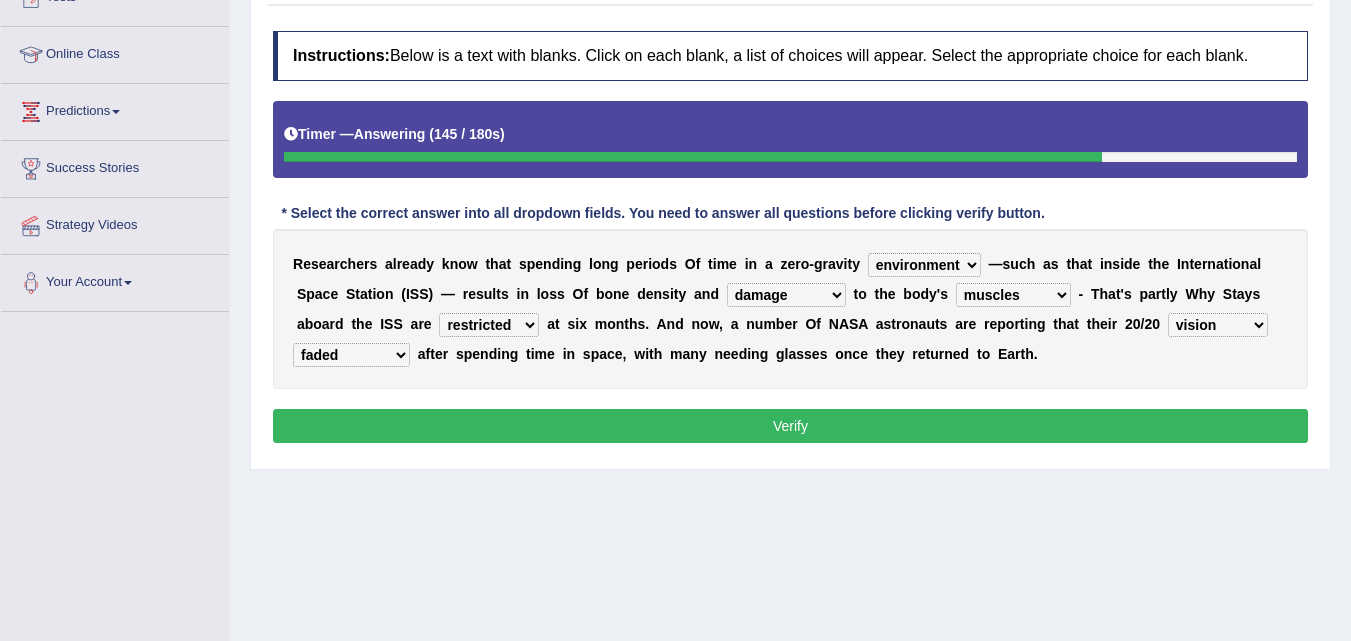 click on "allowed excessive timed restricted" at bounding box center [489, 325] 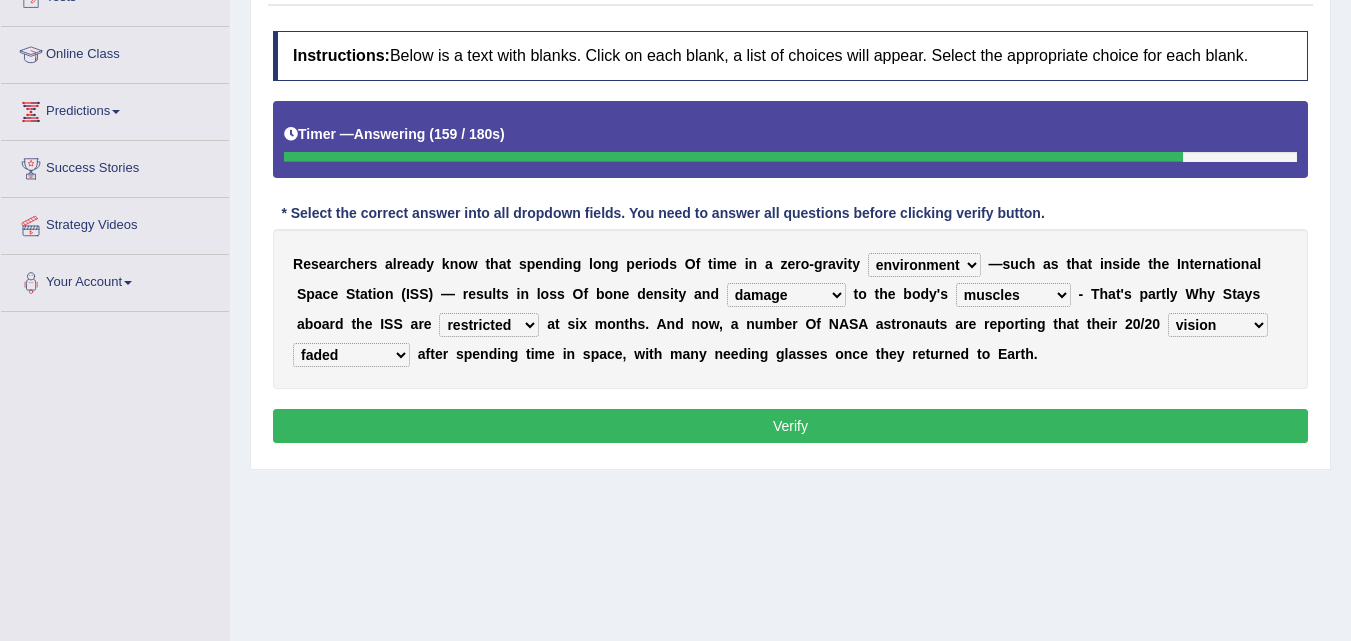 select on "timed" 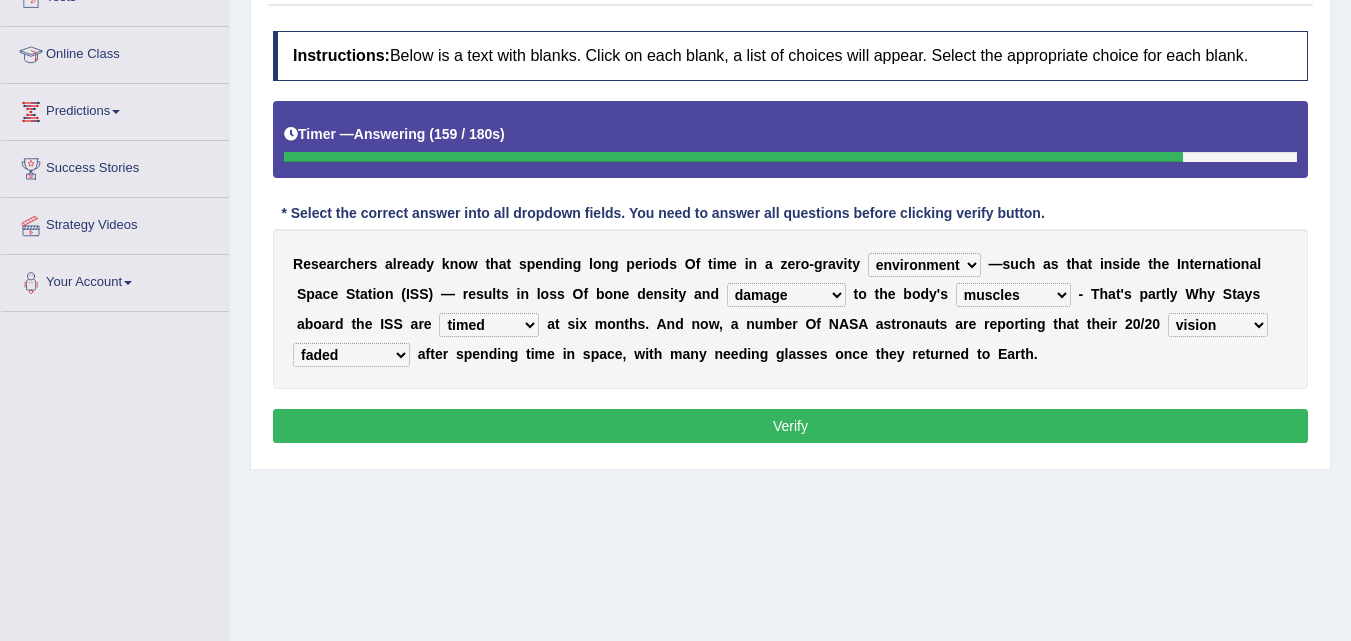 click on "allowed excessive timed restricted" at bounding box center [489, 325] 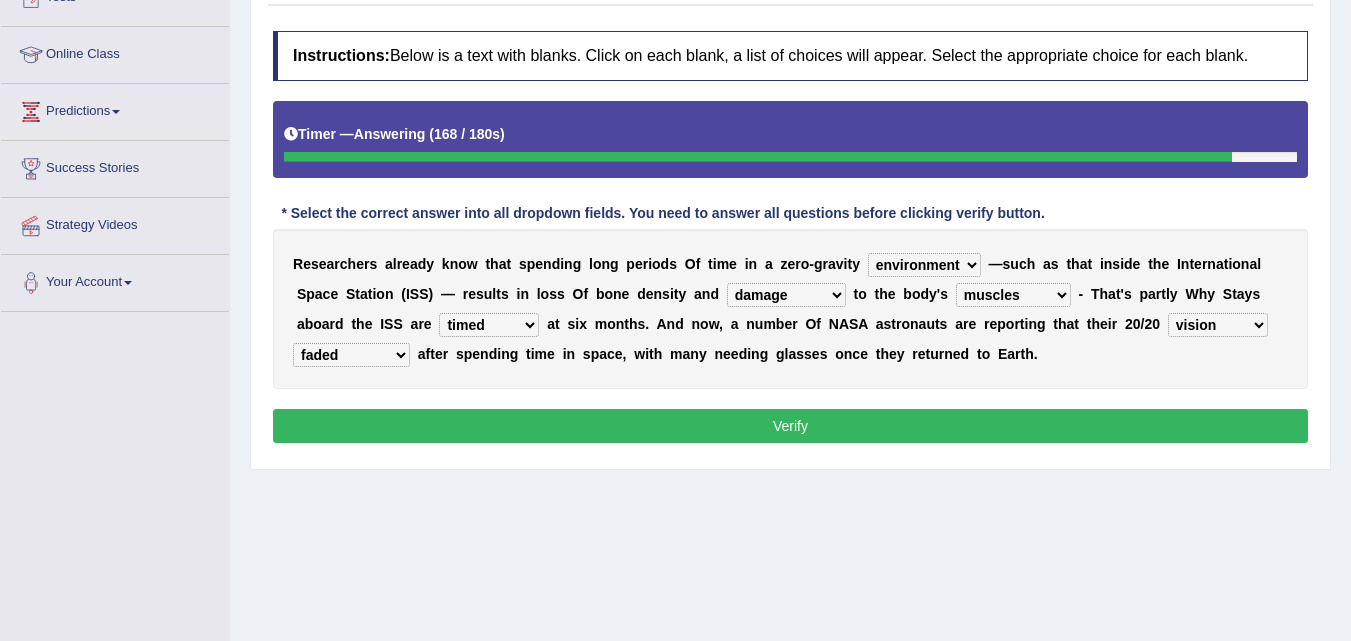 click on "muscles flexibility development action" at bounding box center [1013, 295] 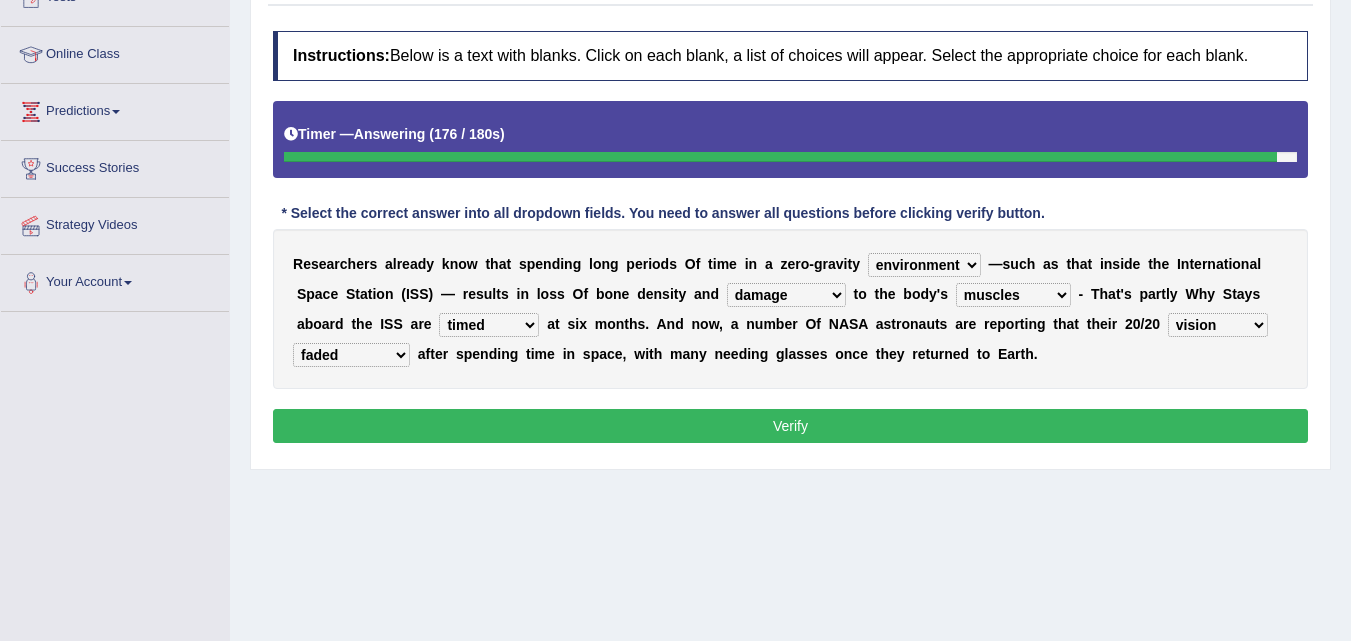 click on "muscles flexibility development action" at bounding box center [1013, 295] 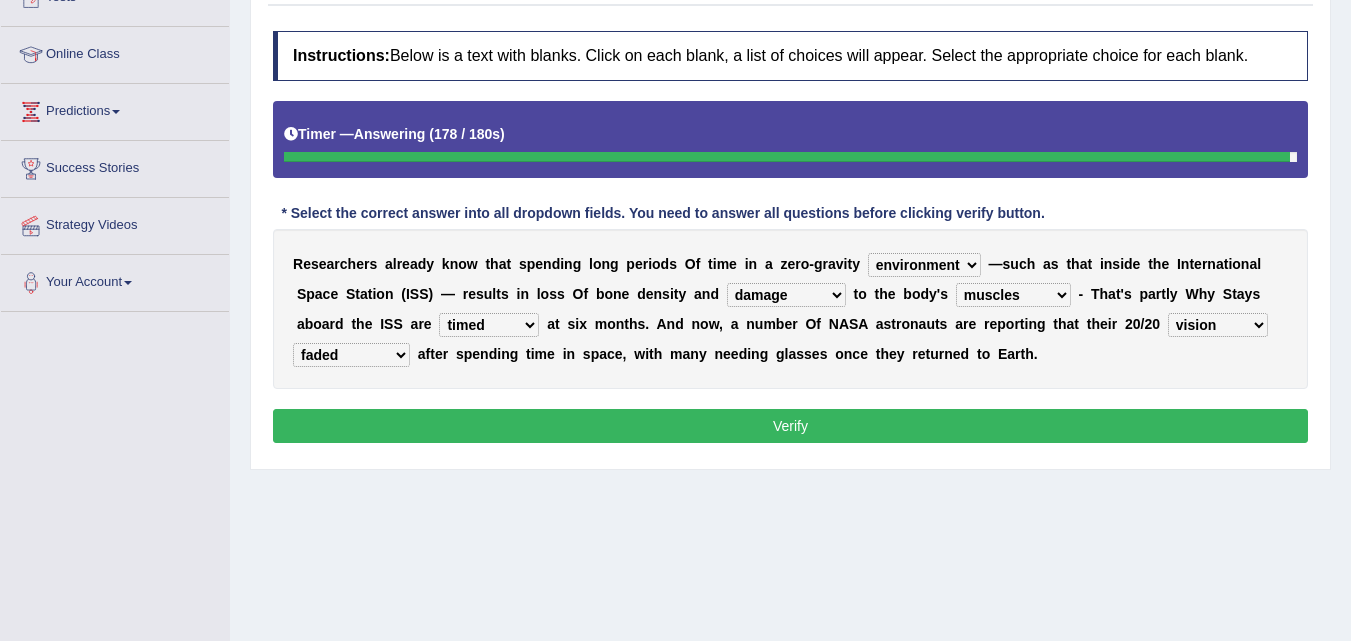 click on "allowed excessive timed restricted" at bounding box center [489, 325] 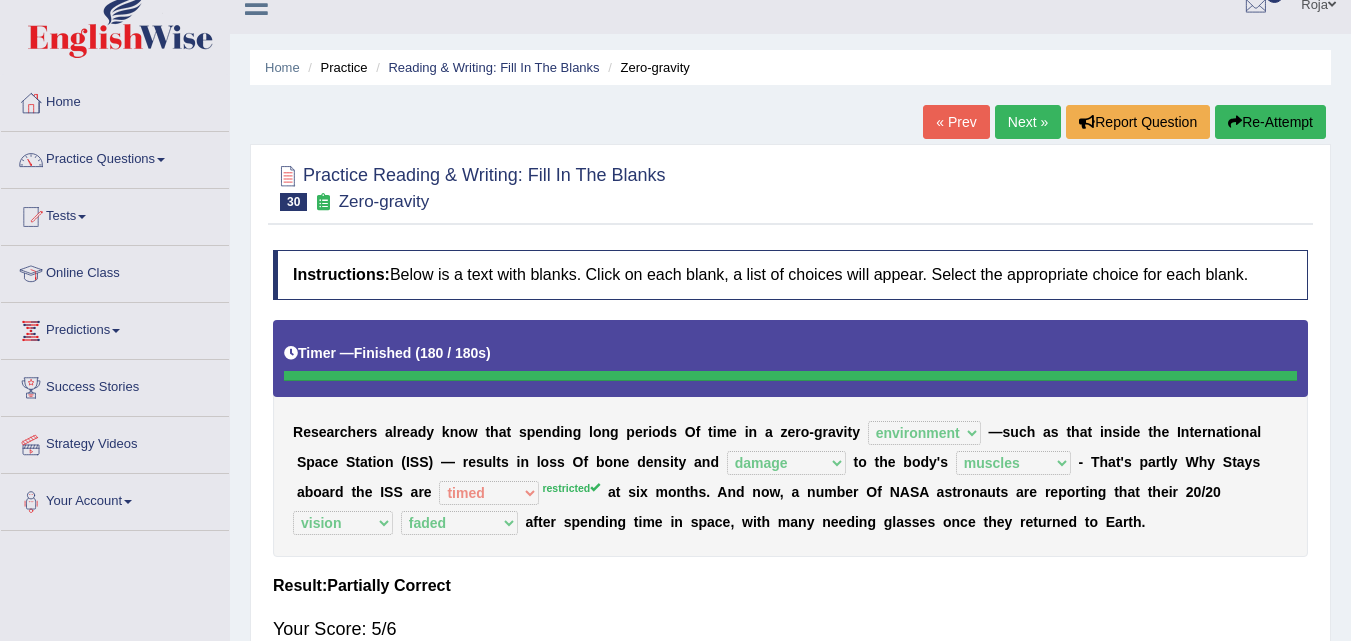 scroll, scrollTop: 19, scrollLeft: 0, axis: vertical 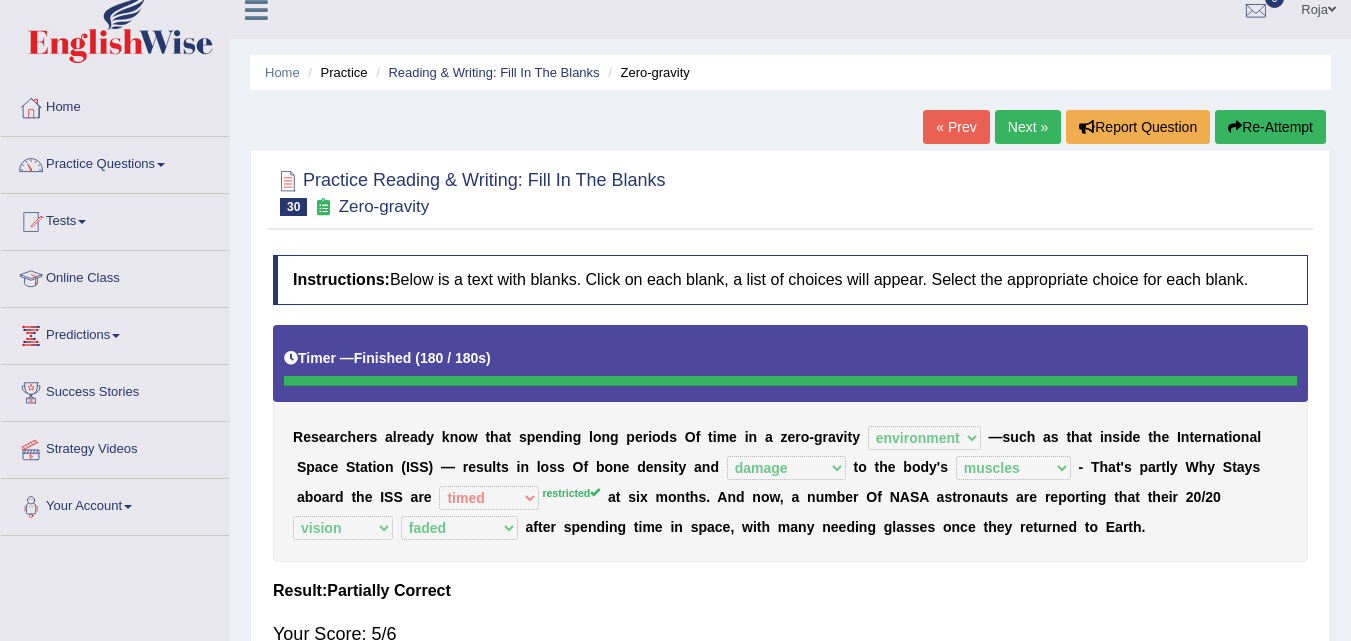click on "Home
Practice
Reading & Writing: Fill In The Blanks
Zero-gravity
« Prev Next »  Report Question  Re-Attempt
Practice Reading & Writing: Fill In The Blanks
30
Zero-gravity
Instructions:  Below is a text with blanks. Click on each blank, a list of choices will appear. Select the appropriate choice for each blank.
Timer —  Finished   ( 180 / 180s ) Skip * Select the correct answer into all dropdown fields. You need to answer all questions before clicking verify button. R e s e a r c h e r s    a l r e a d y    k n o w    t h a t    s p e n d i n g    l o n g    p e r i o d s    O f    t i m e    i n    a    z e r o - g r a v i t y    planet weather climate environment    — s u c h    a s    t h a t    i n s i d e    t h e    I n t e r n a t i o n a l    S p a c e    S t a t i o n    ( I S S )" at bounding box center [790, 481] 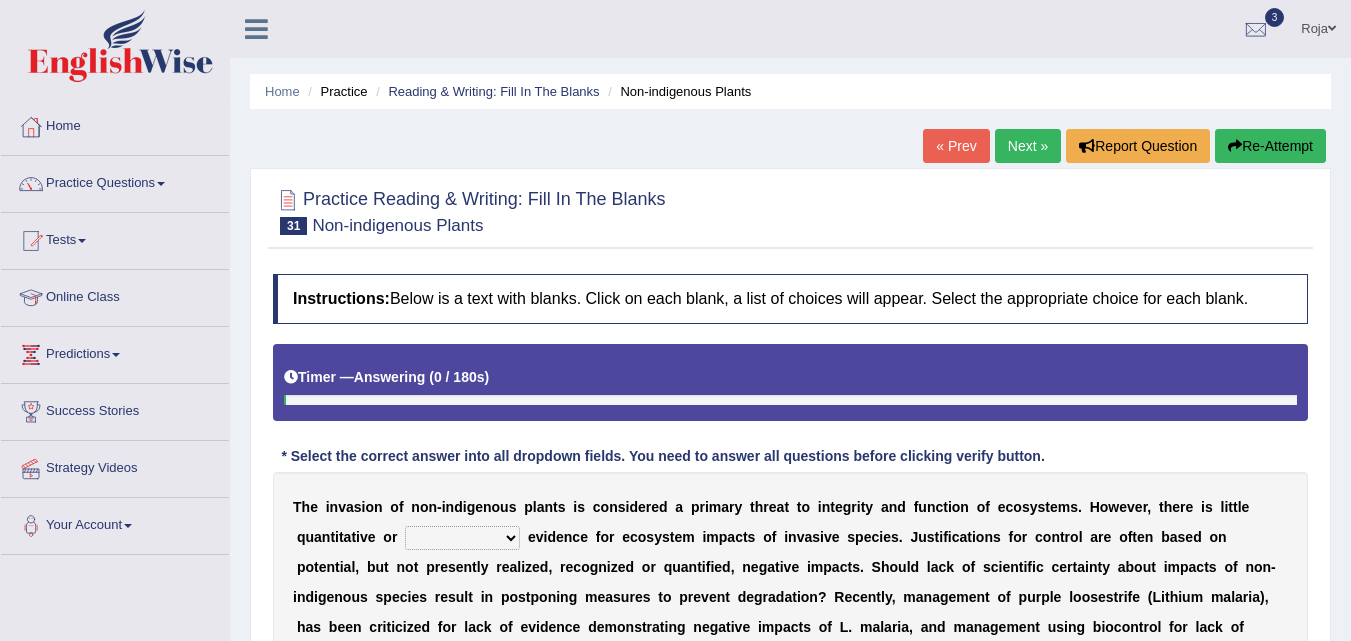 scroll, scrollTop: 429, scrollLeft: 0, axis: vertical 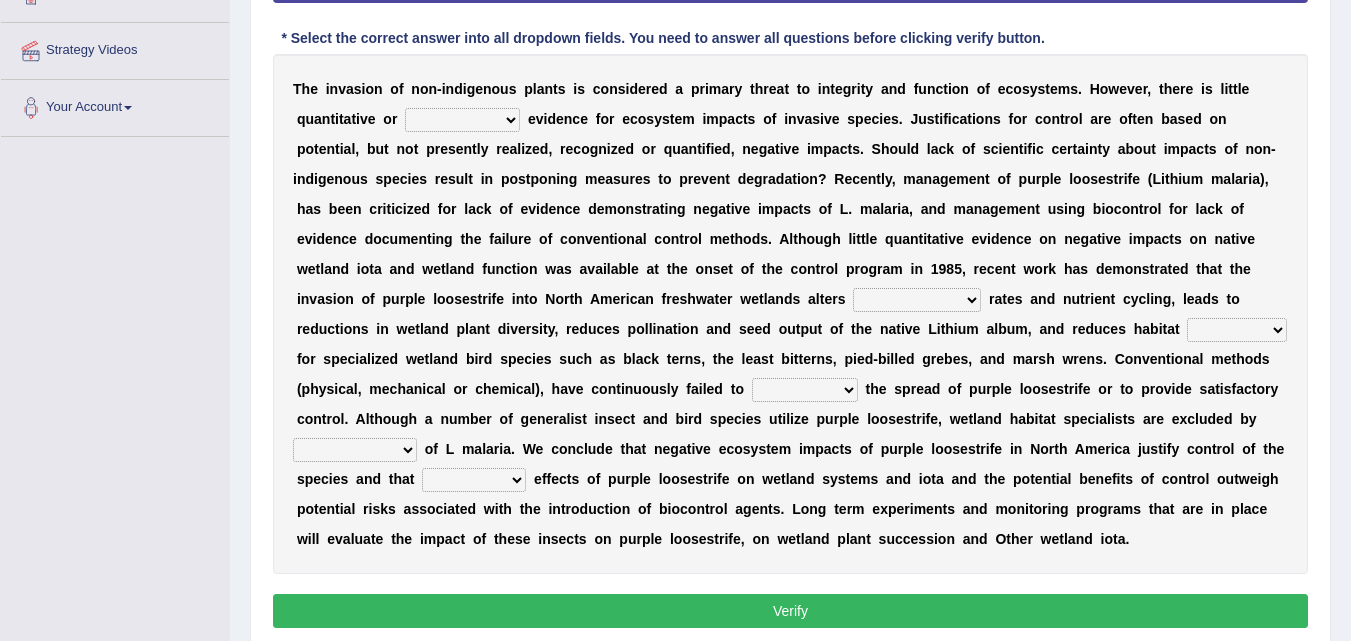 click on "Toggle navigation
Home
Practice Questions   Speaking Practice Read Aloud
Repeat Sentence
Describe Image
Re-tell Lecture
Answer Short Question
Summarize Group Discussion
Respond To A Situation
Writing Practice  Summarize Written Text
Write Essay
Reading Practice  Reading & Writing: Fill In The Blanks
Choose Multiple Answers
Re-order Paragraphs
Fill In The Blanks
Choose Single Answer
Listening Practice  Summarize Spoken Text
Highlight Incorrect Words
Highlight Correct Summary
Select Missing Word
Choose Single Answer
Choose Multiple Answers
Fill In The Blanks
Write From Dictation
Pronunciation
Tests
Take Mock Test" at bounding box center [675, -98] 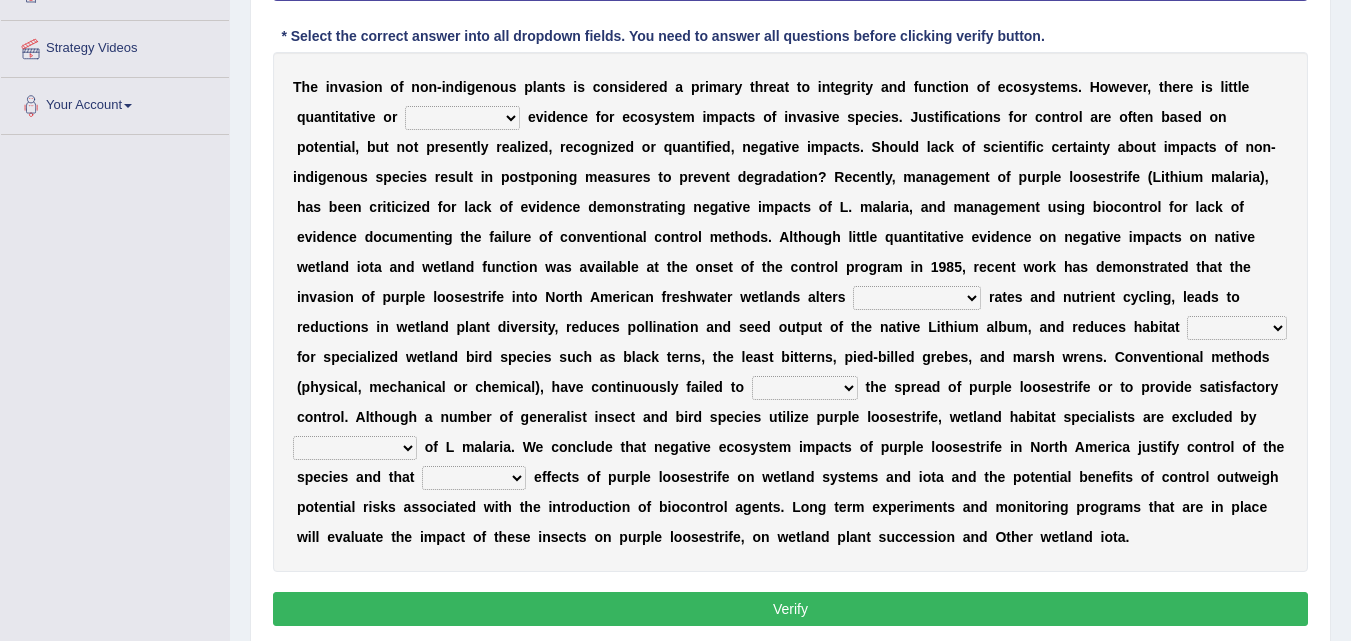 click on "experiencing experience experimental experiments" at bounding box center [462, 118] 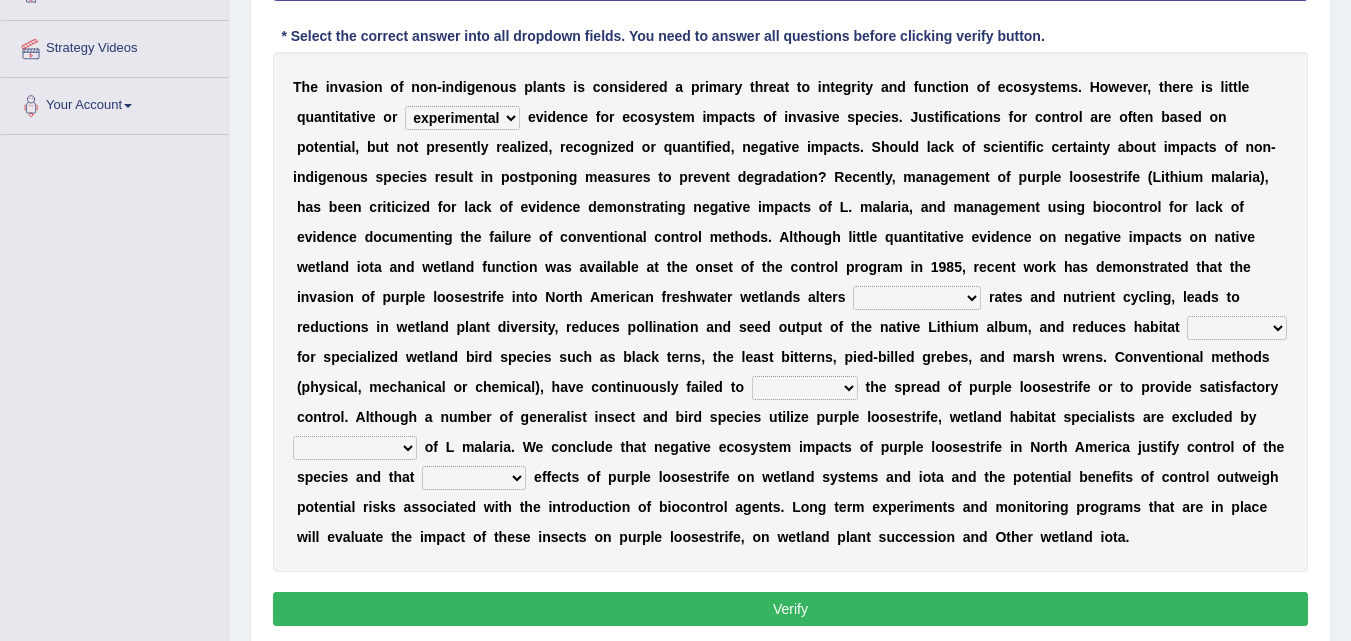 click on "experiencing experience experimental experiments" at bounding box center [462, 118] 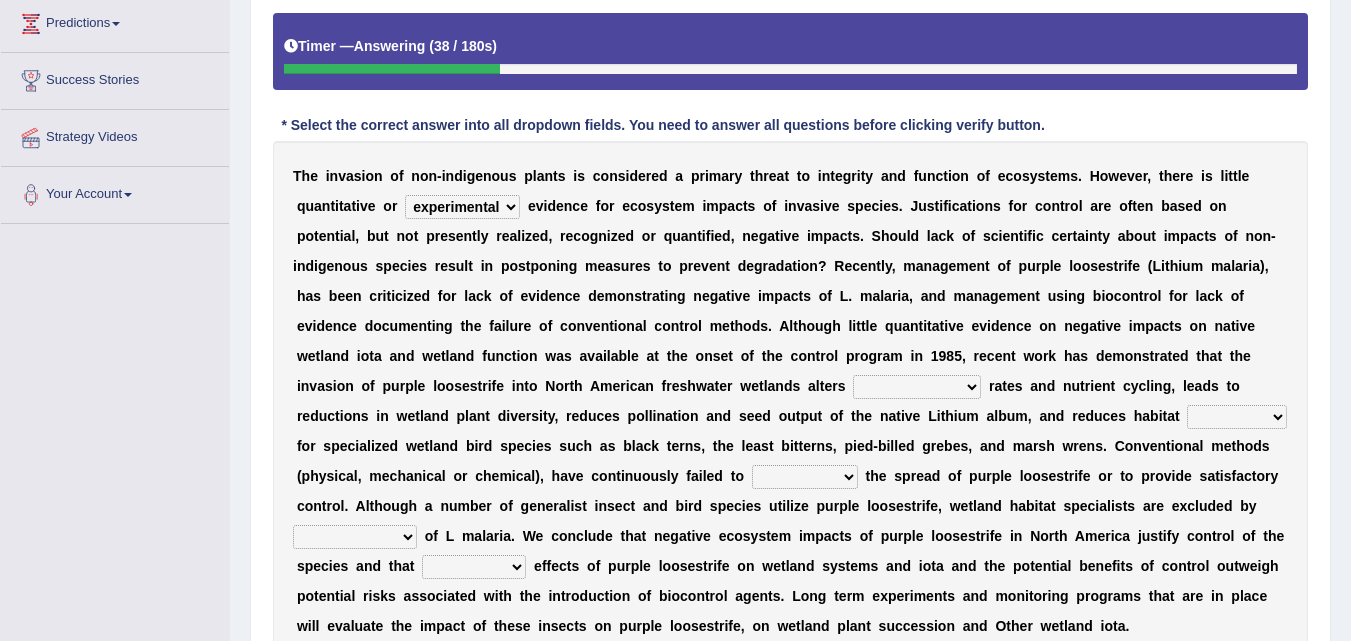 scroll, scrollTop: 326, scrollLeft: 0, axis: vertical 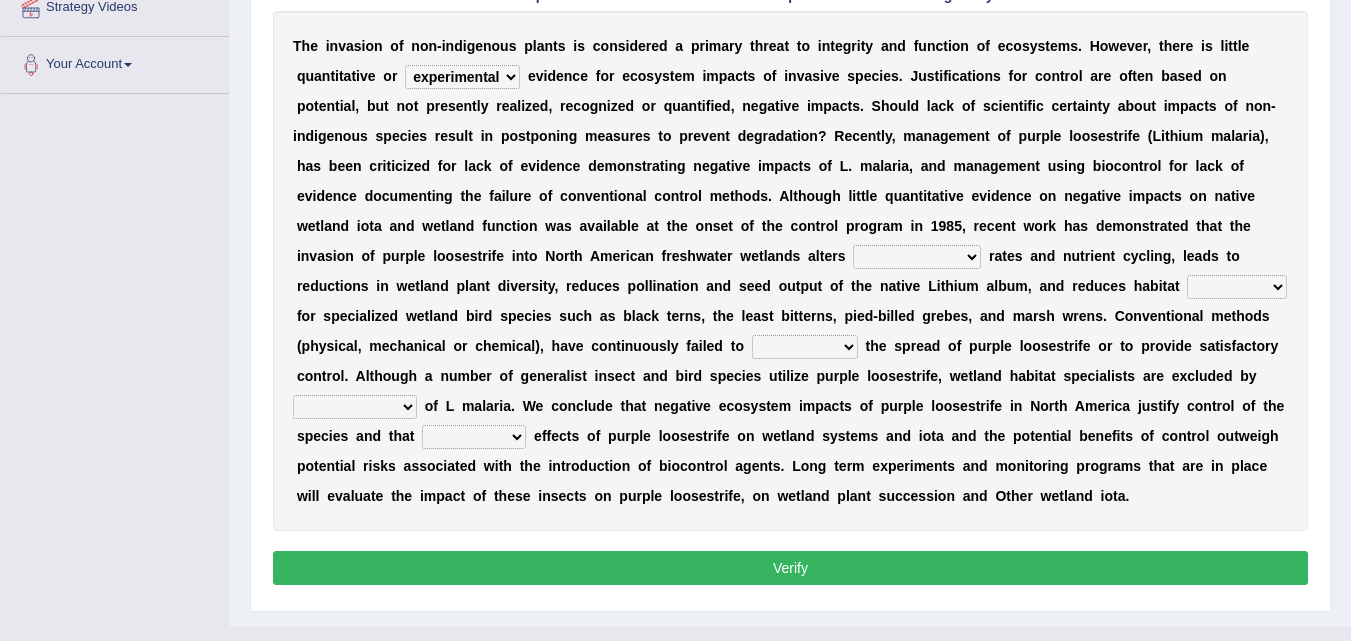 click on "decomposing composition composing decomposition" at bounding box center (917, 257) 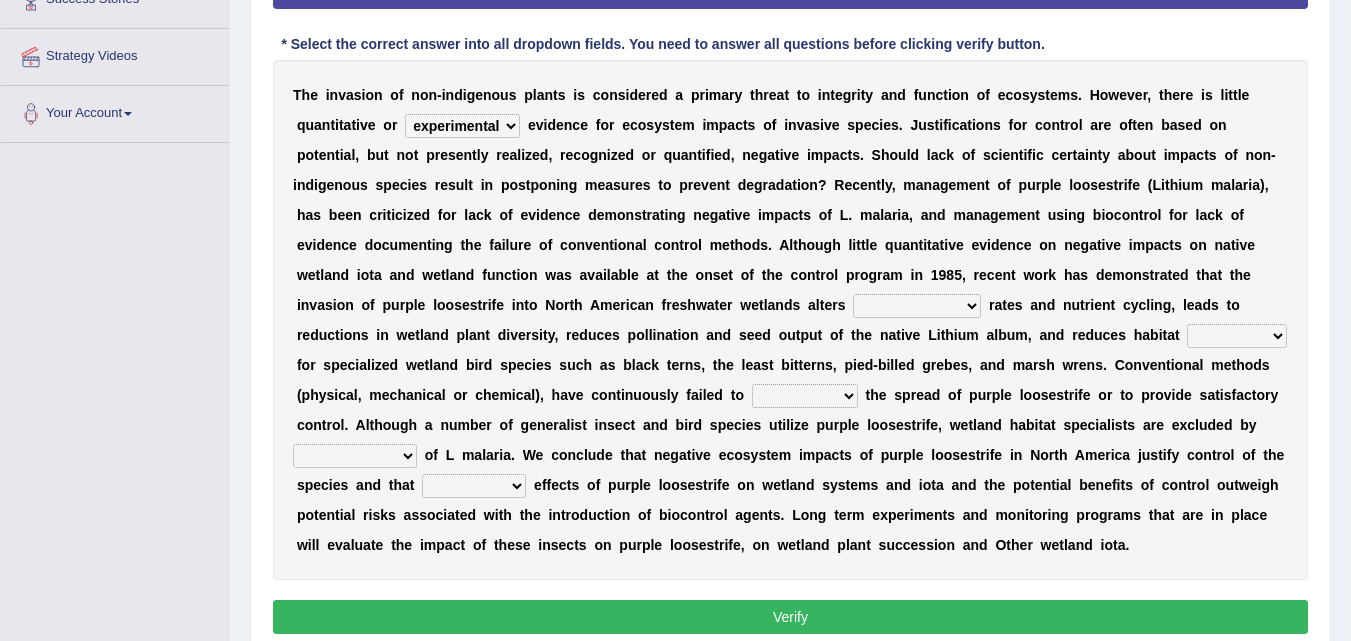 scroll, scrollTop: 414, scrollLeft: 0, axis: vertical 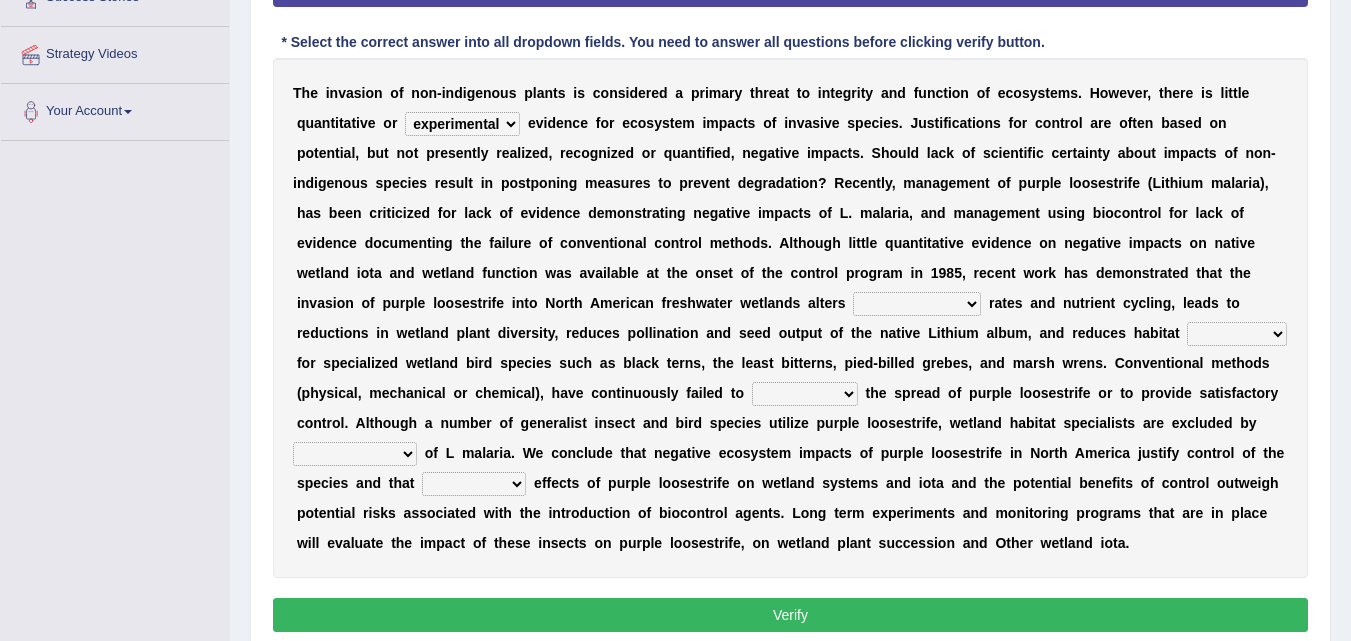 click on "decomposing composition composing decomposition" at bounding box center (917, 304) 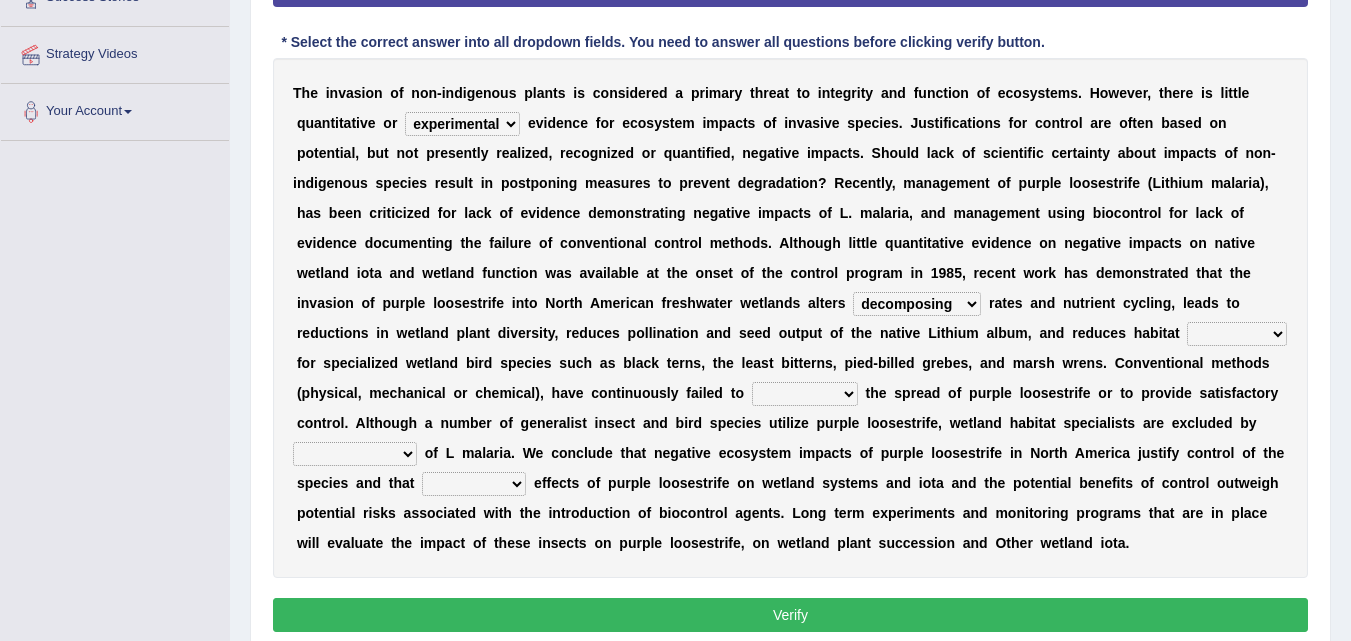 click on "decomposing composition composing decomposition" at bounding box center (917, 304) 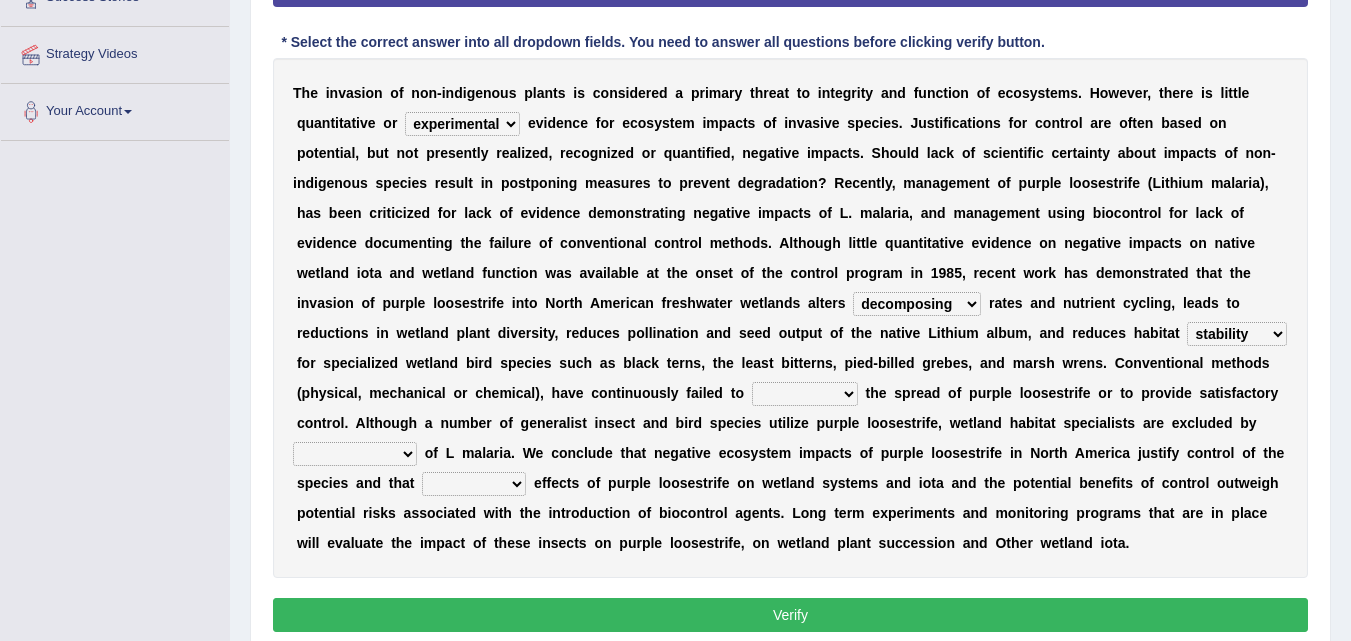 click on "engage curb monopolize reduce" at bounding box center [805, 394] 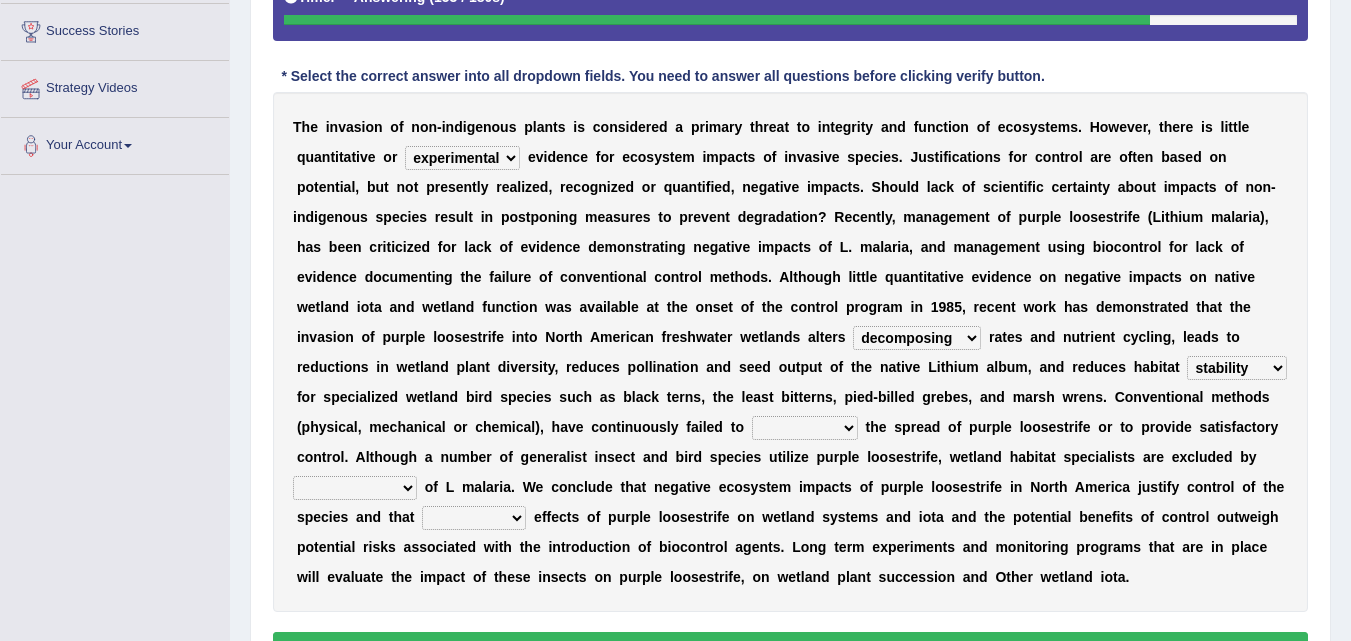 scroll, scrollTop: 454, scrollLeft: 0, axis: vertical 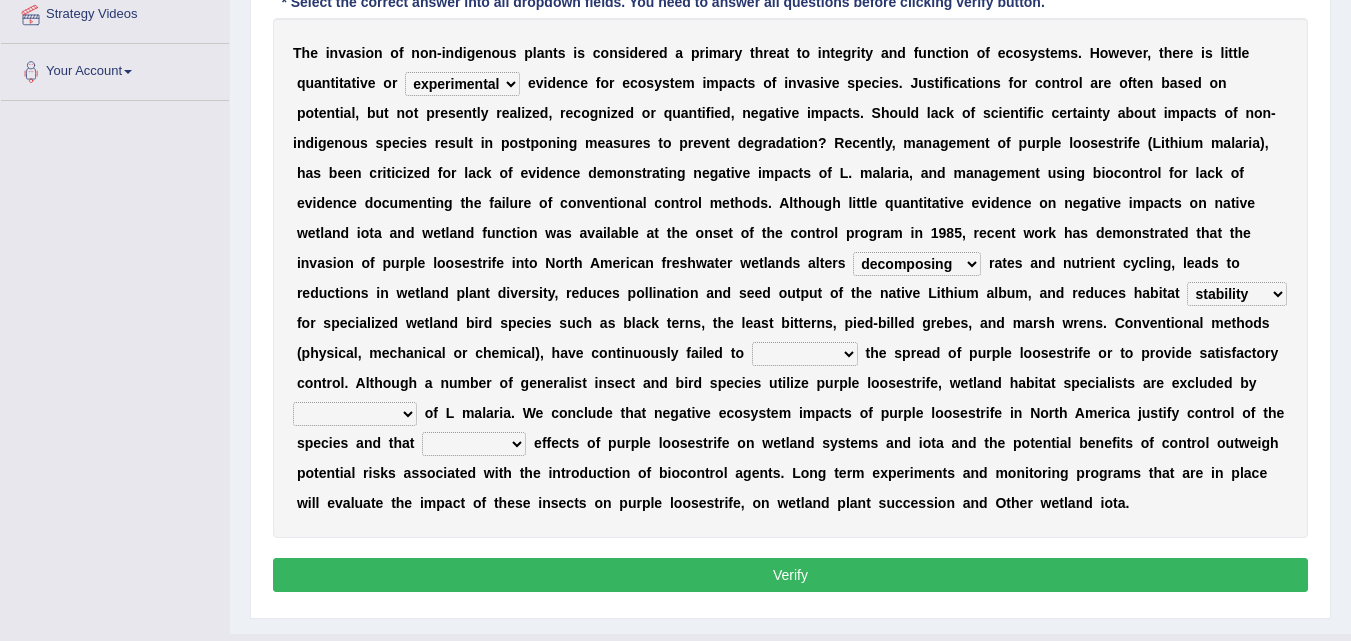click on "engage curb monopolize reduce" at bounding box center [805, 354] 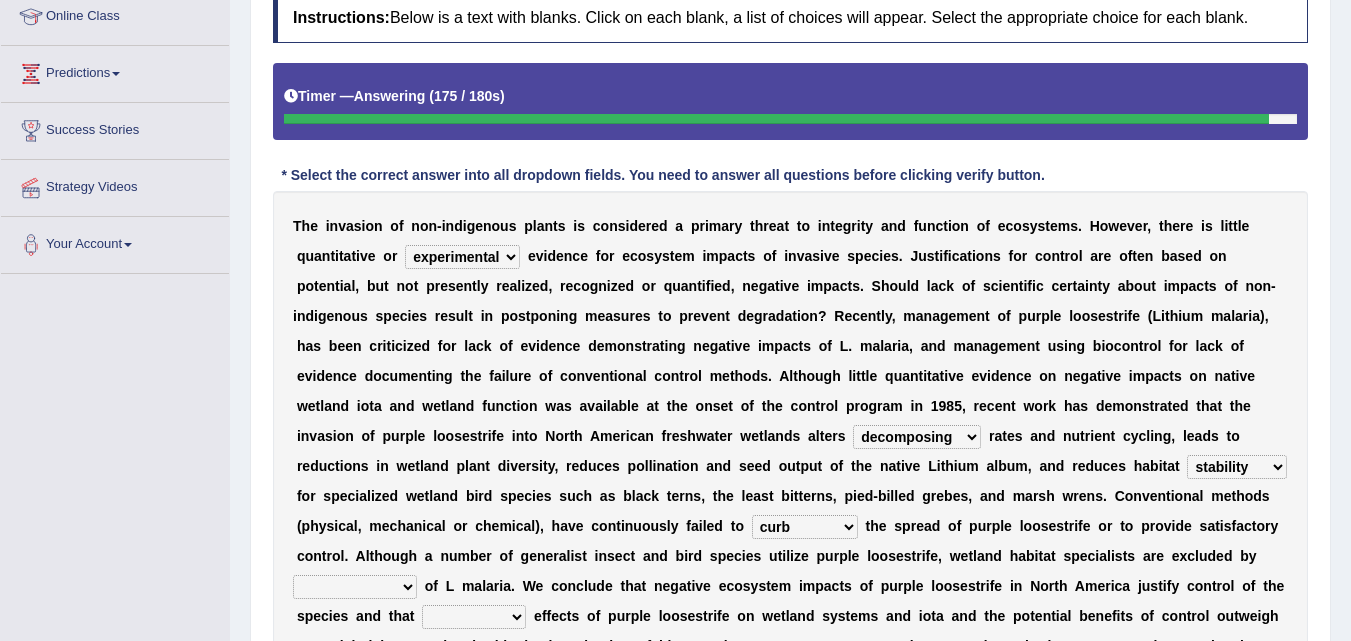 scroll, scrollTop: 382, scrollLeft: 0, axis: vertical 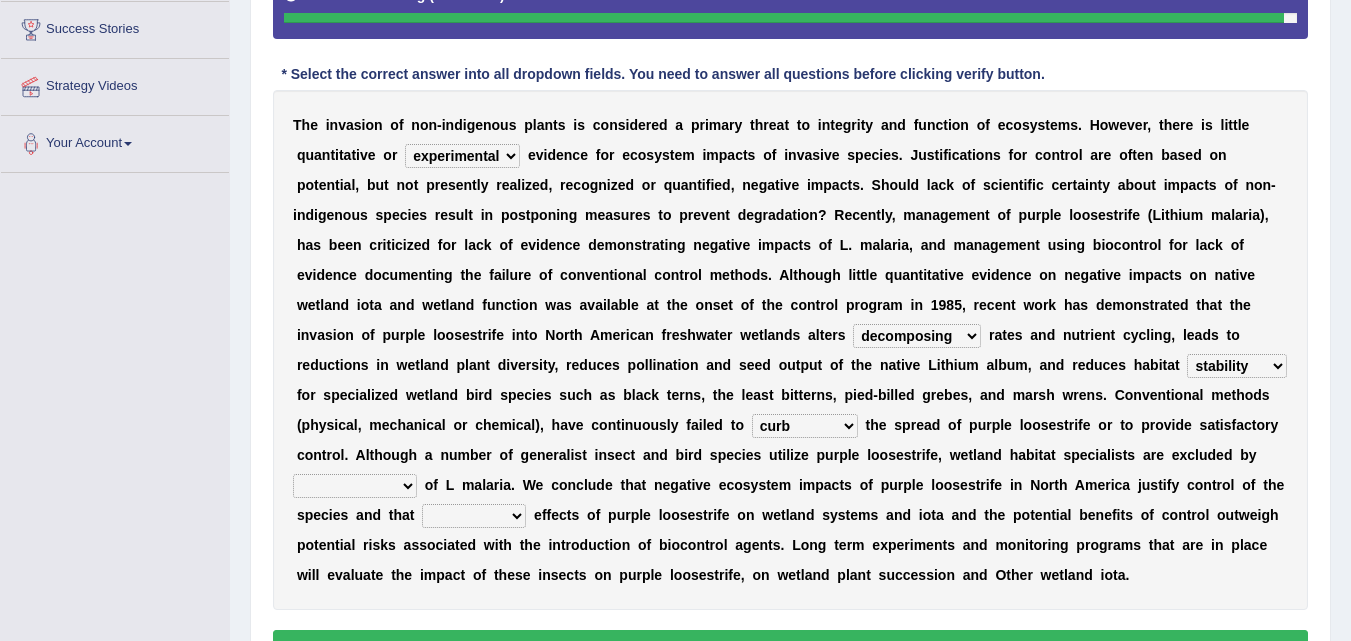 click on "encroachment engagement enlightenment enrollment" at bounding box center (355, 486) 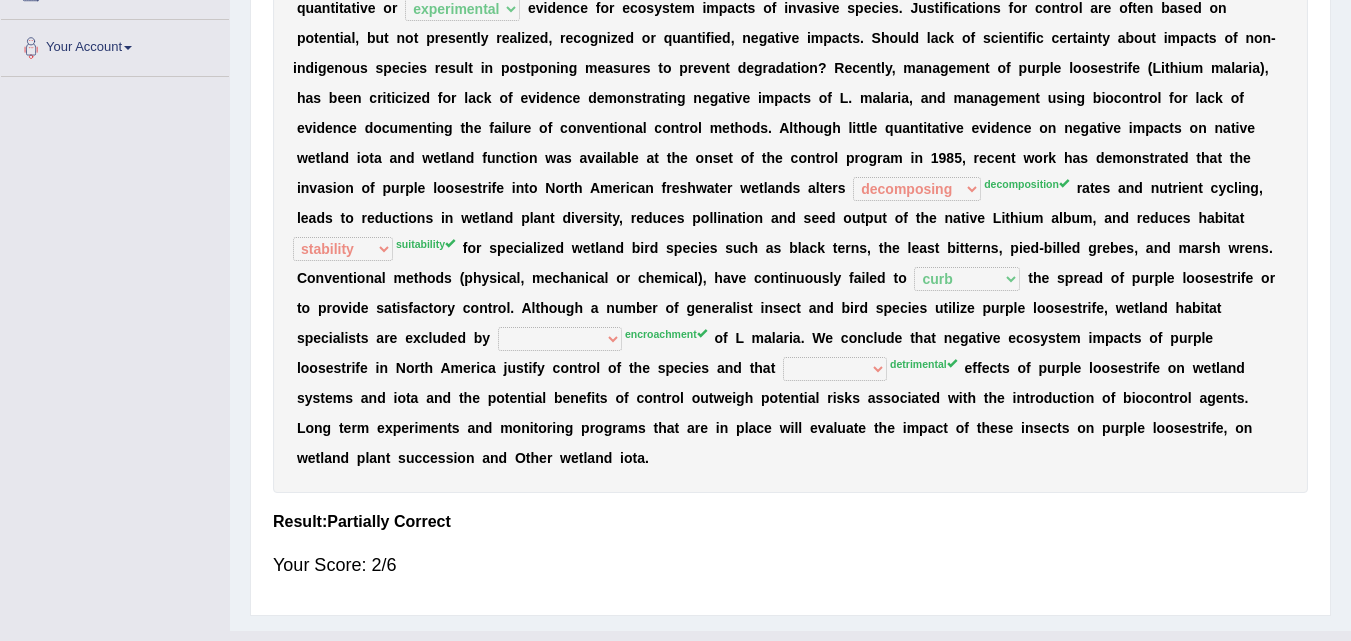 scroll, scrollTop: 0, scrollLeft: 0, axis: both 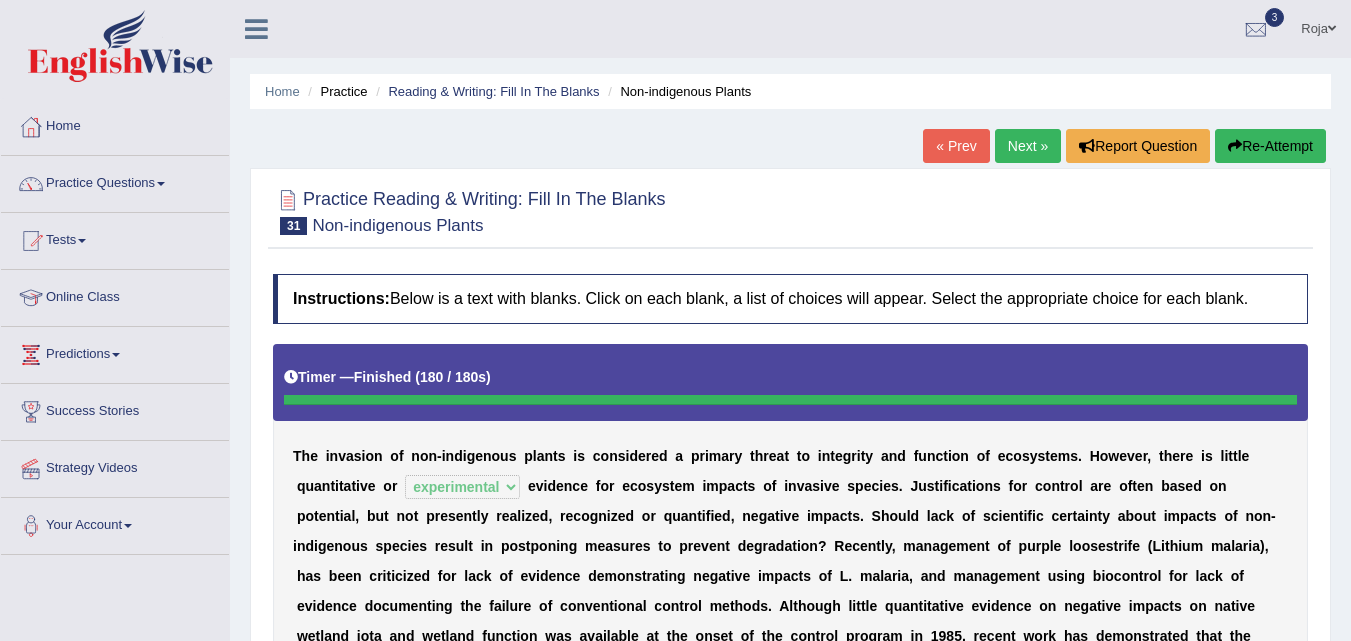 click on "Re-Attempt" at bounding box center [1270, 146] 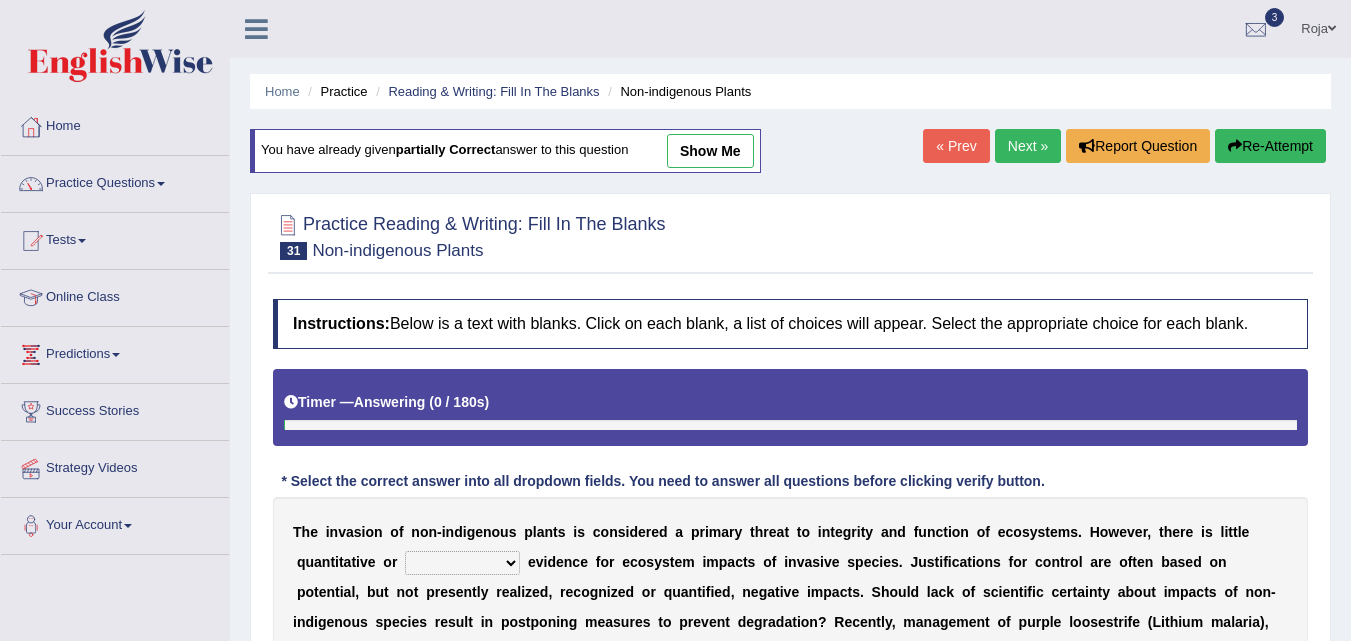 scroll, scrollTop: 0, scrollLeft: 0, axis: both 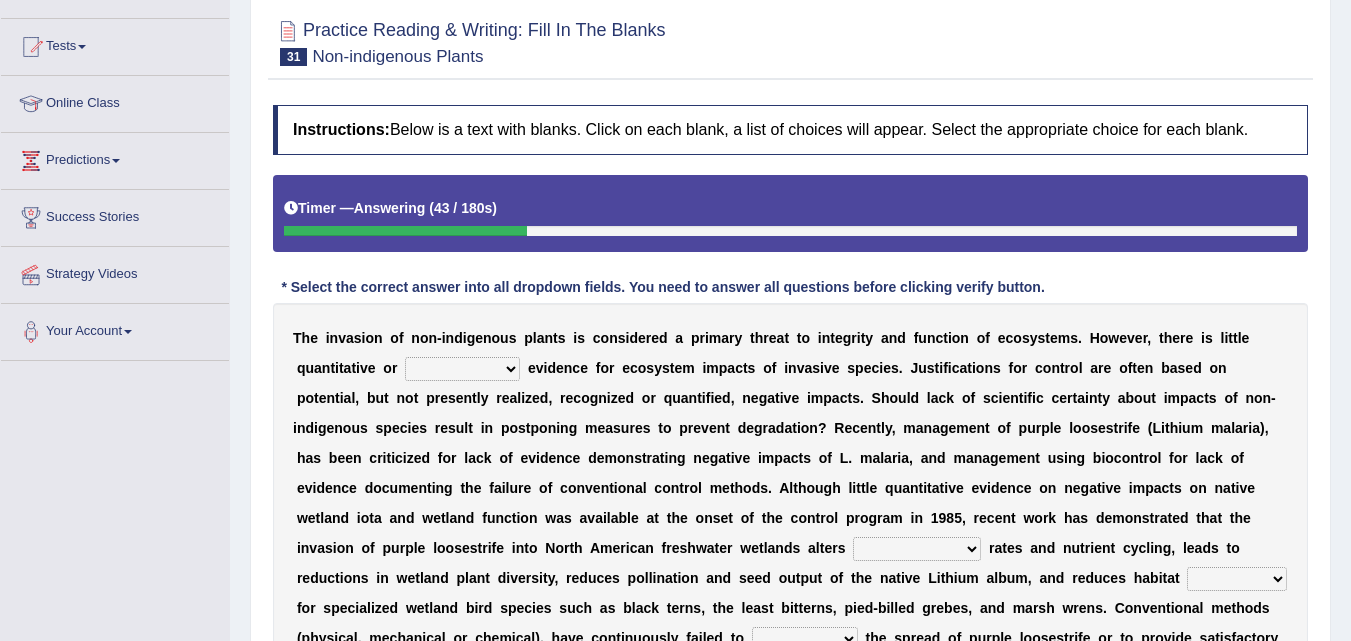 click on "experiencing experience experimental experiments" at bounding box center (462, 369) 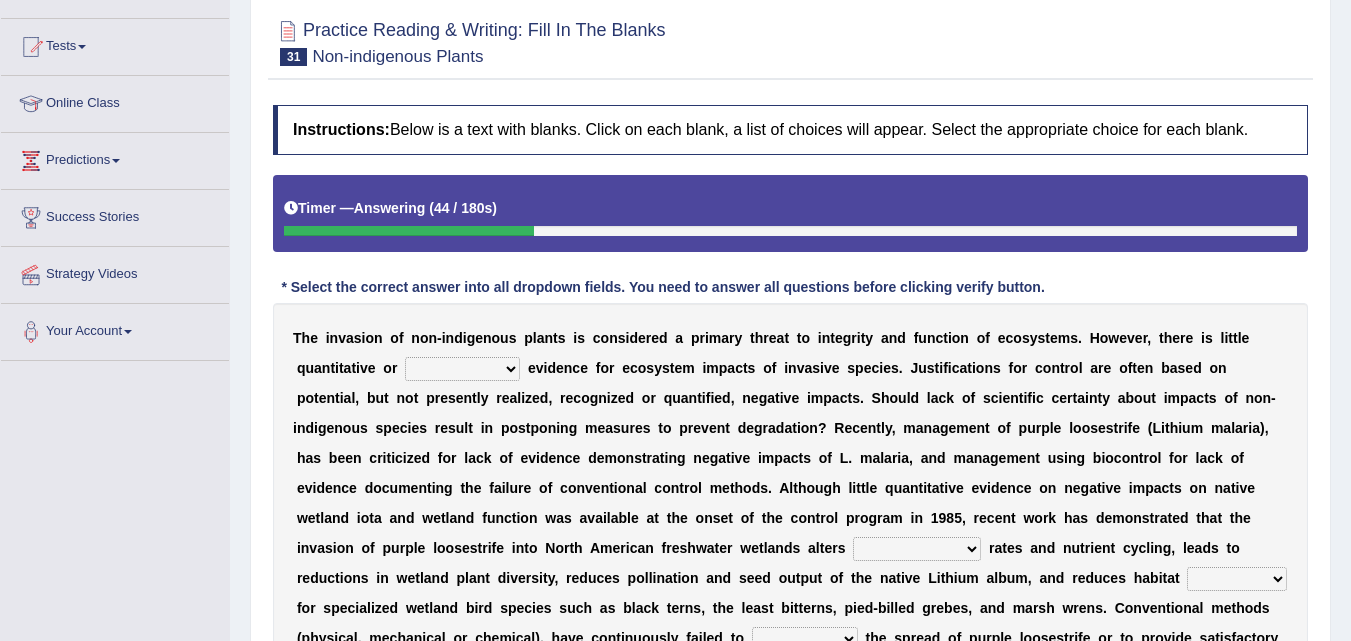 select on "experimental" 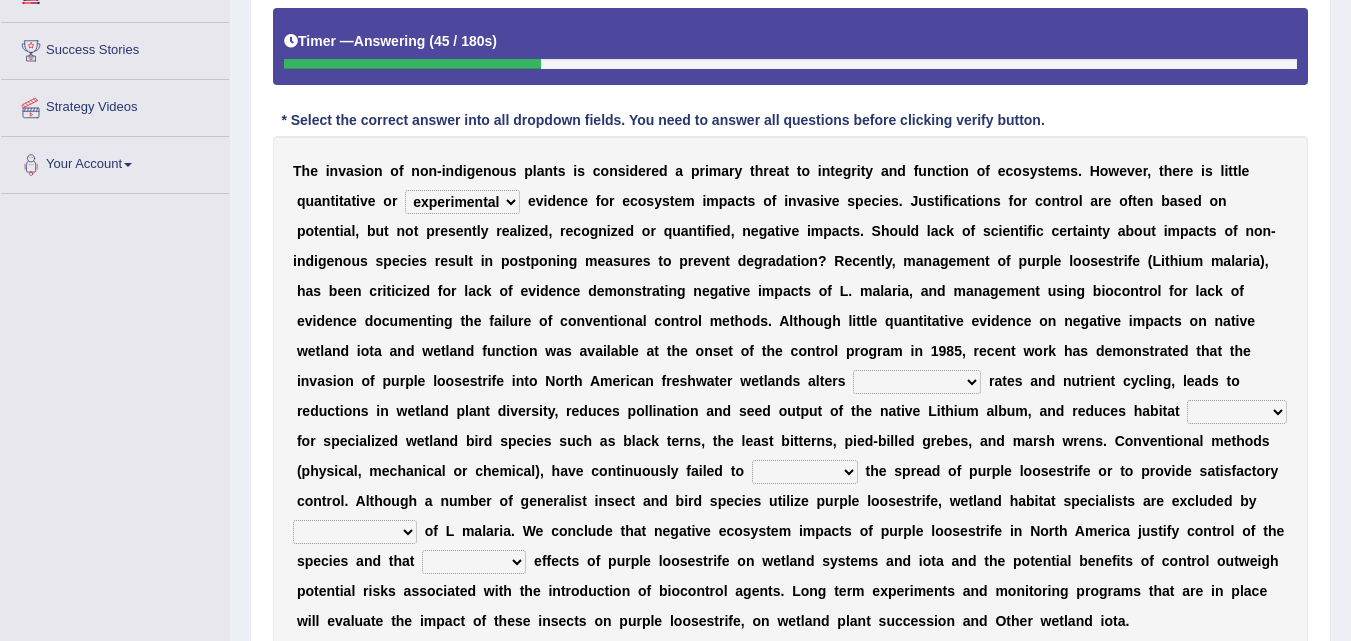 scroll, scrollTop: 365, scrollLeft: 0, axis: vertical 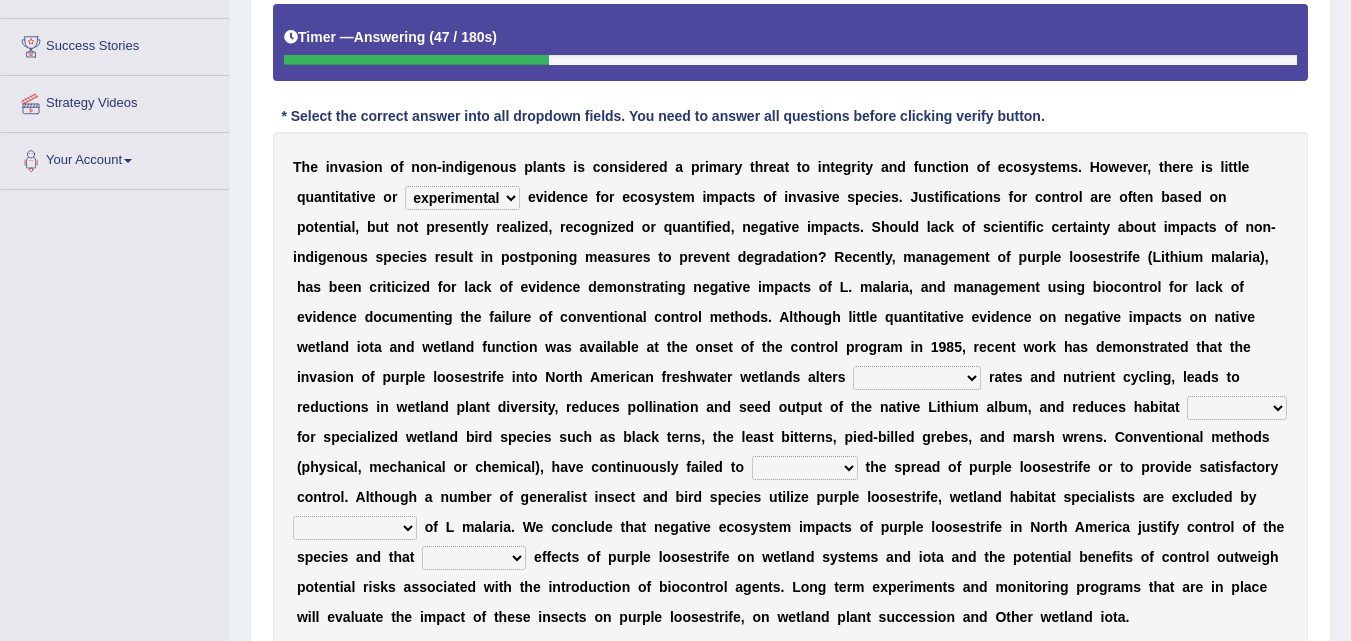 click on "decomposing composition composing decomposition" at bounding box center (917, 378) 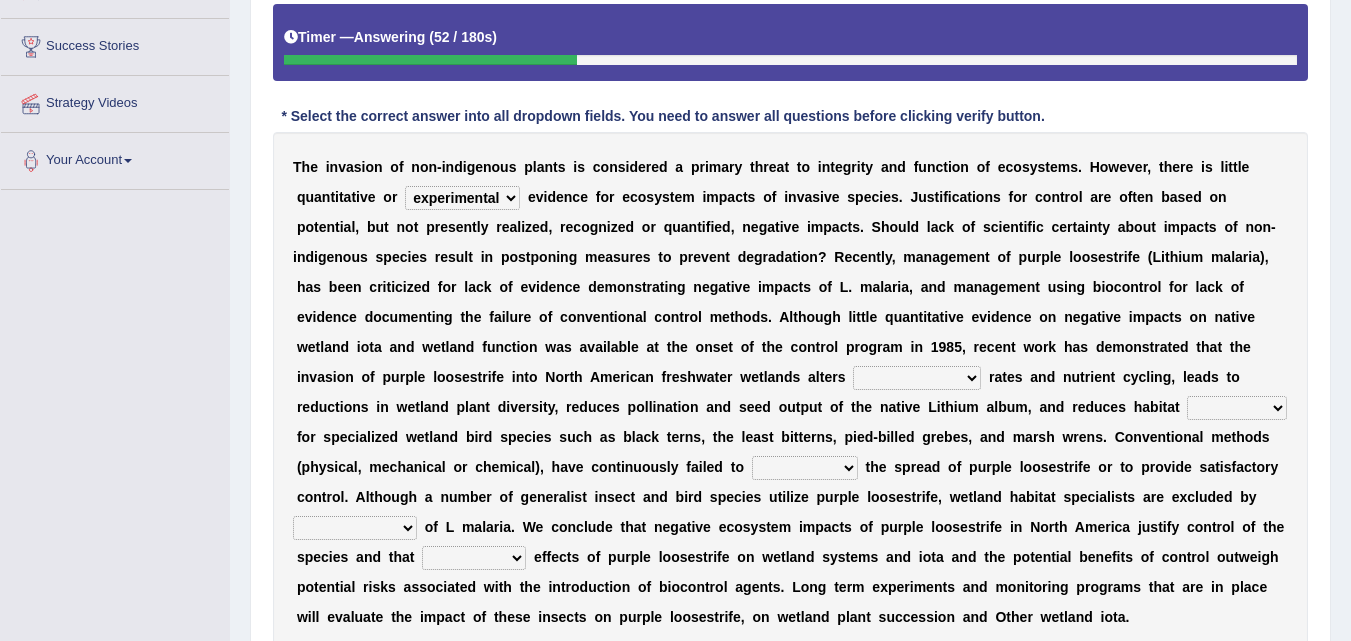 select on "decomposition" 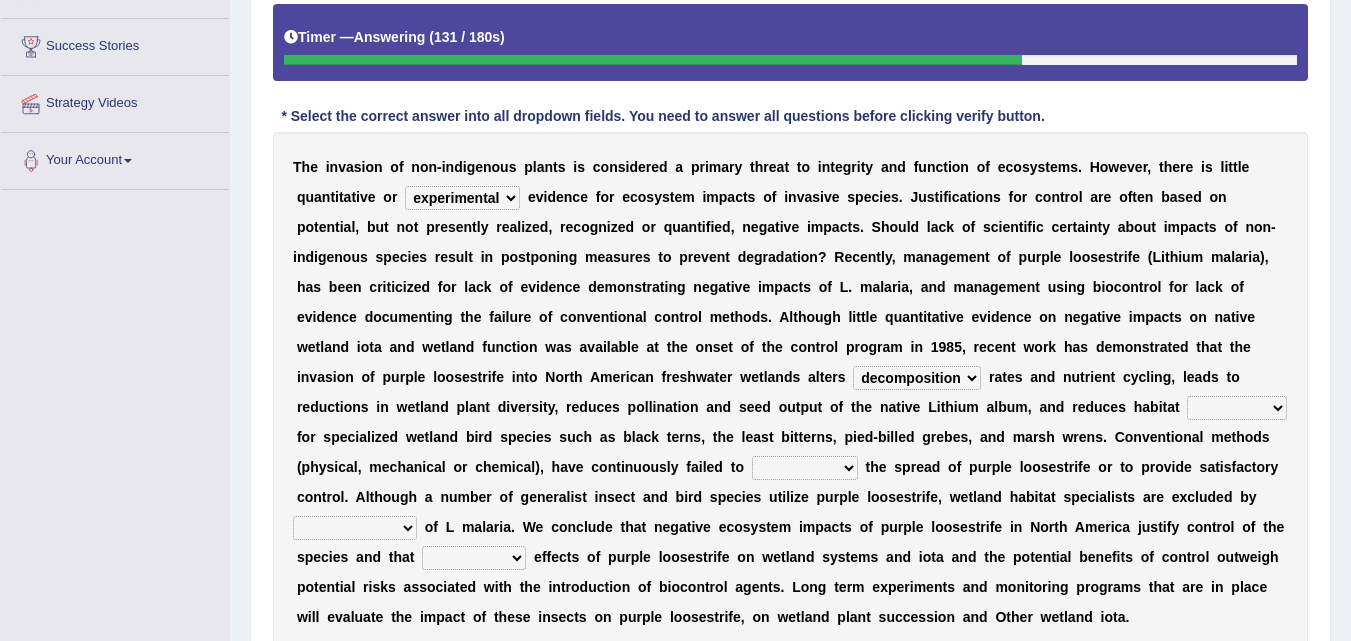 click on "fixability stability friability suitability" at bounding box center (1237, 408) 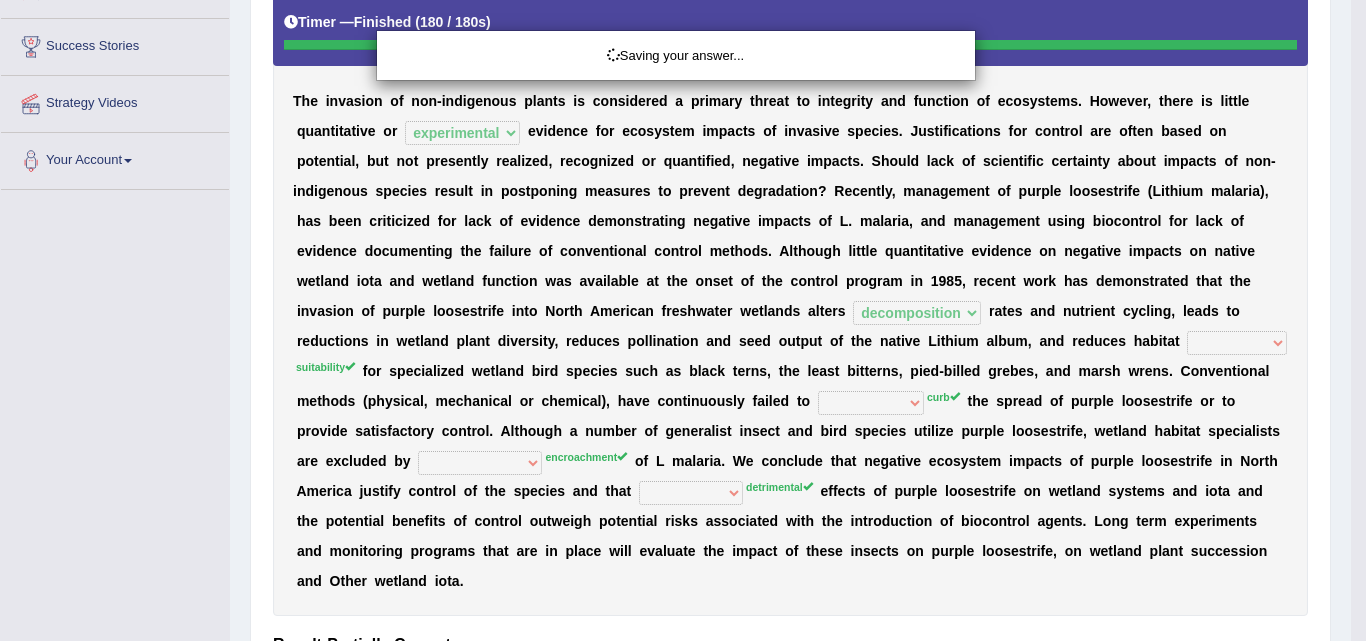 click on "Saving your answer..." at bounding box center (683, 320) 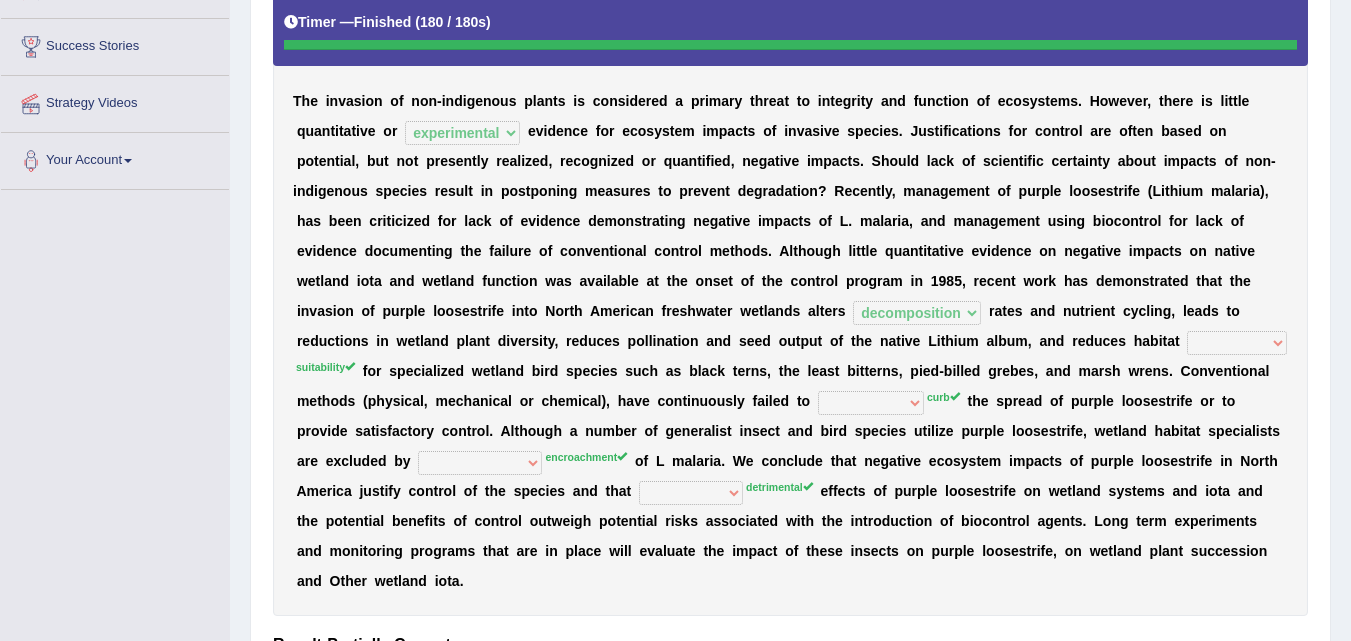 scroll, scrollTop: 0, scrollLeft: 0, axis: both 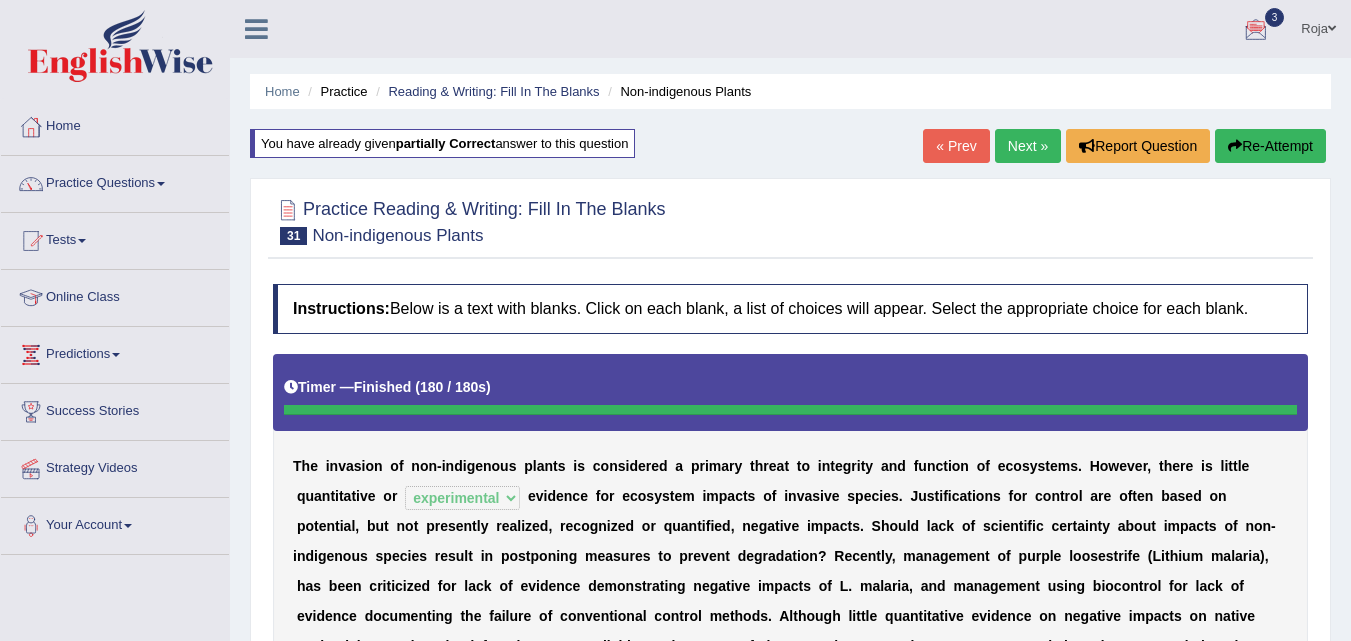 click at bounding box center (1235, 146) 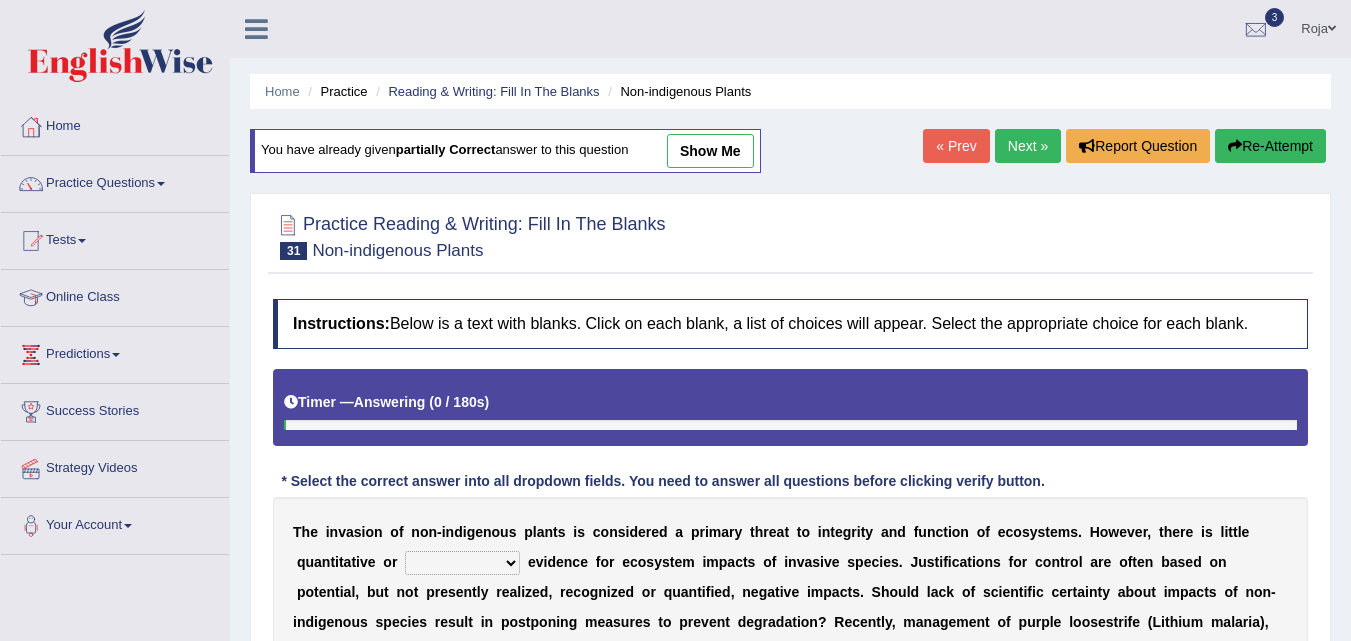 scroll, scrollTop: 10, scrollLeft: 0, axis: vertical 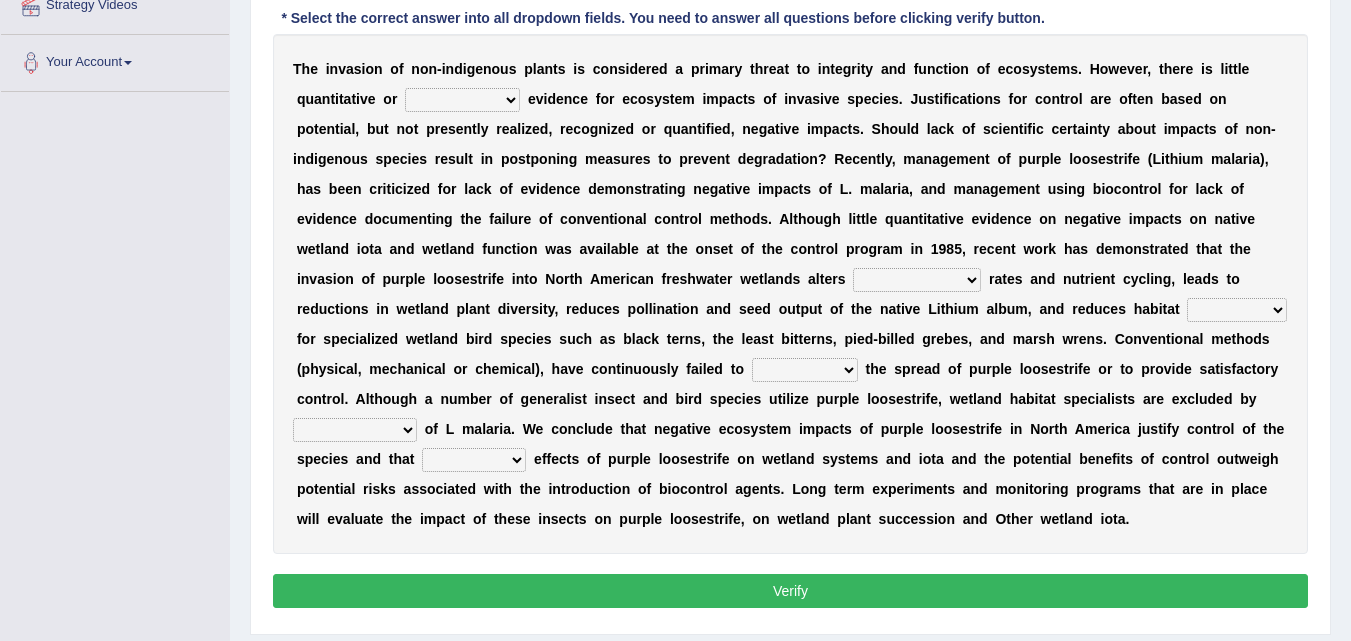 click on "T h e    i n v a s i o n    o f    n o n - i n d i g e n o u s    p l a n t s    i s    c o n s i d e r e d    a    p r i m a r y    t h r e a t    t o    i n t e g r i t y    a n d    f u n c t i o n    o f    e c o s y s t e m s .    H o w e v e r ,    t h e r e    i s    l i t t l e    q u a n t i t a t i v e    o r    experiencing experience experimental experiments    e v i d e n c e    f o r    e c o s y s t e m    i m p a c t s    o f    i n v a s i v e    s p e c i e s .    J u s t i f i c a t i o n s    f o r    c o n t r o l    a r e    o f t e n    b a s e d    o n    p o t e n t i a l ,    b u t    n o t    p r e s e n t l y    r e a l i z e d ,    r e c o g n i z e d    o r    q u a n t i f i e d ,    n e g a t i v e    i m p a c t s .    S h o u l d    l a c k    o f    s c i e n t i f i c    c e r t a i n t y    a b o u t    i m p a c t s    o f    n o n - i n d i g e n o u s    s p e c i e s    r e s u l t    i n    p o s t p o n i n g" at bounding box center (790, 294) 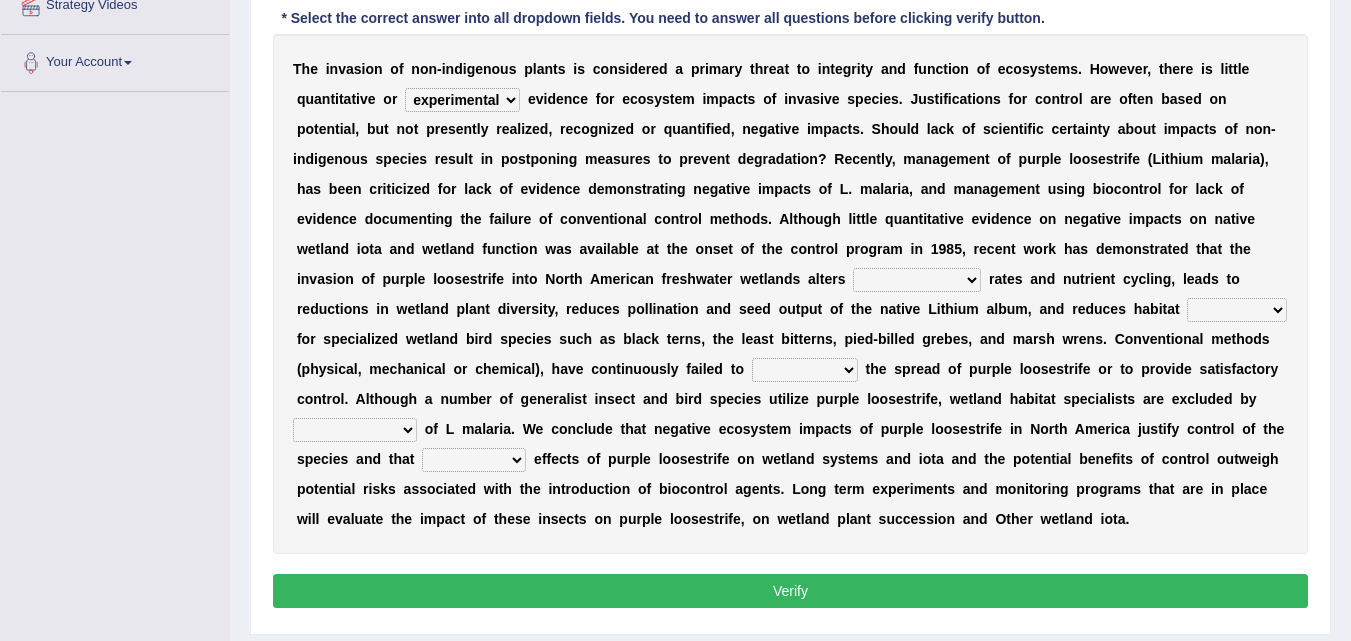 click on "experiencing experience experimental experiments" at bounding box center [462, 100] 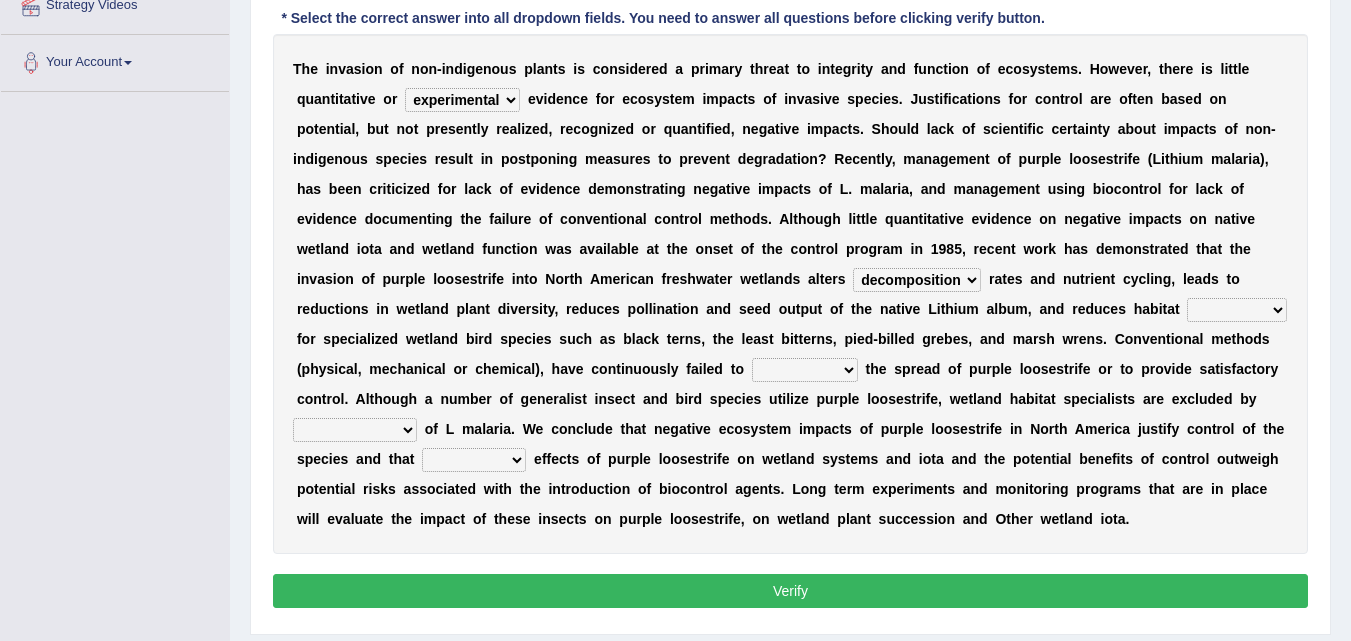 click on "decomposing composition composing decomposition" at bounding box center (917, 280) 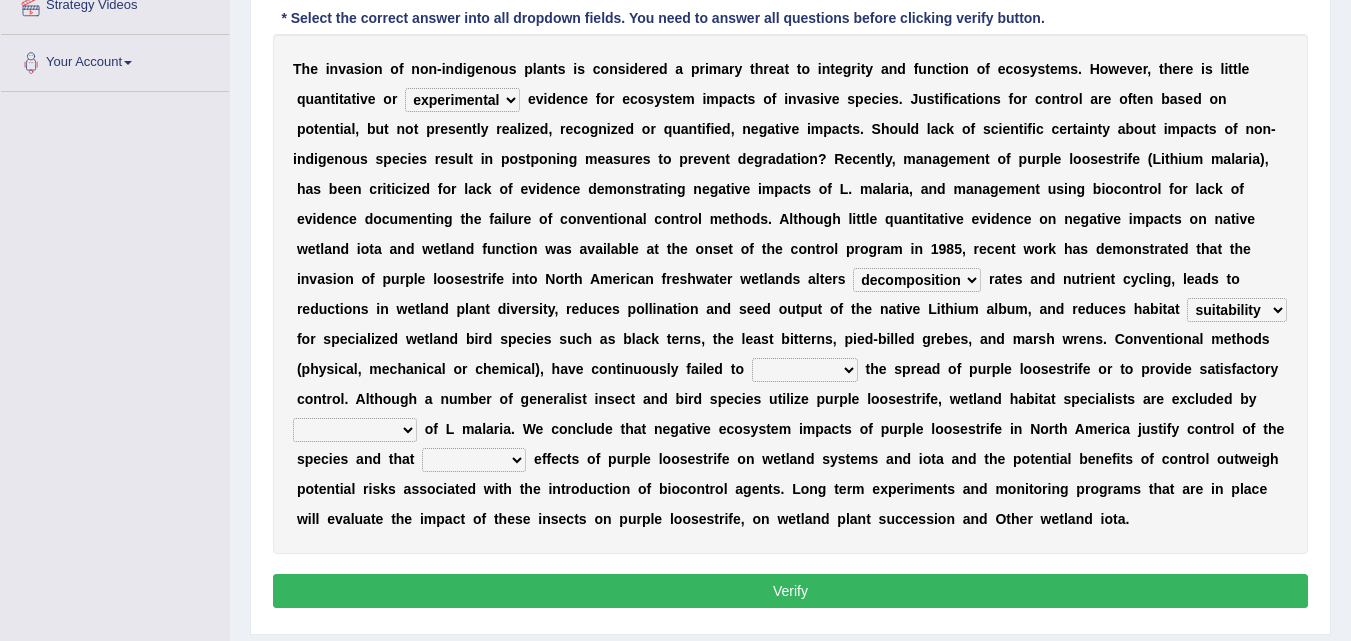 click on "fixability stability friability suitability" at bounding box center (1237, 310) 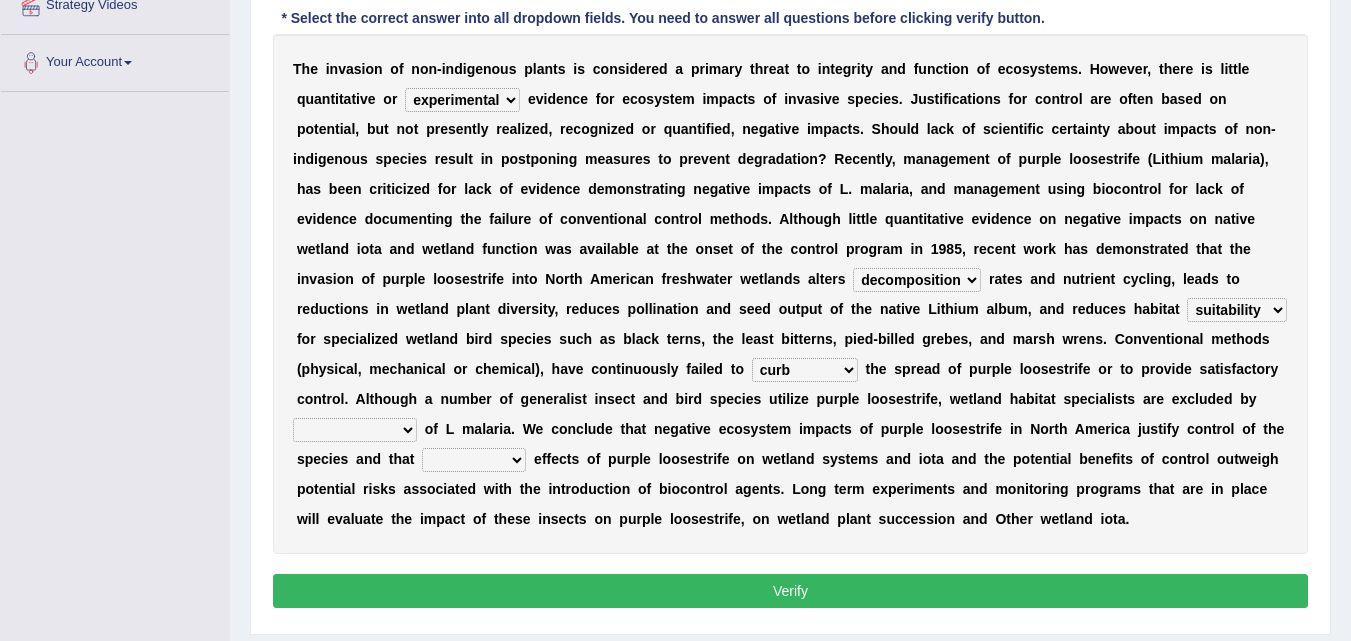 click on "engage curb monopolize reduce" at bounding box center [805, 370] 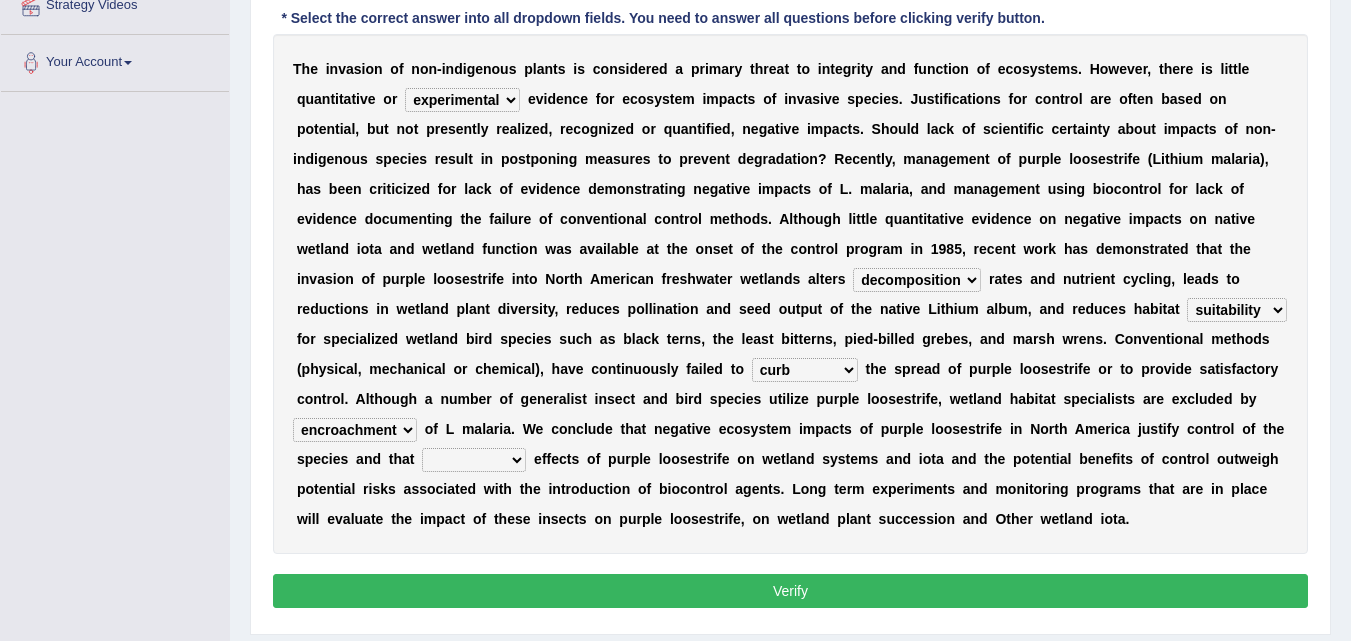 click on "T h e    i n v a s i o n    o f    n o n - i n d i g e n o u s    p l a n t s    i s    c o n s i d e r e d    a    p r i m a r y    t h r e a t    t o    i n t e g r i t y    a n d    f u n c t i o n    o f    e c o s y s t e m s .    H o w e v e r ,    t h e r e    i s    l i t t l e    q u a n t i t a t i v e    o r    experiencing experience experimental experiments    e v i d e n c e    f o r    e c o s y s t e m    i m p a c t s    o f    i n v a s i v e    s p e c i e s .    J u s t i f i c a t i o n s    f o r    c o n t r o l    a r e    o f t e n    b a s e d    o n    p o t e n t i a l ,    b u t    n o t    p r e s e n t l y    r e a l i z e d ,    r e c o g n i z e d    o r    q u a n t i f i e d ,    n e g a t i v e    i m p a c t s .    S h o u l d    l a c k    o f    s c i e n t i f i c    c e r t a i n t y    a b o u t    i m p a c t s    o f    n o n - i n d i g e n o u s    s p e c i e s    r e s u l t    i n    p o s t p o n i n g" at bounding box center (790, 294) 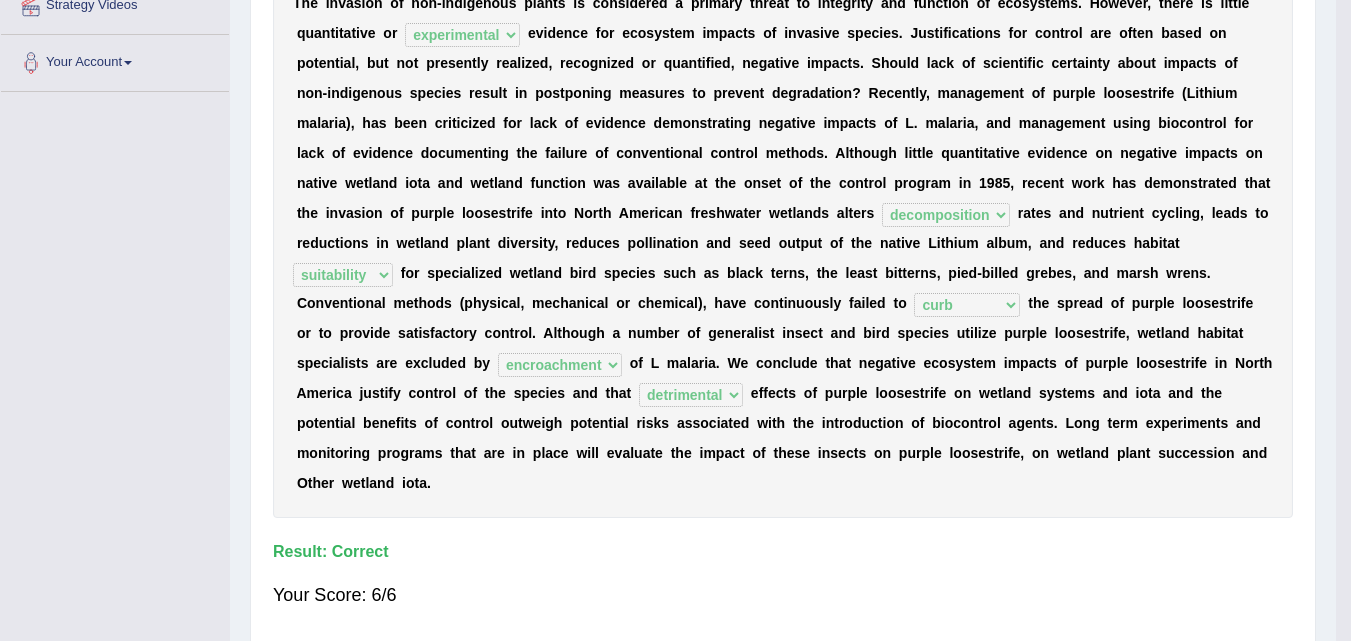 scroll, scrollTop: 422, scrollLeft: 0, axis: vertical 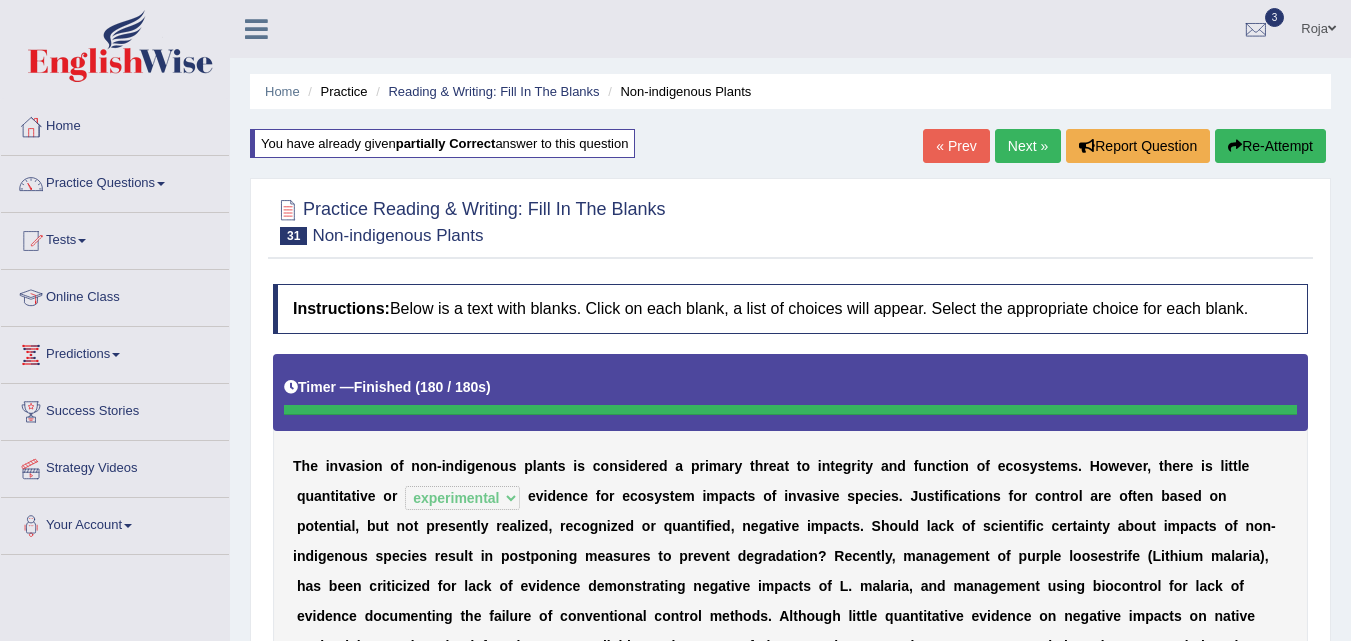 click on "Next »" at bounding box center [1028, 146] 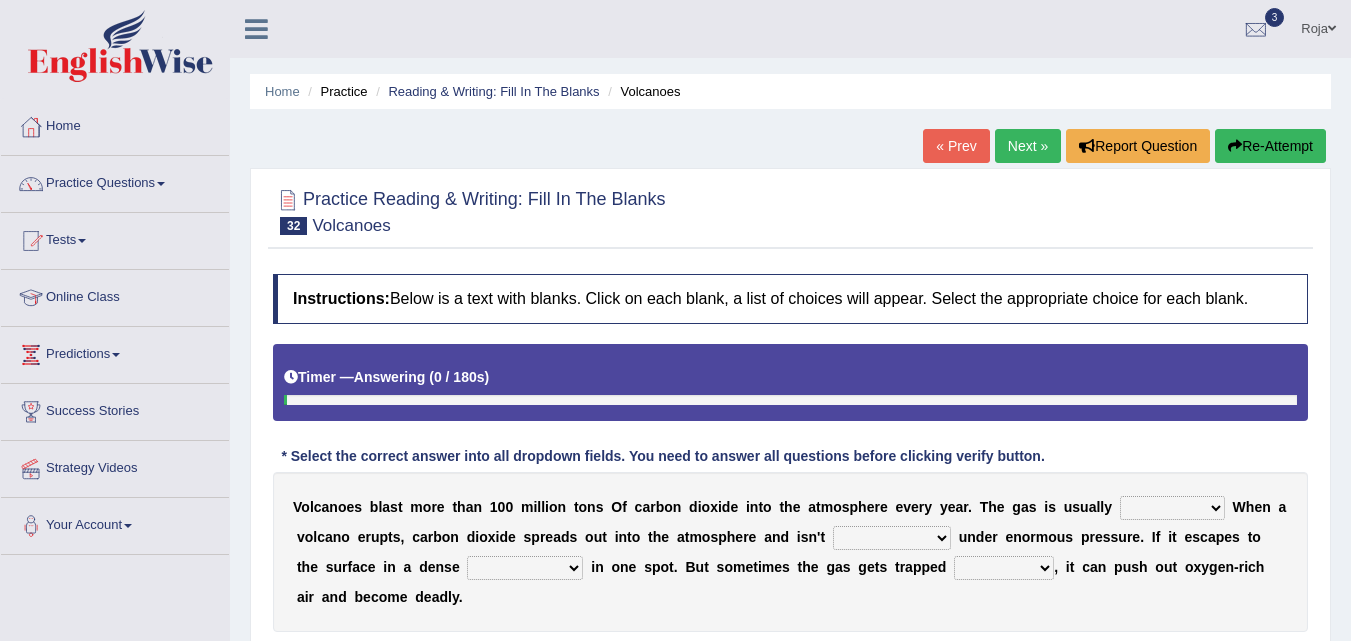scroll, scrollTop: 348, scrollLeft: 0, axis: vertical 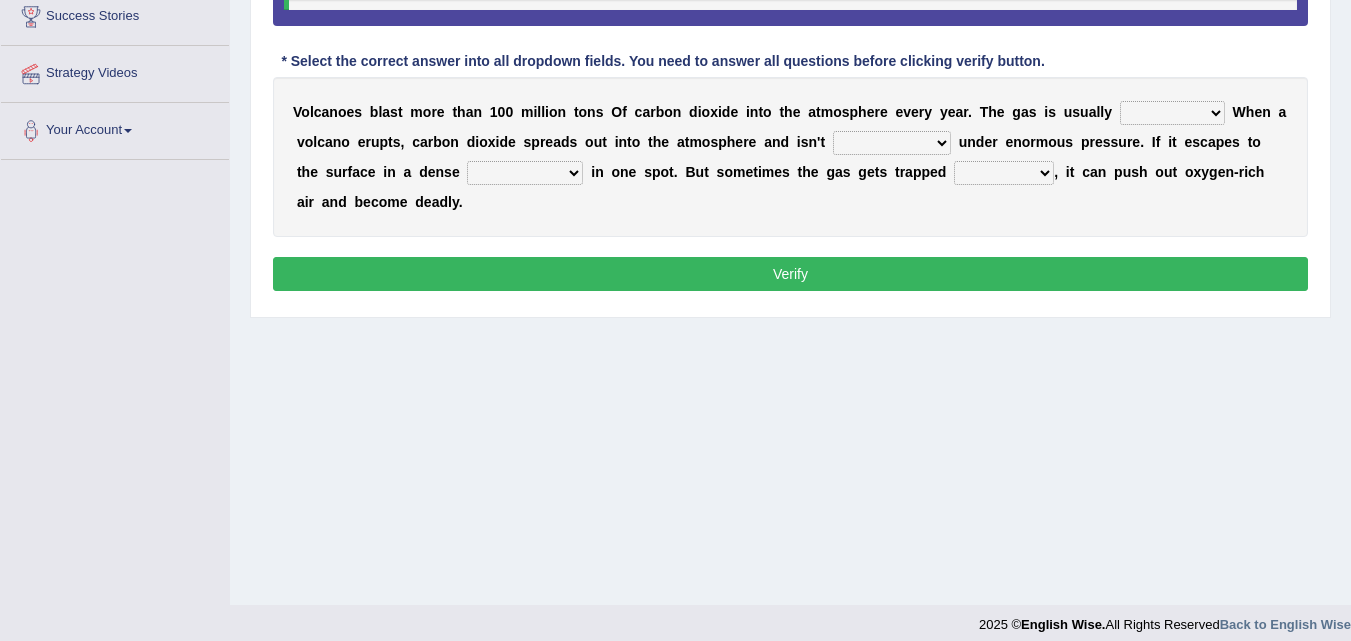 click on "Toggle navigation
Home
Practice Questions   Speaking Practice Read Aloud
Repeat Sentence
Describe Image
Re-tell Lecture
Answer Short Question
Summarize Group Discussion
Respond To A Situation
Writing Practice  Summarize Written Text
Write Essay
Reading Practice  Reading & Writing: Fill In The Blanks
Choose Multiple Answers
Re-order Paragraphs
Fill In The Blanks
Choose Single Answer
Listening Practice  Summarize Spoken Text
Highlight Incorrect Words
Highlight Correct Summary
Select Missing Word
Choose Single Answer
Choose Multiple Answers
Fill In The Blanks
Write From Dictation
Pronunciation
Tests
Take Mock Test" at bounding box center [675, -75] 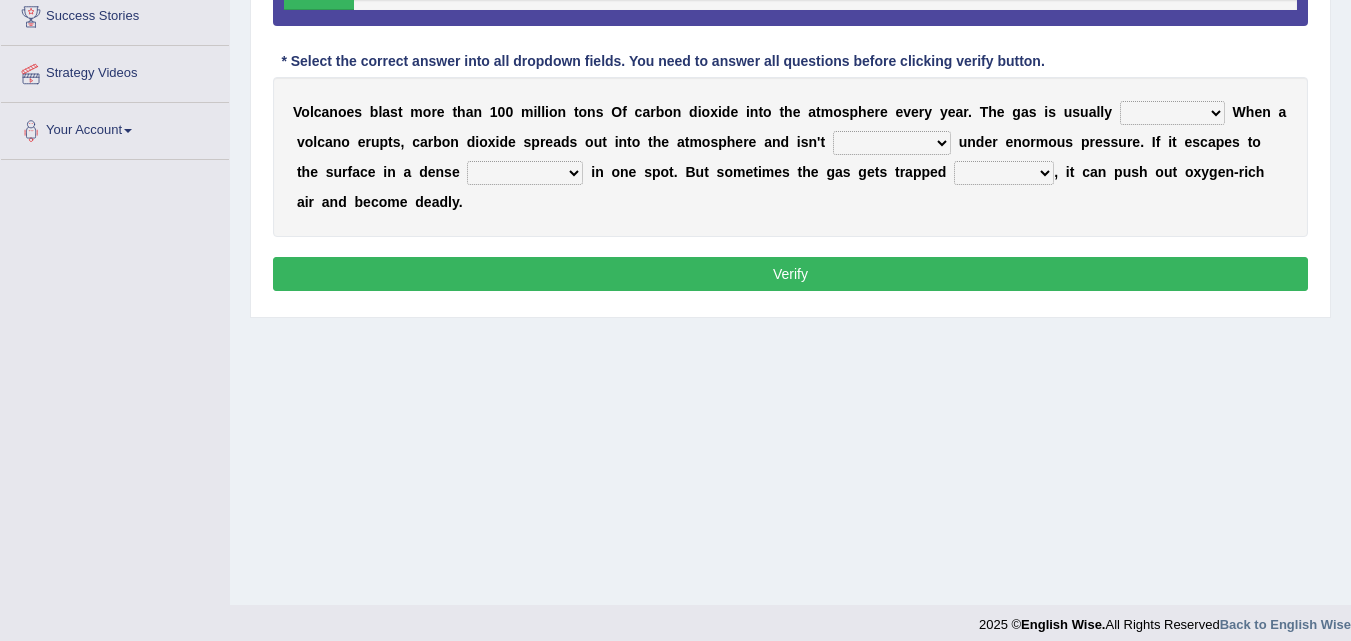 click on "harmless innocence wholesome naive" at bounding box center (1172, 113) 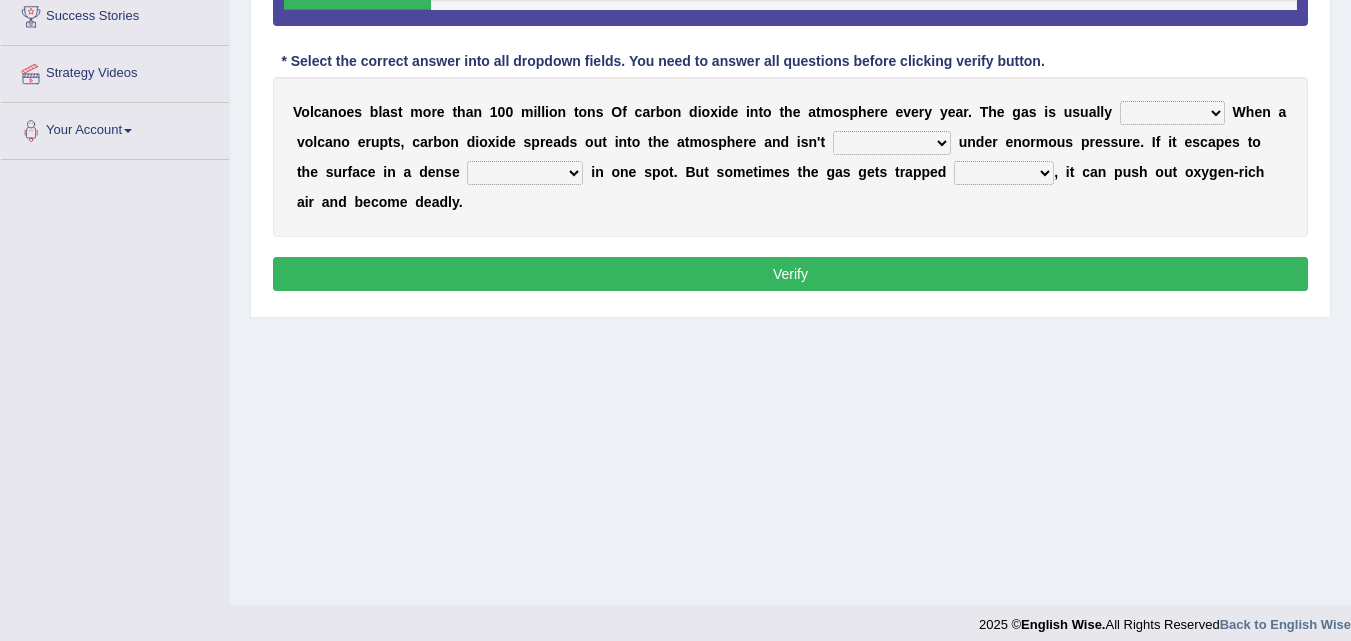 select on "wholesome" 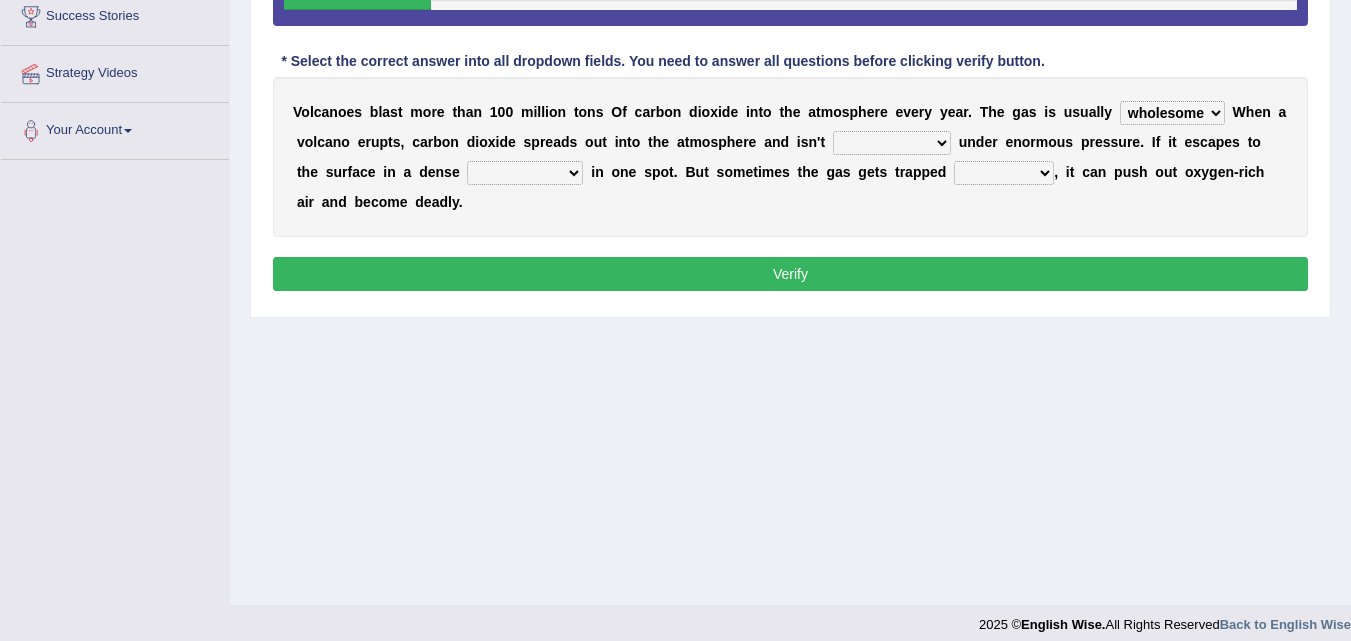 click on "harmless innocence wholesome naive" at bounding box center (1172, 113) 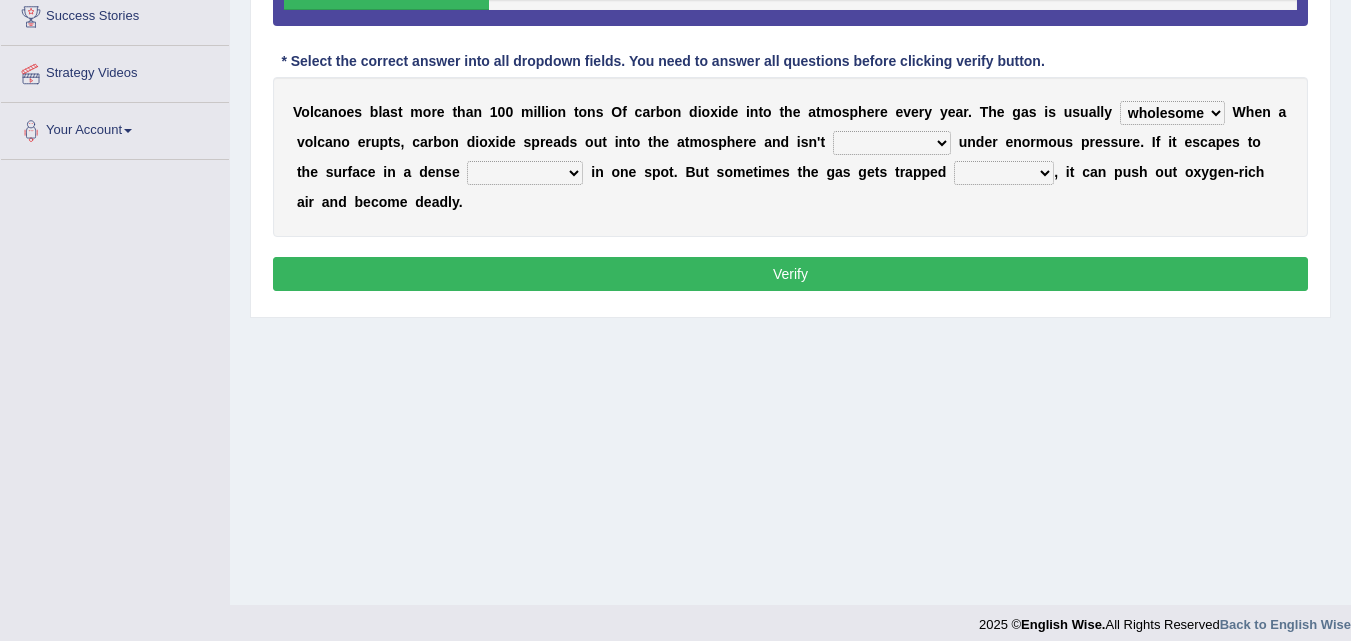 click on "tube underground basement in the ground" at bounding box center [892, 143] 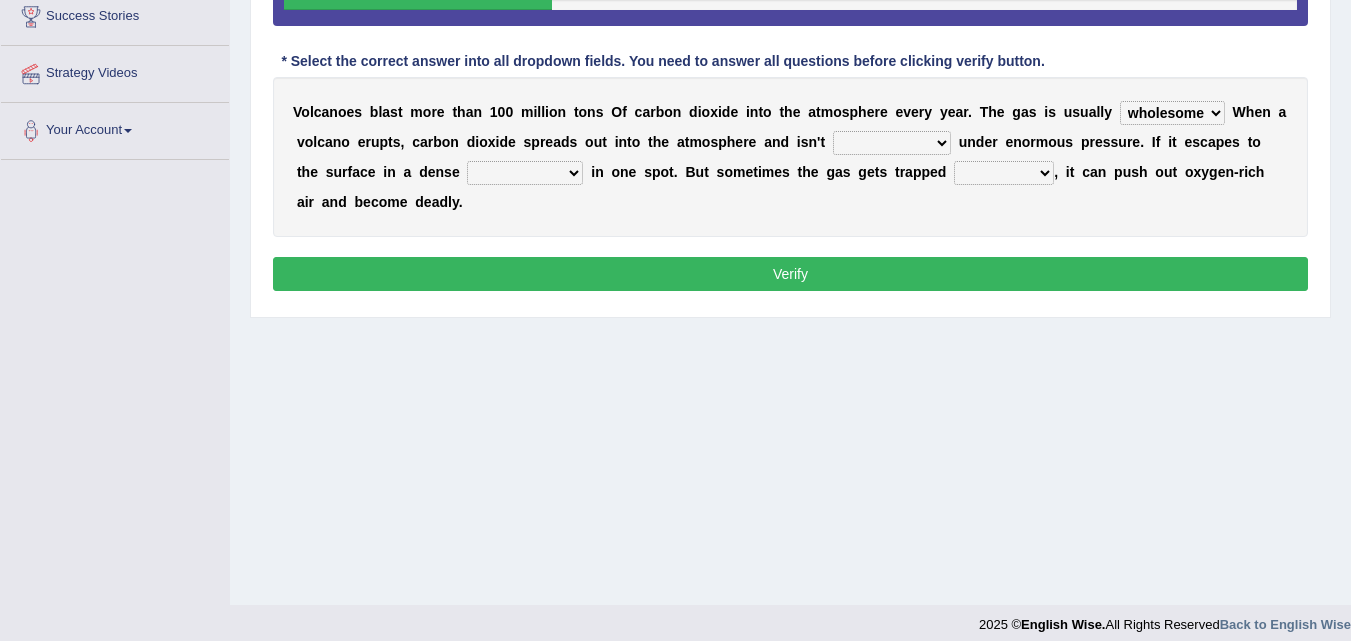 select on "in the ground" 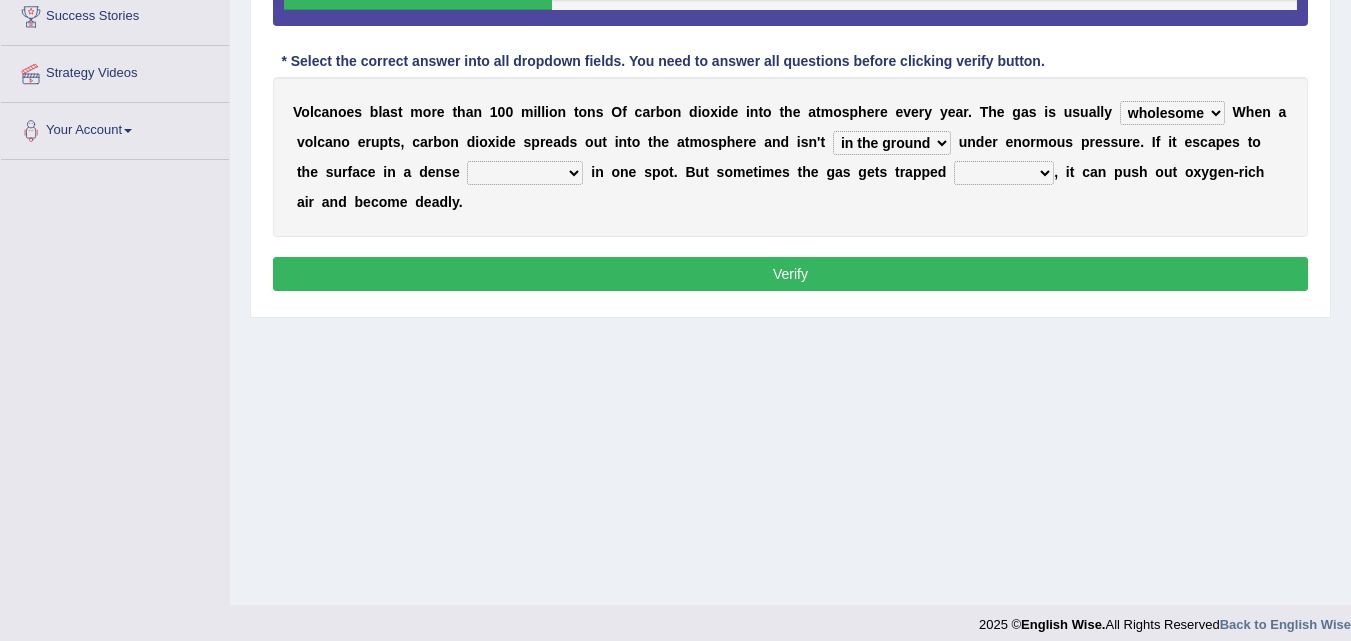 click on "tube underground basement in the ground" at bounding box center (892, 143) 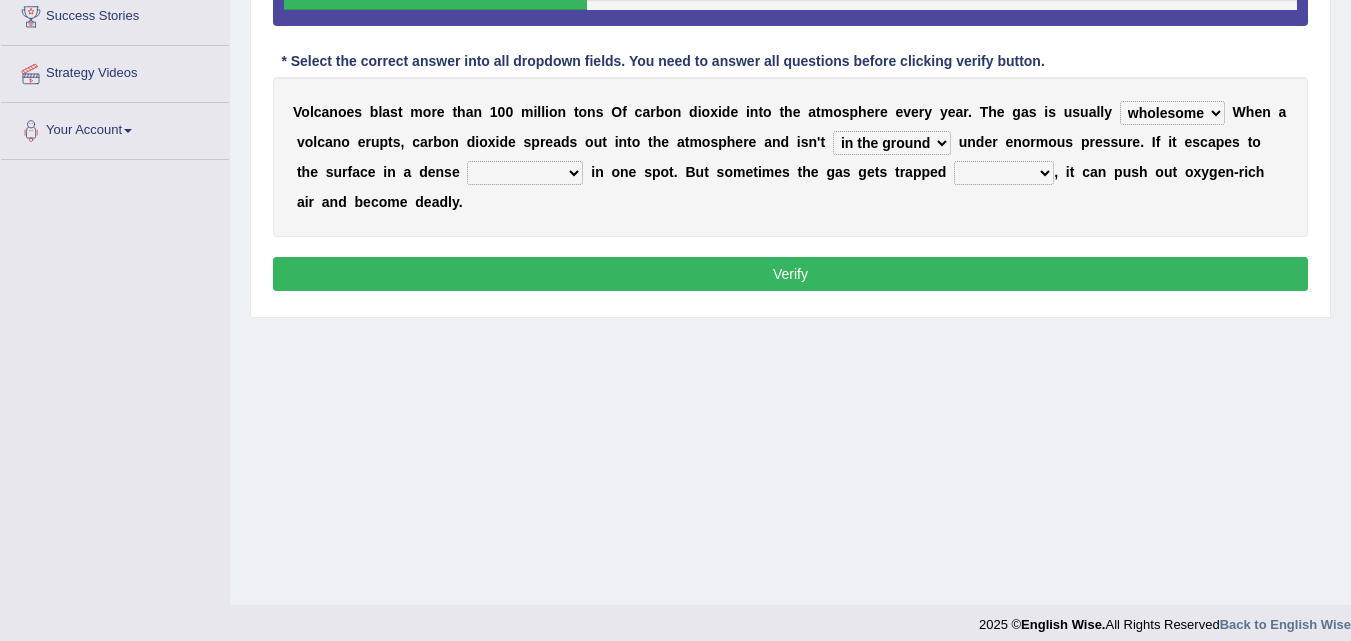 click on "tube underground basement in the ground" at bounding box center (892, 143) 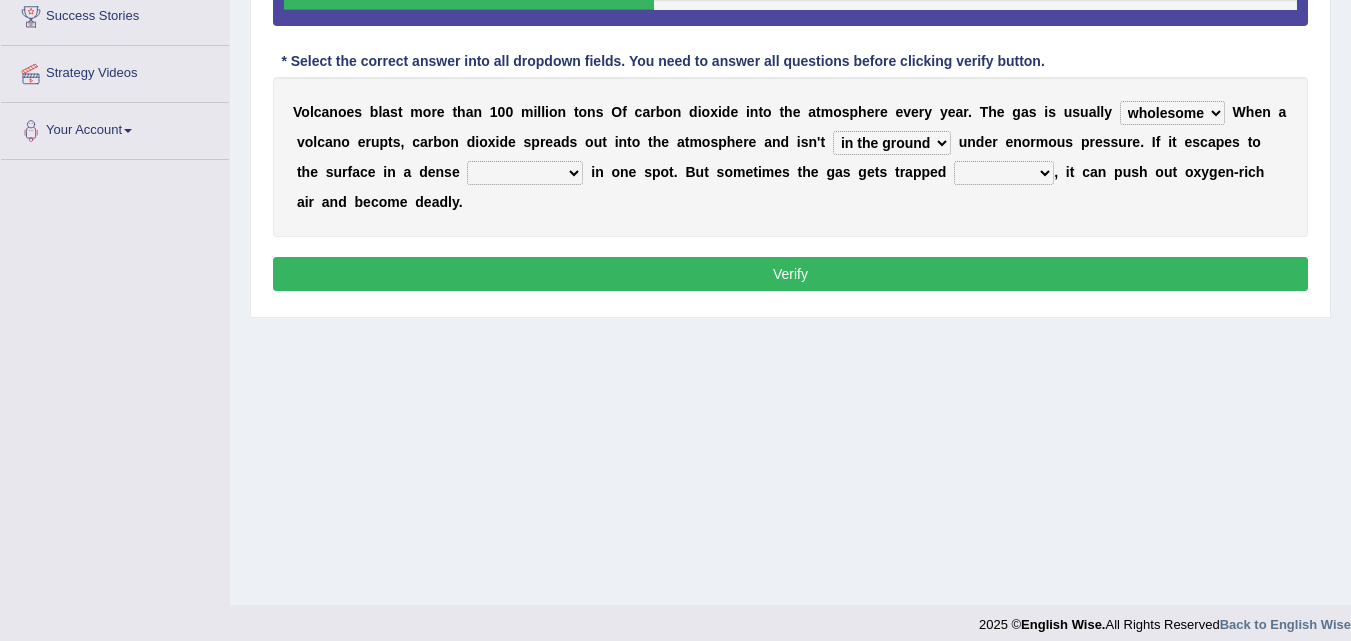 click on "tube underground basement in the ground" at bounding box center [892, 143] 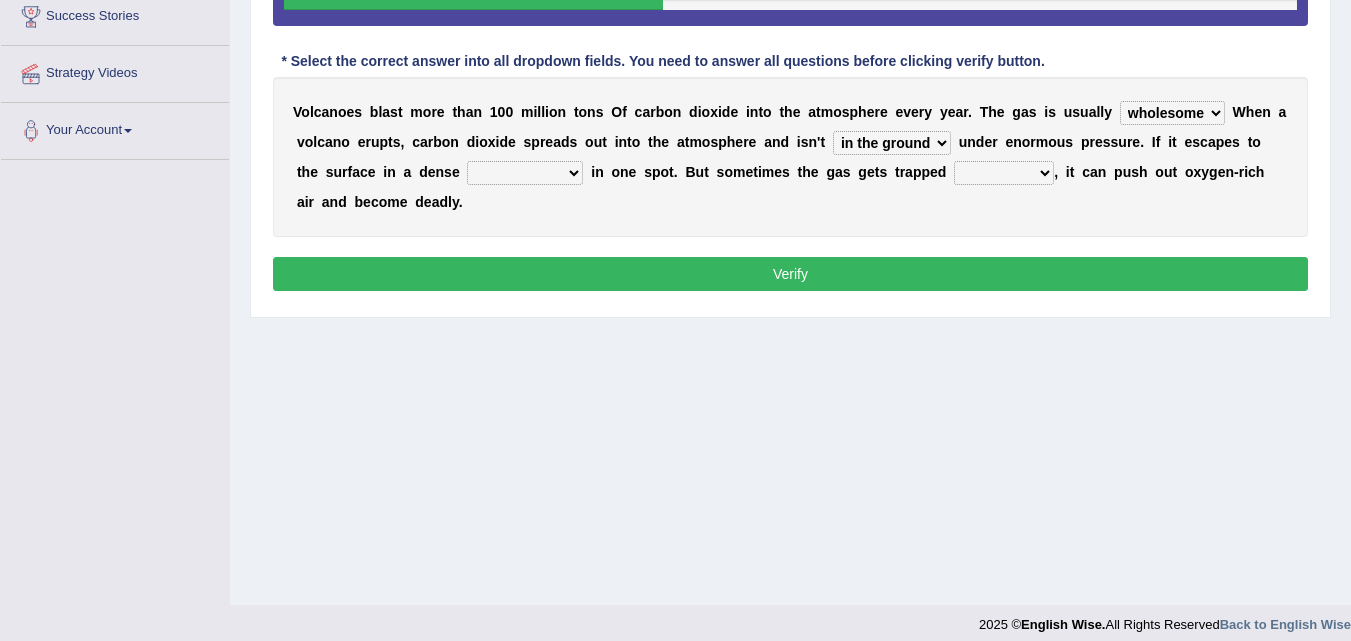 click on "potent hard concentrated dense" at bounding box center [525, 173] 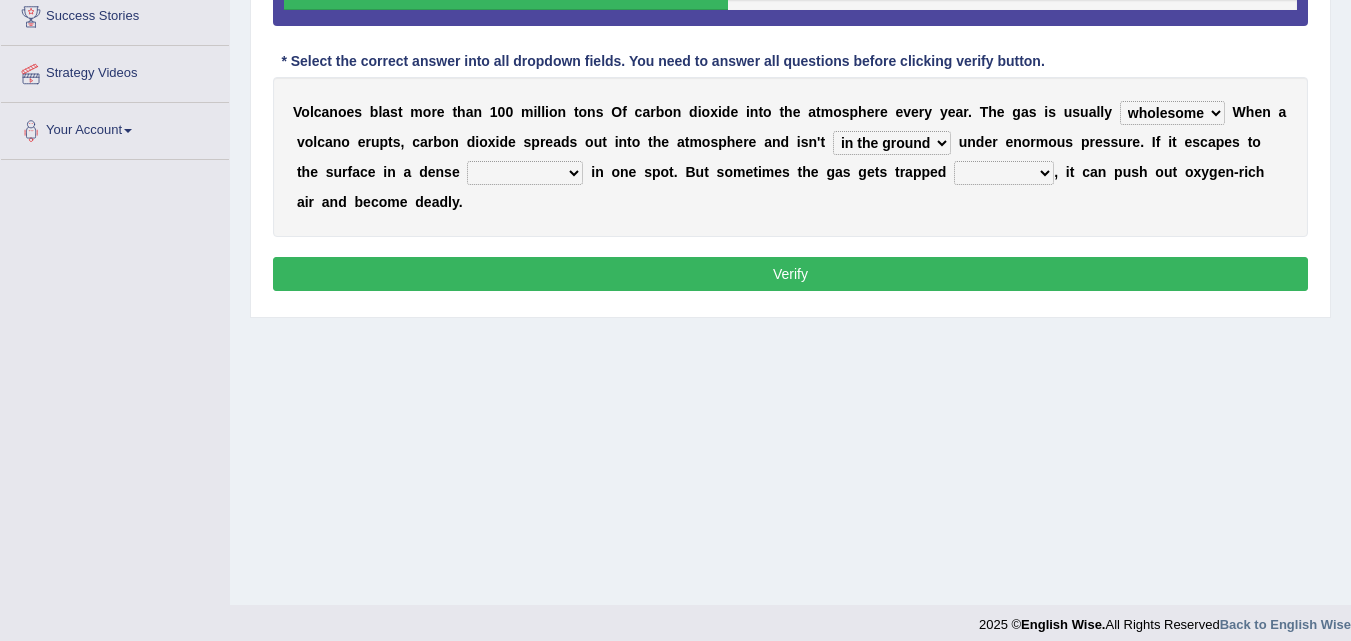 select on "potent" 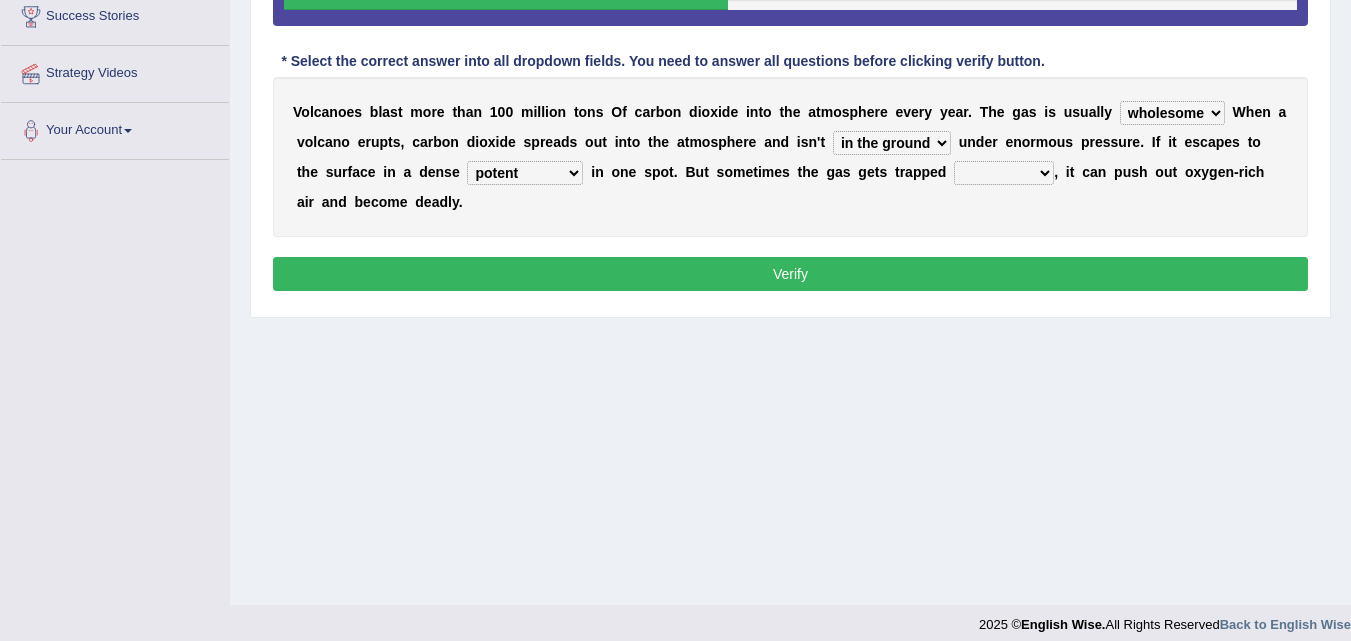 click on "potent hard concentrated dense" at bounding box center [525, 173] 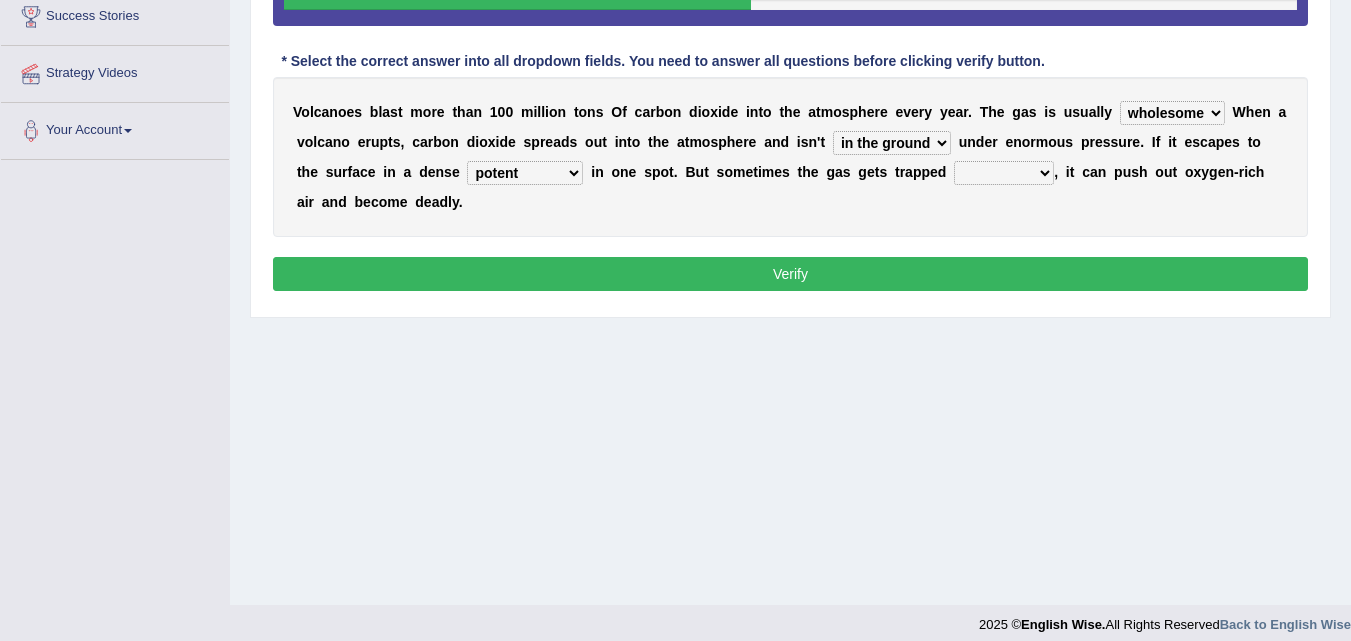 click on "potent hard concentrated dense" at bounding box center [525, 173] 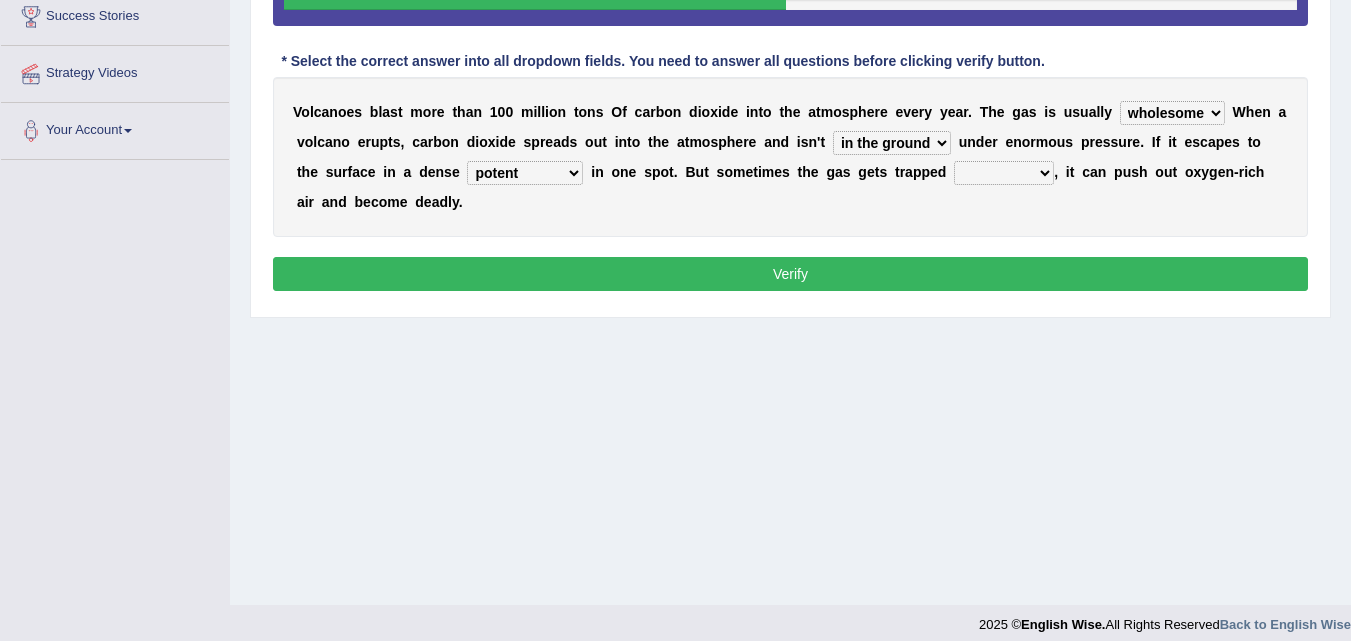 click on "t" at bounding box center (755, 172) 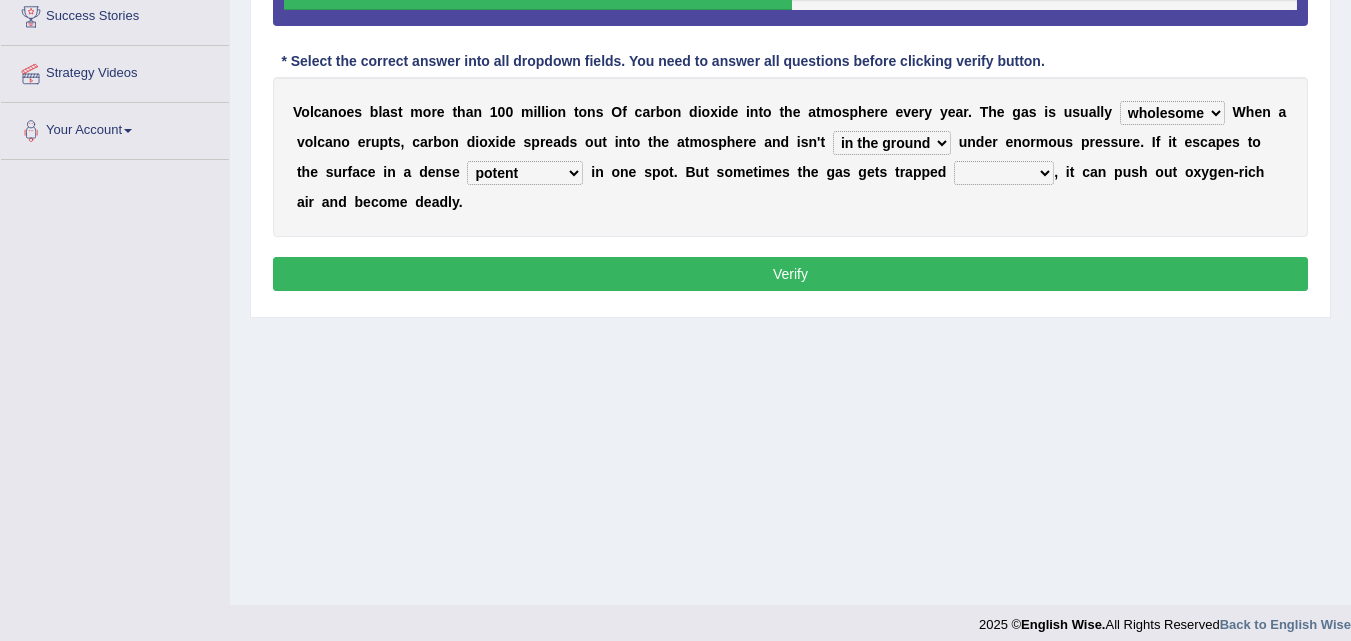click on "cloud might saturn alternative" at bounding box center (1004, 173) 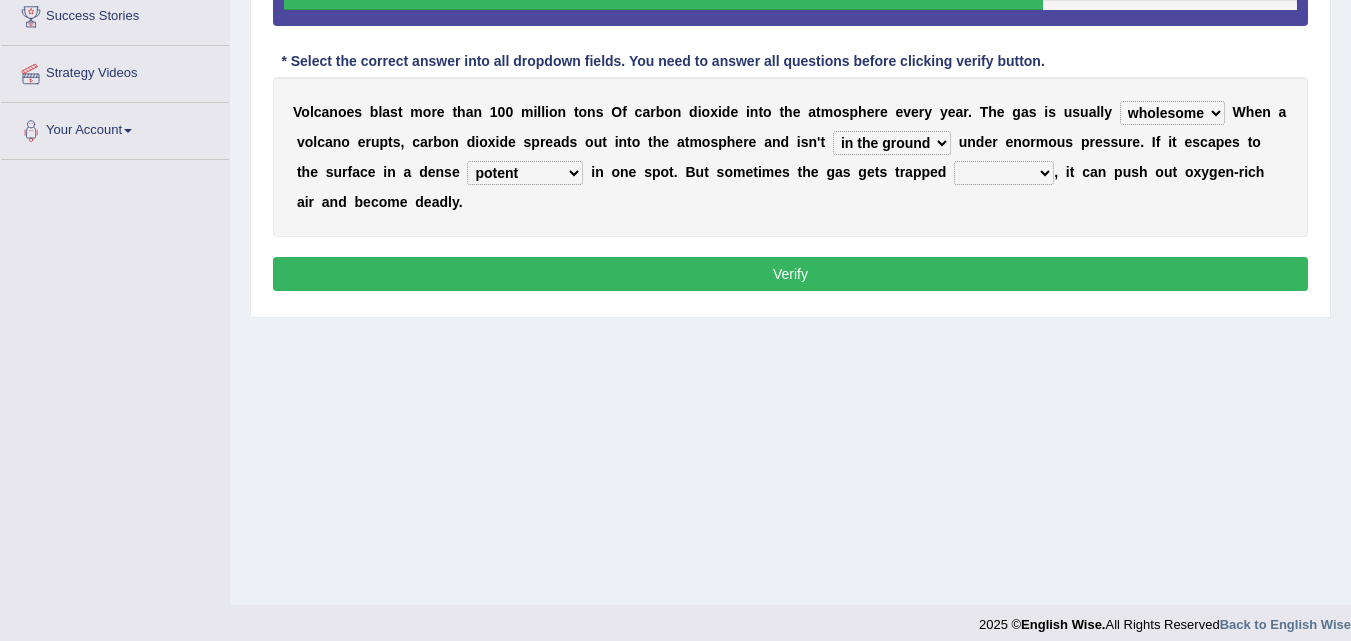click on "tube underground basement in the ground" at bounding box center (892, 143) 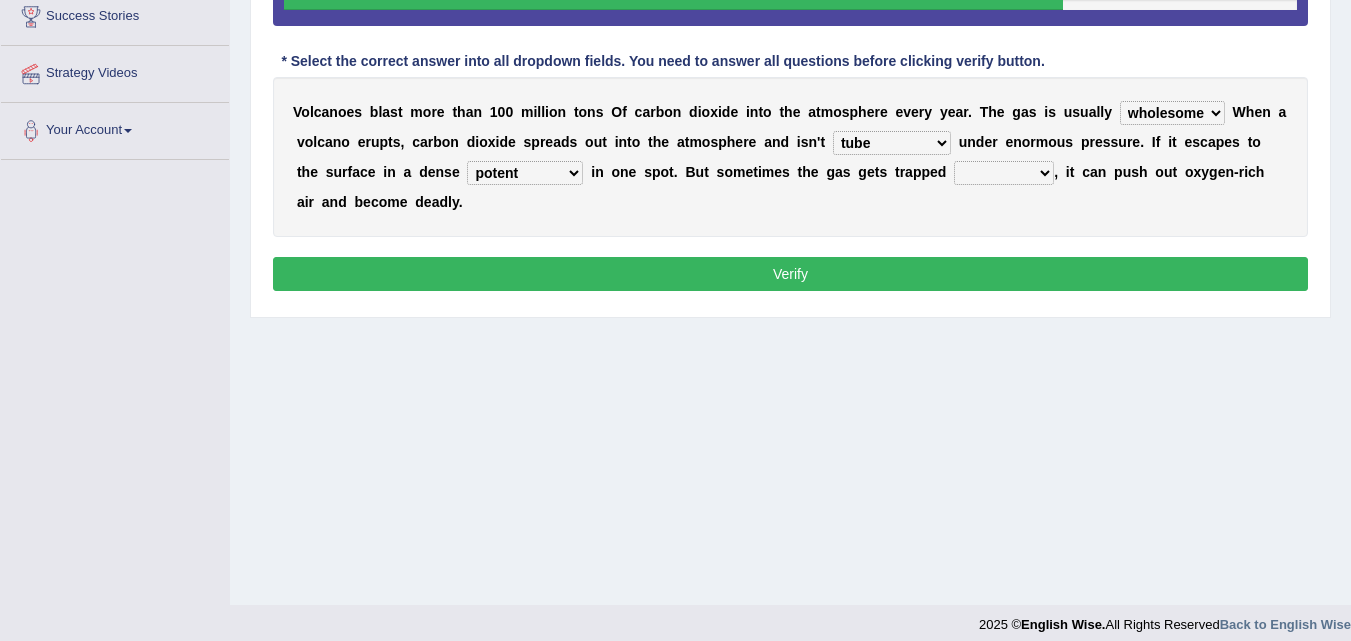 click on "tube underground basement in the ground" at bounding box center [892, 143] 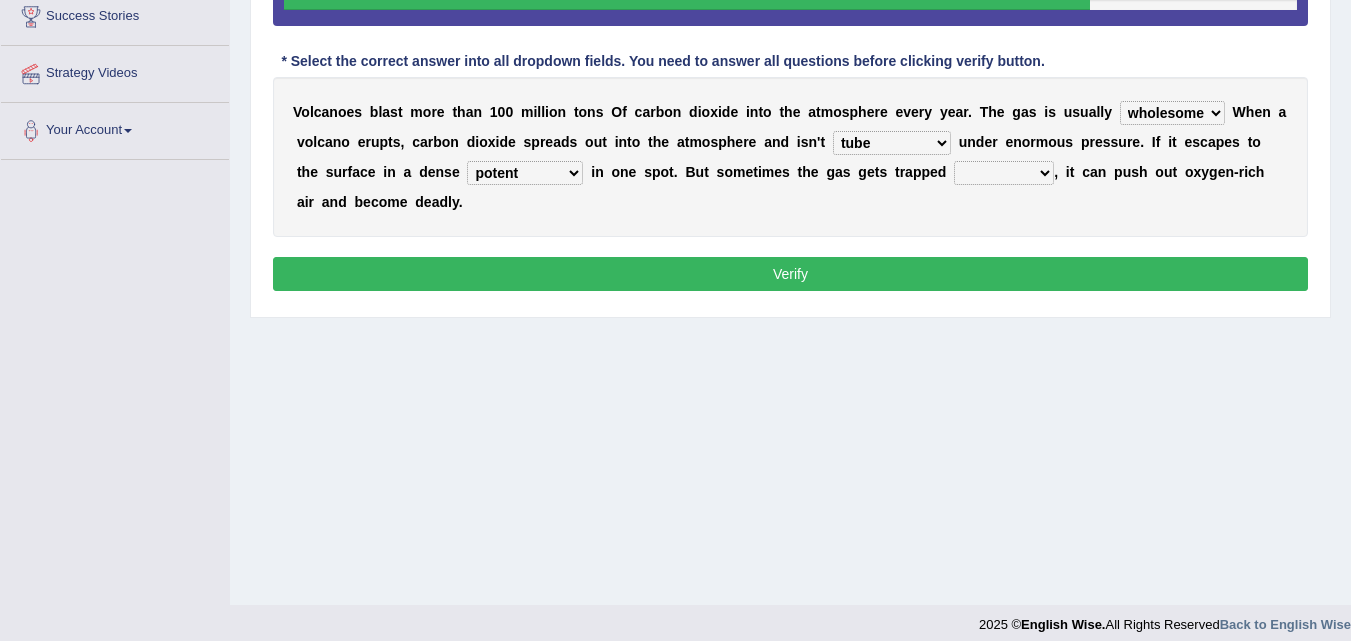 click on "tube underground basement in the ground" at bounding box center (892, 143) 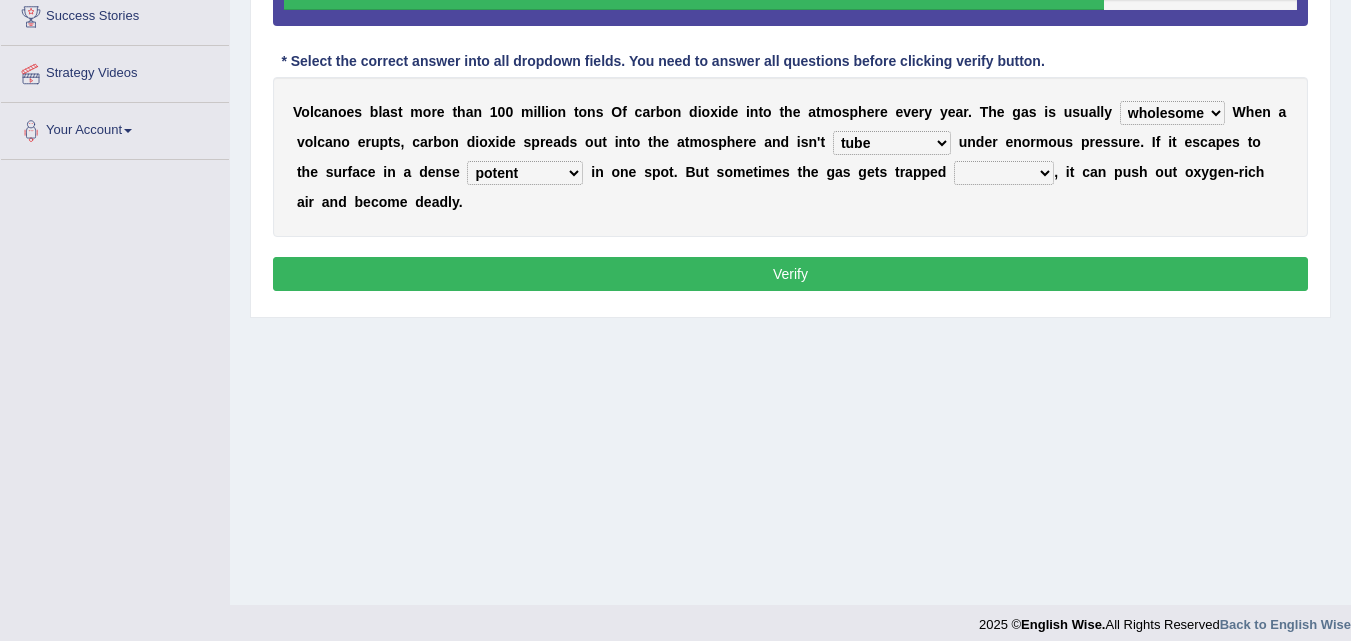 select on "in the ground" 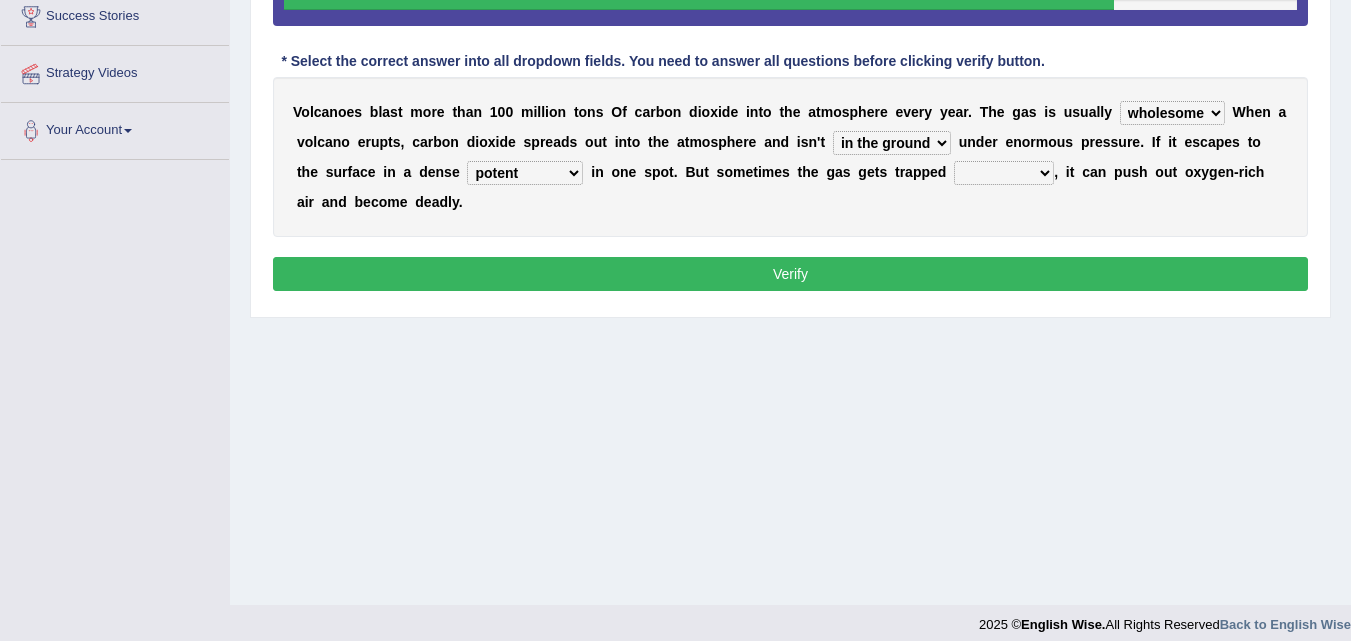 click on "V o l c a n o e s    b l a s t    m o r e    t h a n    1 0 0    m i l l i o n    t o n s    O f    c a r b o n    d i o x i d e    i n t o    t h e    a t m o s p h e r e    e v e r y    y e a r .    T h e    g a s    i s    u s u a l l y    harmless innocence wholesome naive    W h e n    a    v o l c a n o    e r u p t s ,    c a r b o n    d i o x i d e    s p r e a d s    o u t    i n t o    t h e    a t m o s p h e r e    a n d    i s n ' t    tube underground basement in the ground    u n d e r    e n o r m o u s    p r e s s u r e .    I f    i t    e s c a p e s    t o    t h e    s u r f a c e    i n    a    d e n s e    potent hard concentrated dense    i n    o n e    s p o t .    B u t    s o m e t i m e s    t h e    g a s    g e t s    t r a p p e d    cloud might saturn alternative ,    i t    c a n    p u s h    o u t    o x y g e n - r i c h    a i r    a n d    b e c o m e    d e a d l y ." at bounding box center (790, 157) 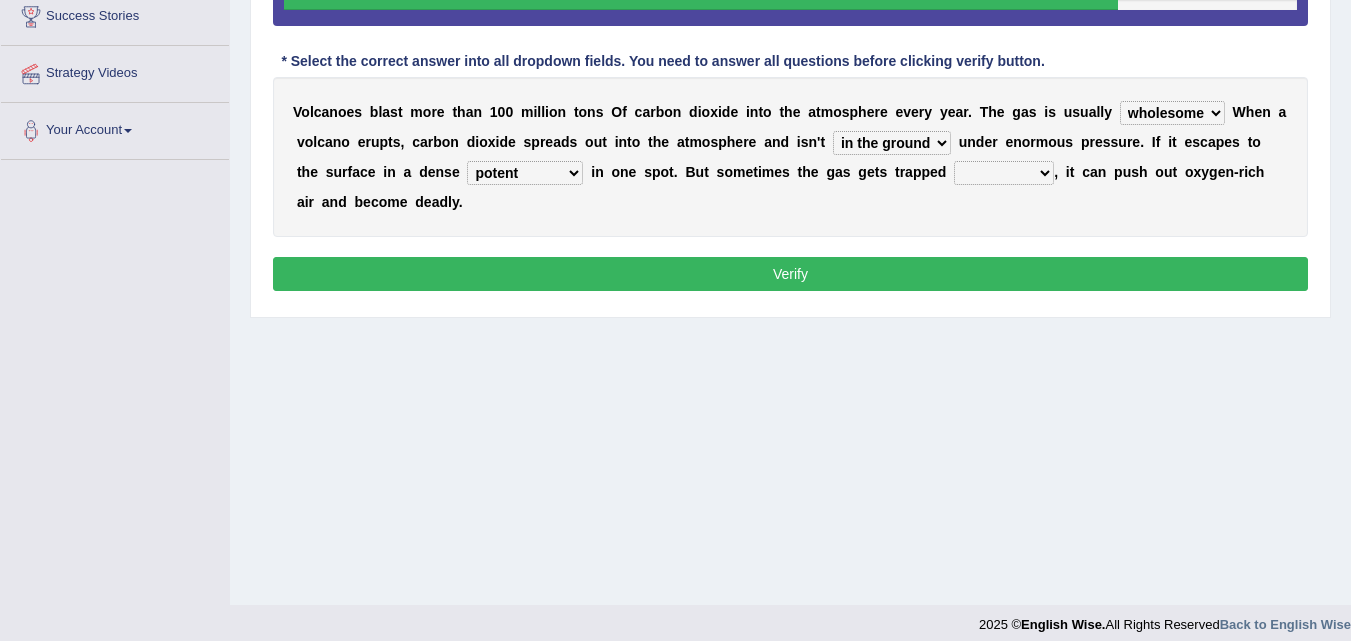 click on "cloud might saturn alternative" at bounding box center (1004, 173) 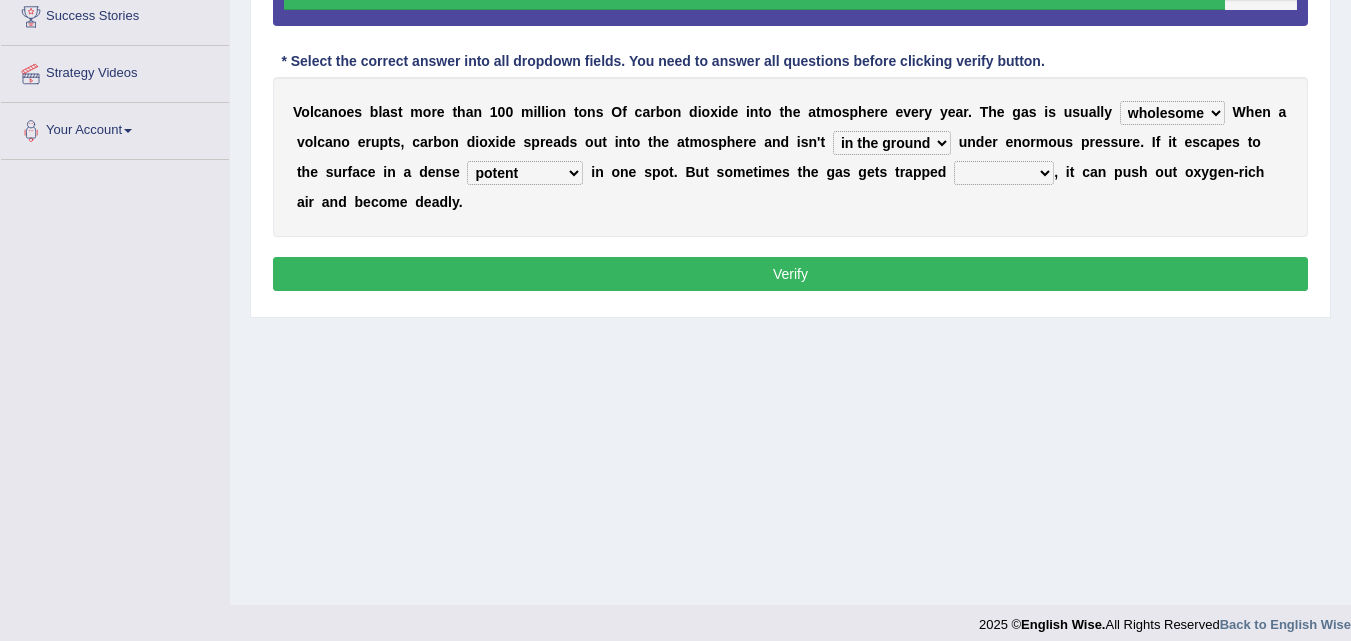 select on "cloud" 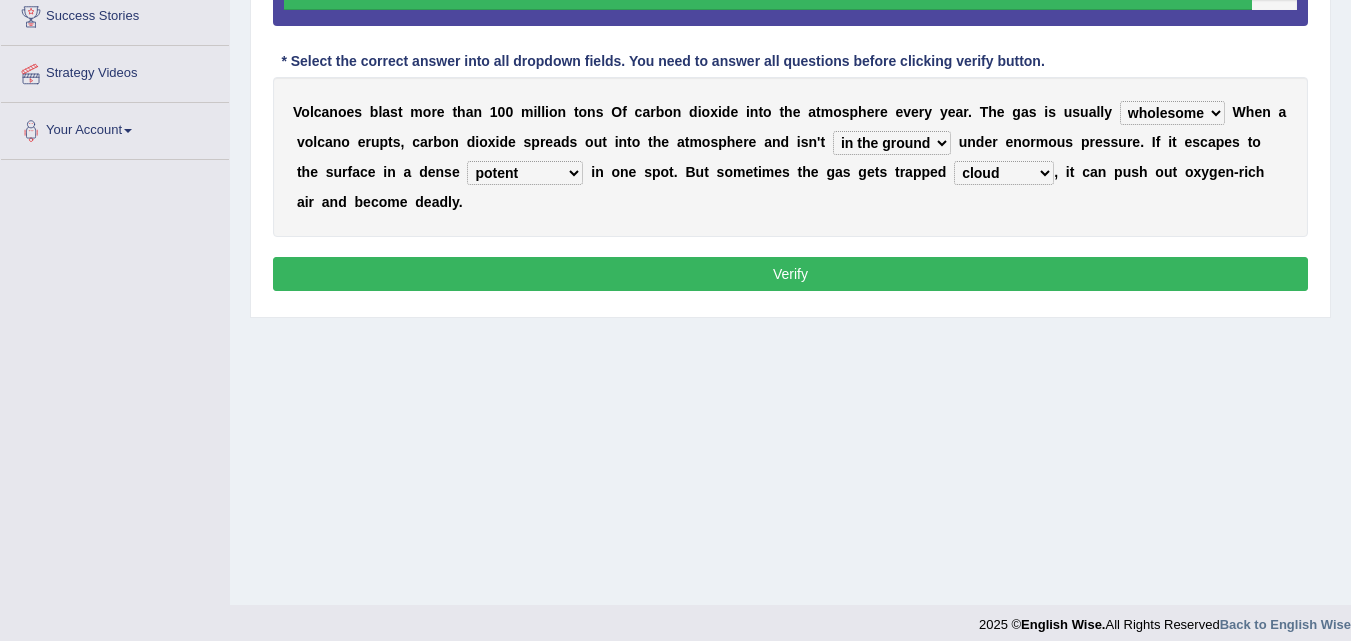 click on "harmless innocence wholesome naive" at bounding box center [1172, 113] 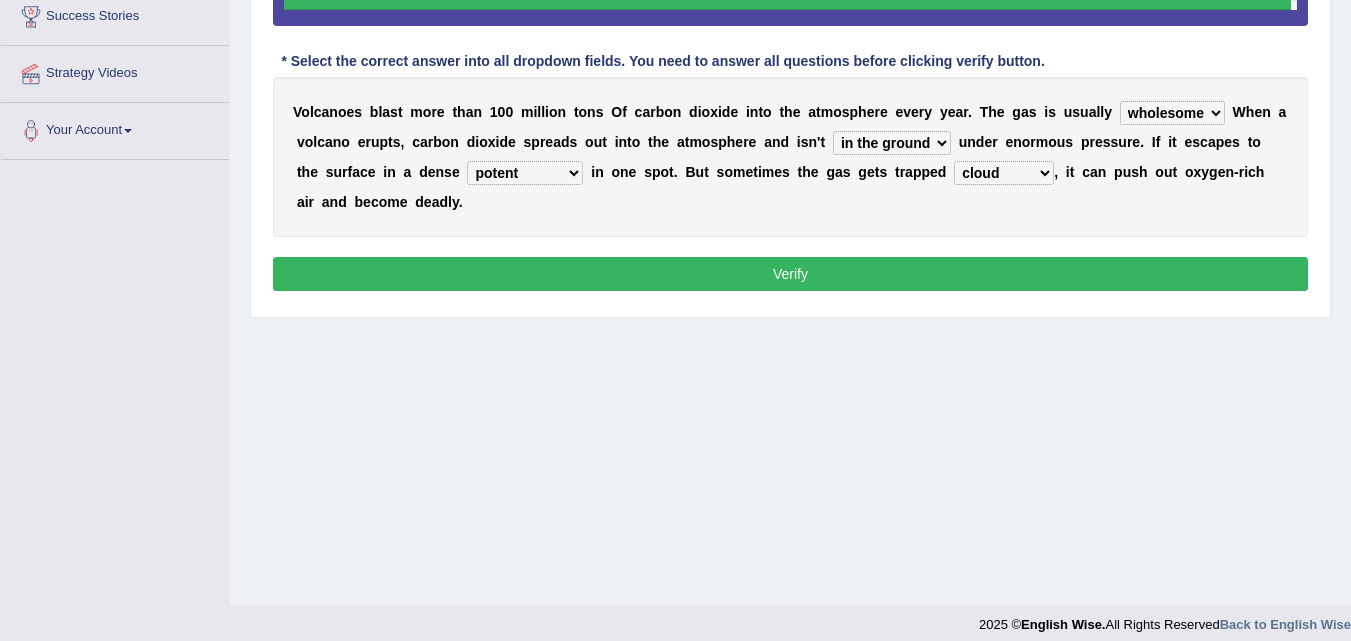 click on "cloud might saturn alternative" at bounding box center (1004, 173) 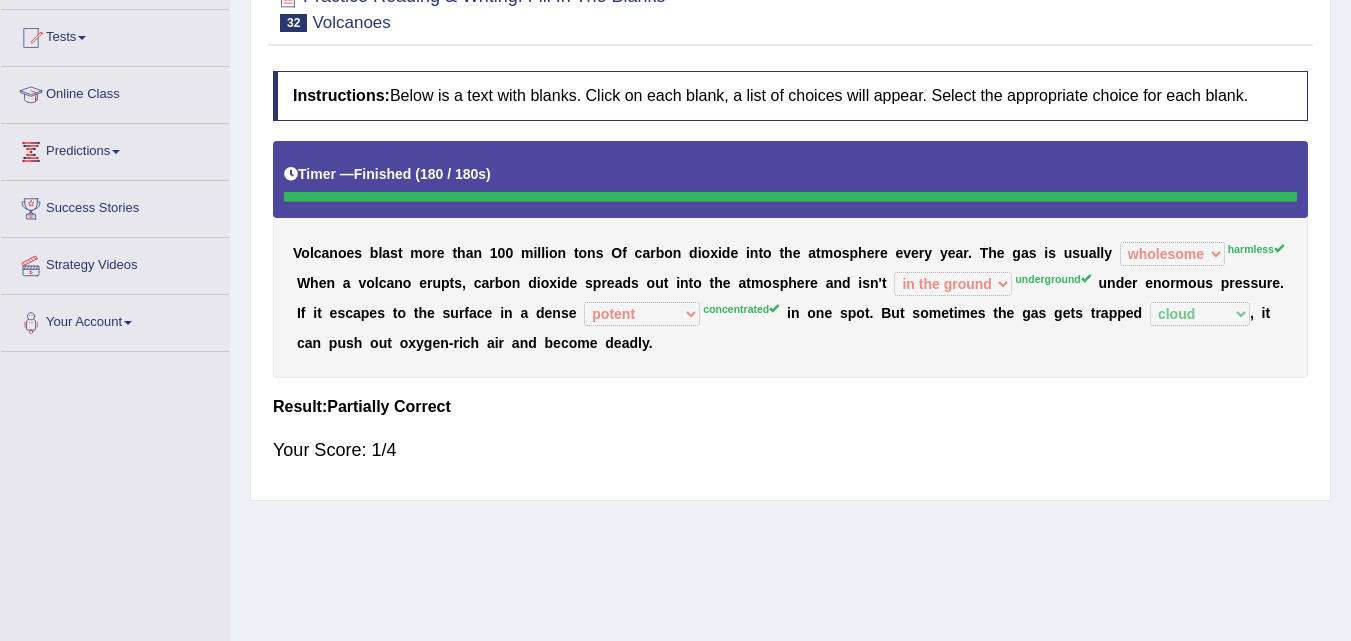 scroll, scrollTop: 187, scrollLeft: 0, axis: vertical 